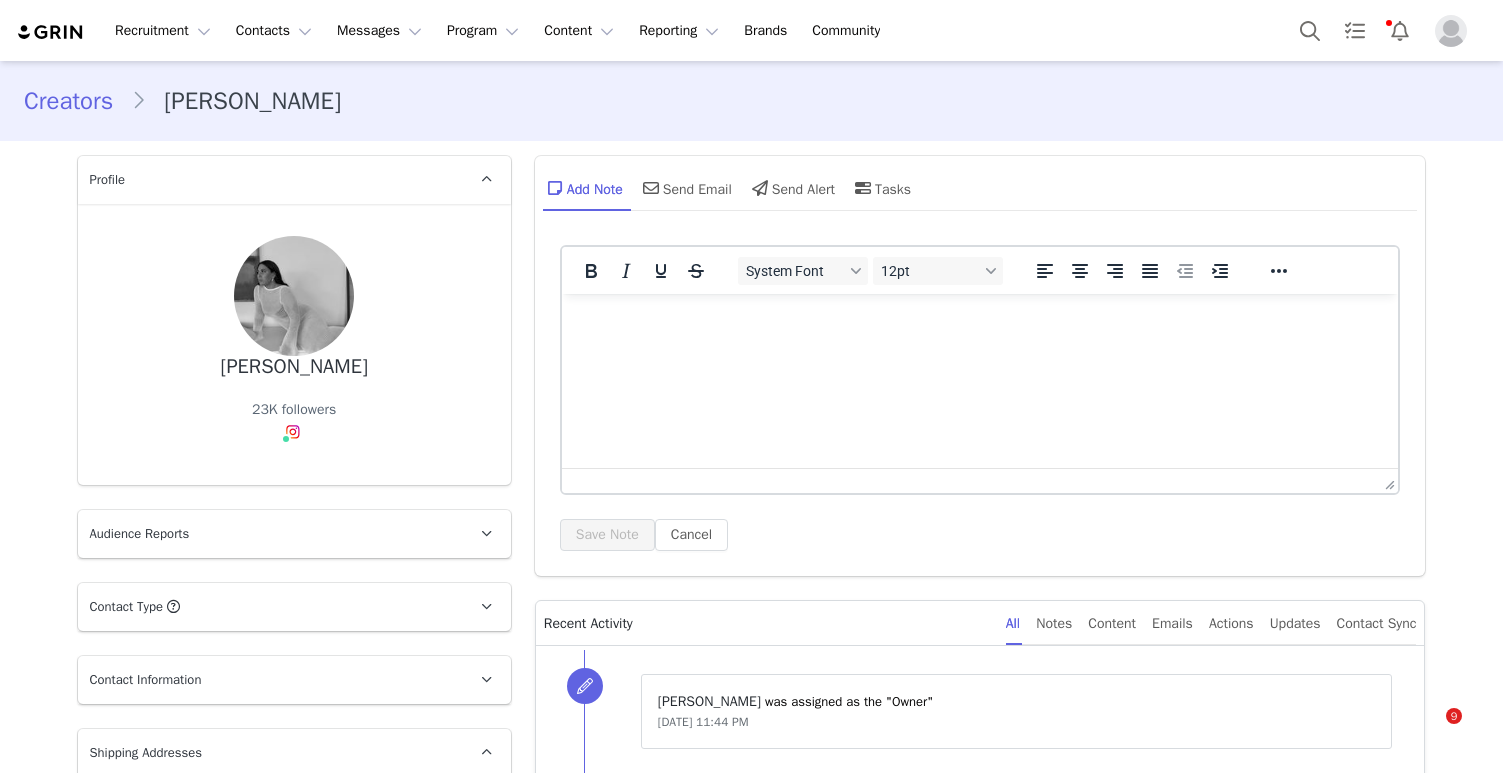 scroll, scrollTop: 0, scrollLeft: 0, axis: both 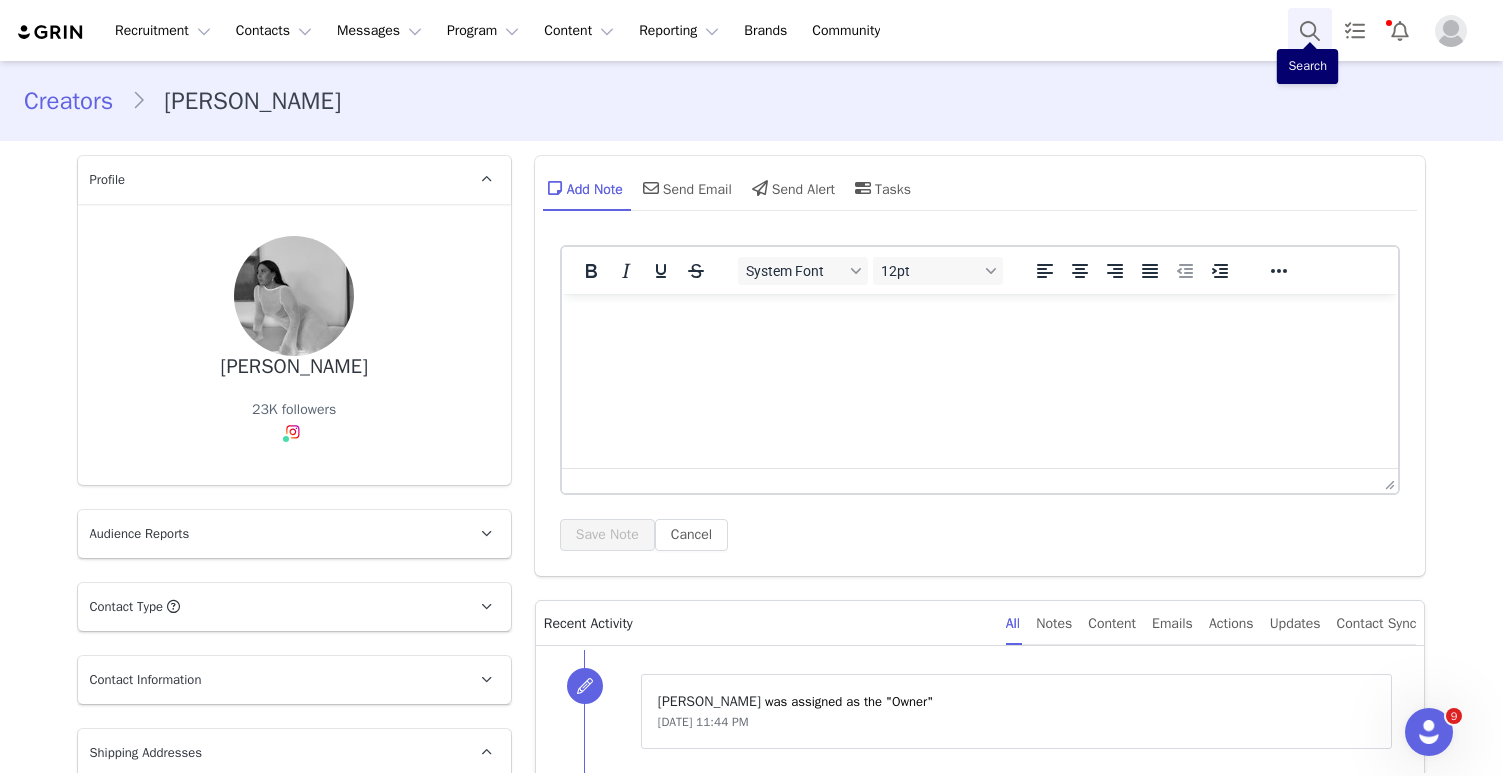 click at bounding box center [1310, 30] 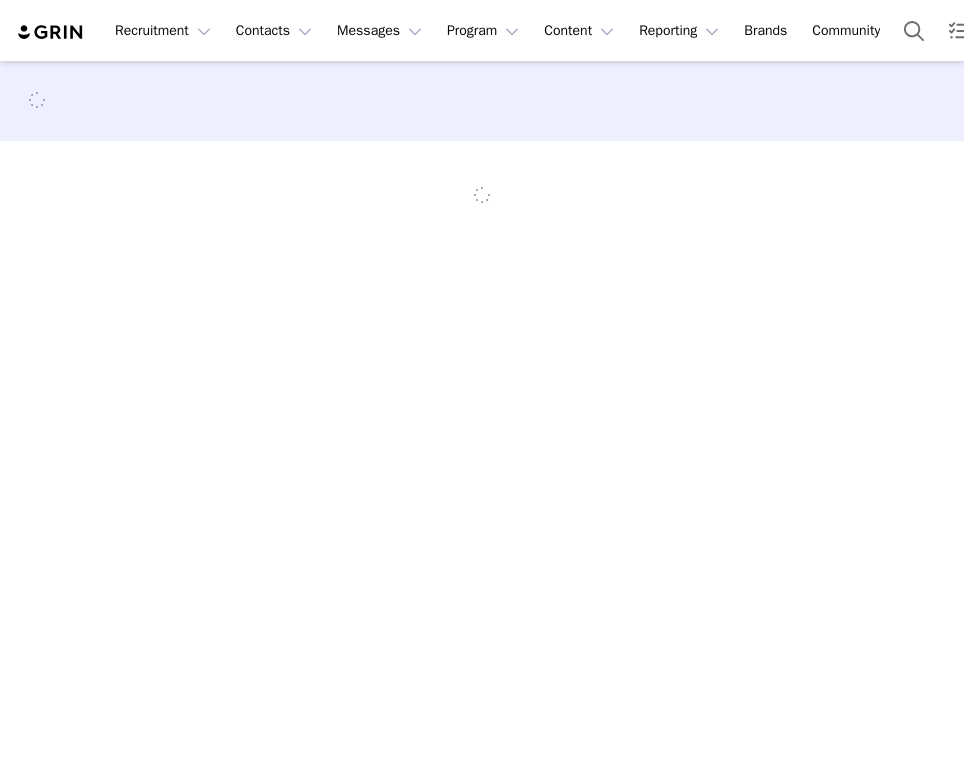 scroll, scrollTop: 0, scrollLeft: 0, axis: both 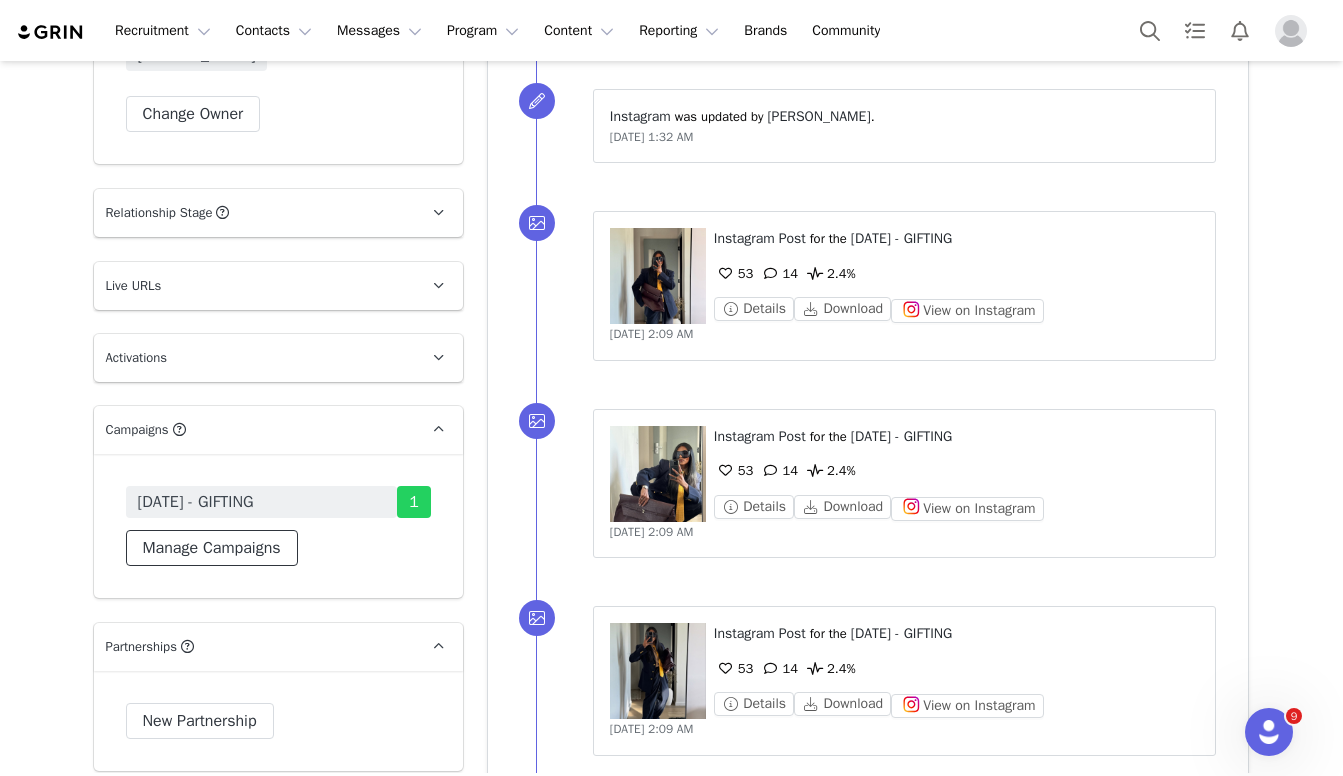 click on "Manage Campaigns" at bounding box center [212, 548] 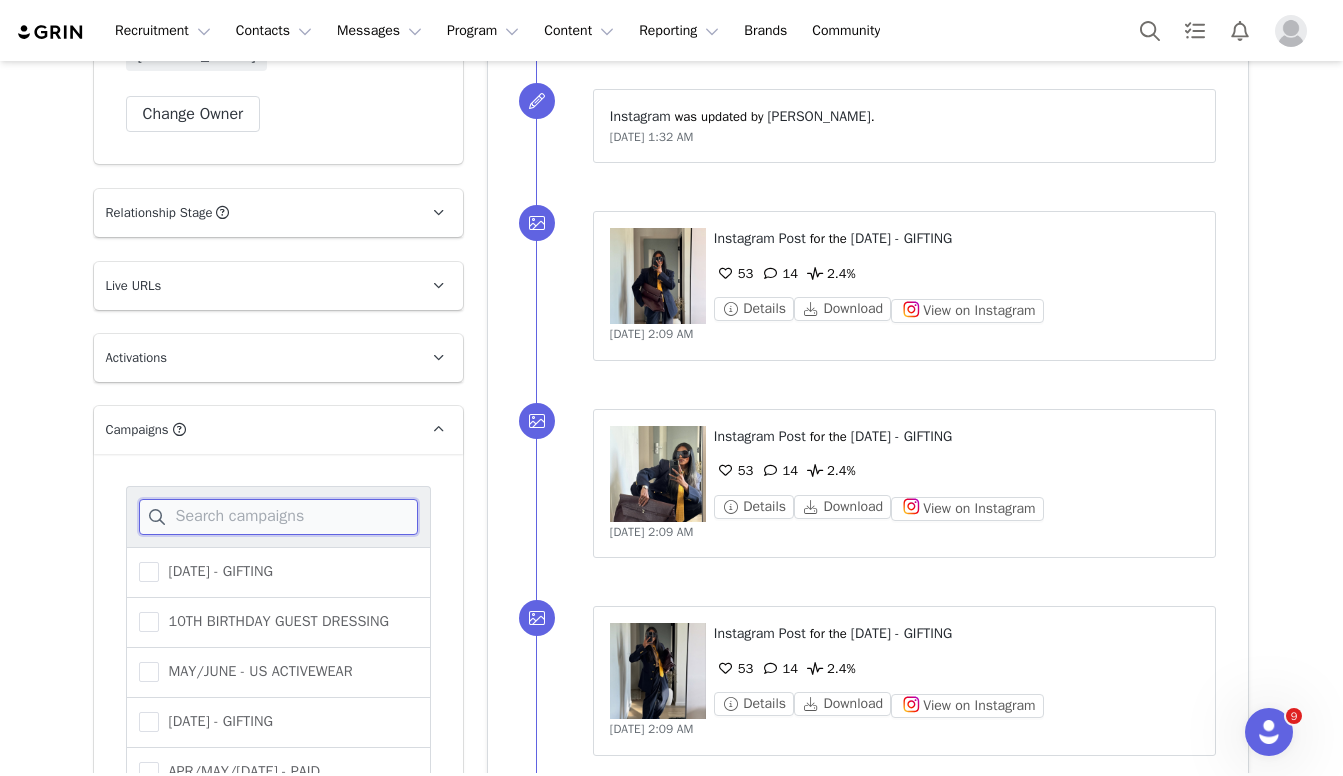 click at bounding box center (278, 517) 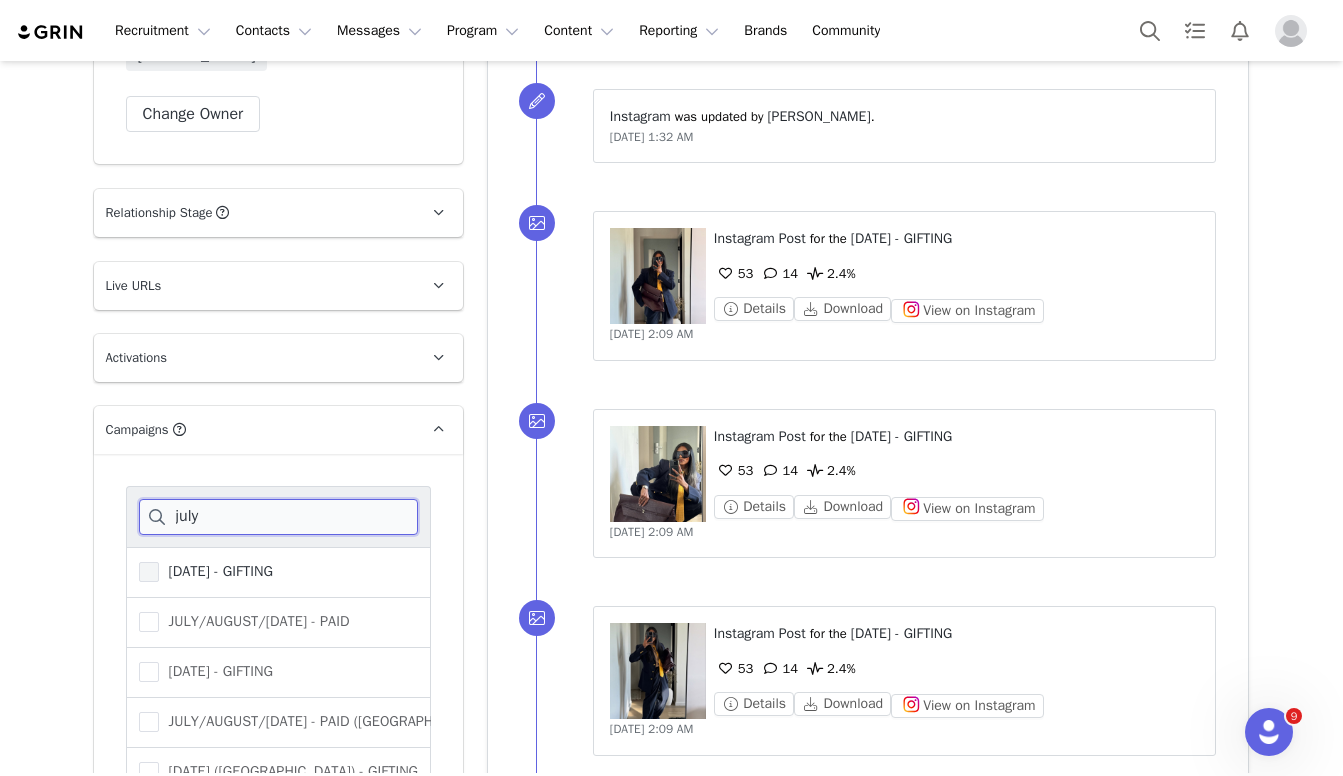 type on "july" 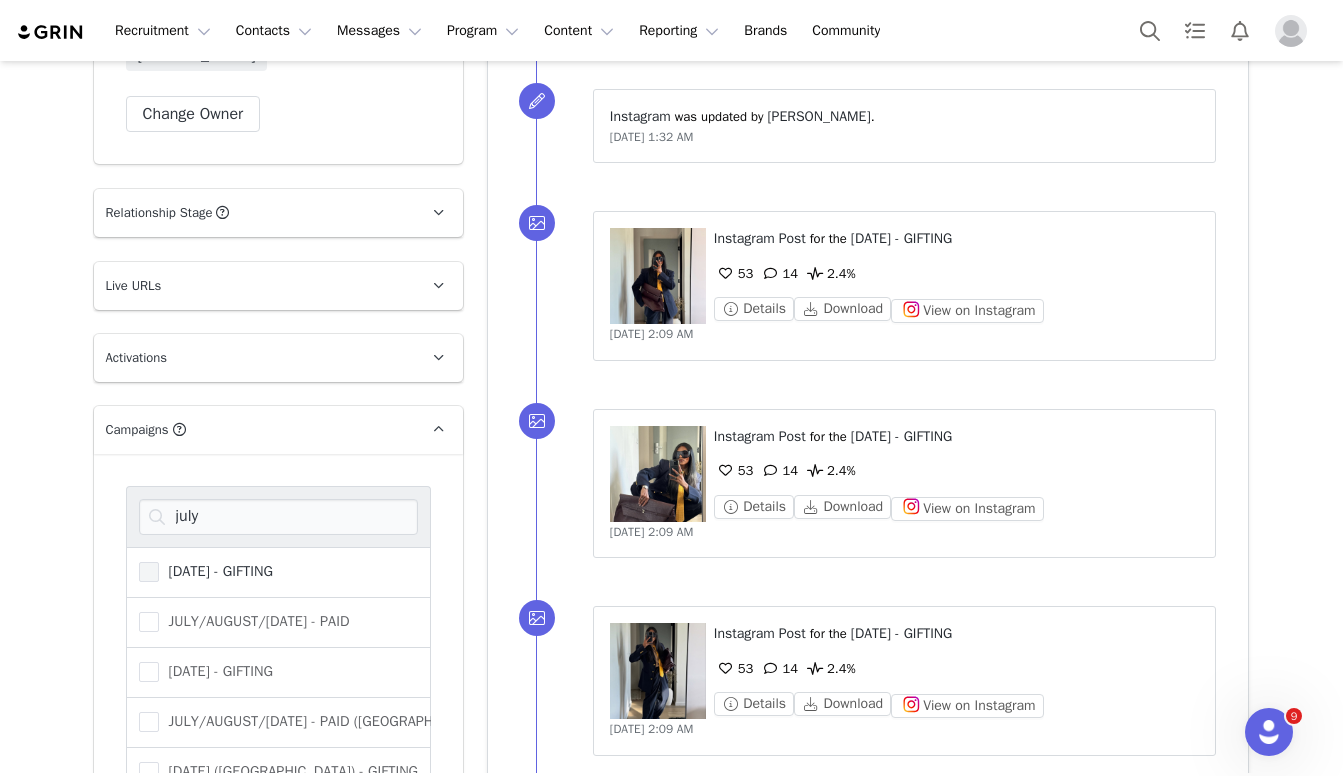click on "[DATE] - GIFTING" at bounding box center [216, 571] 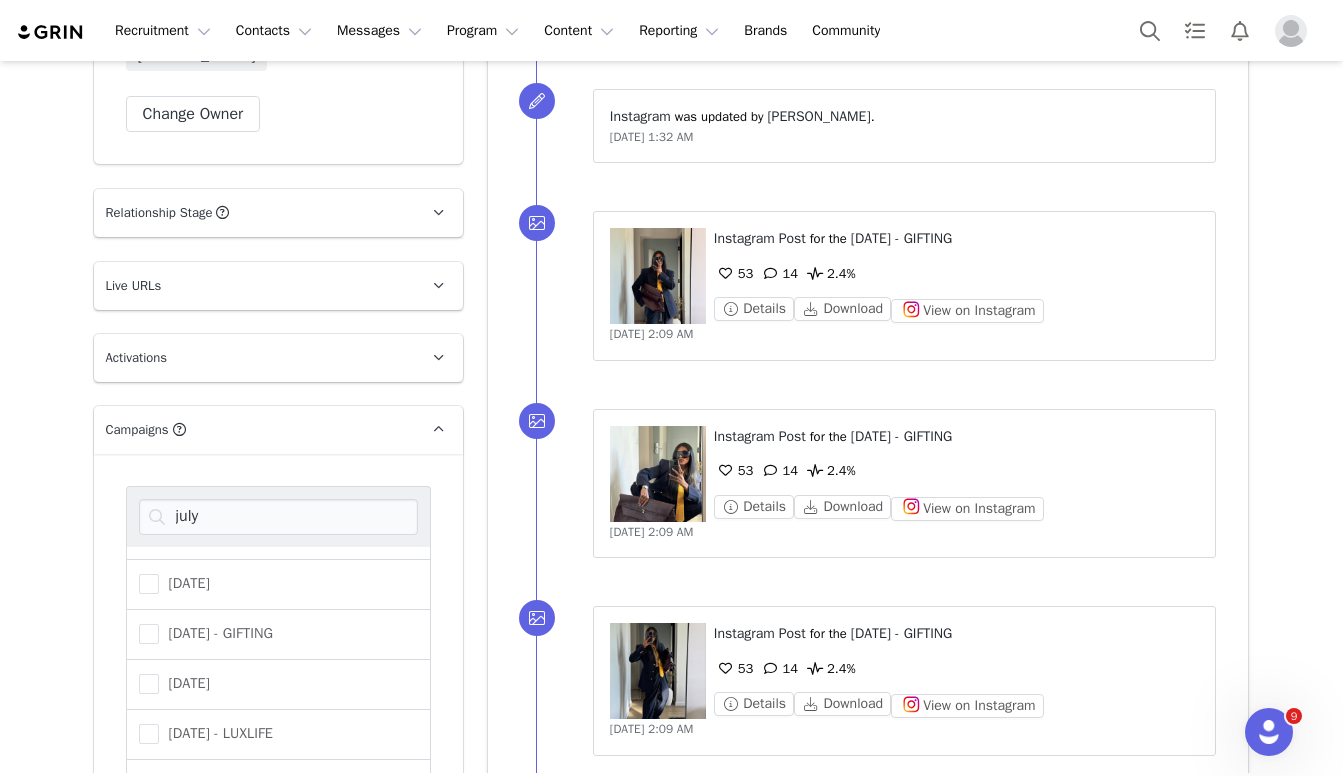 scroll, scrollTop: 290, scrollLeft: 0, axis: vertical 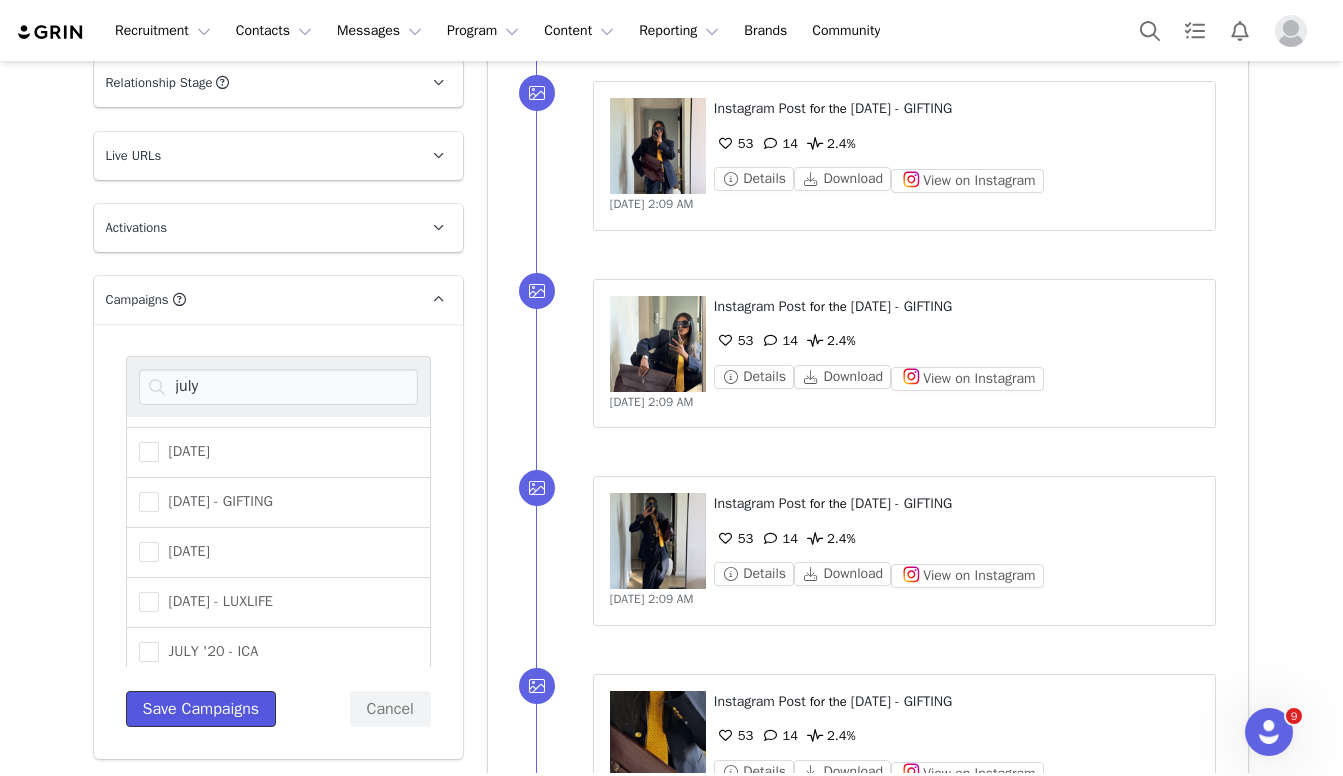 click on "Save Campaigns" at bounding box center (201, 709) 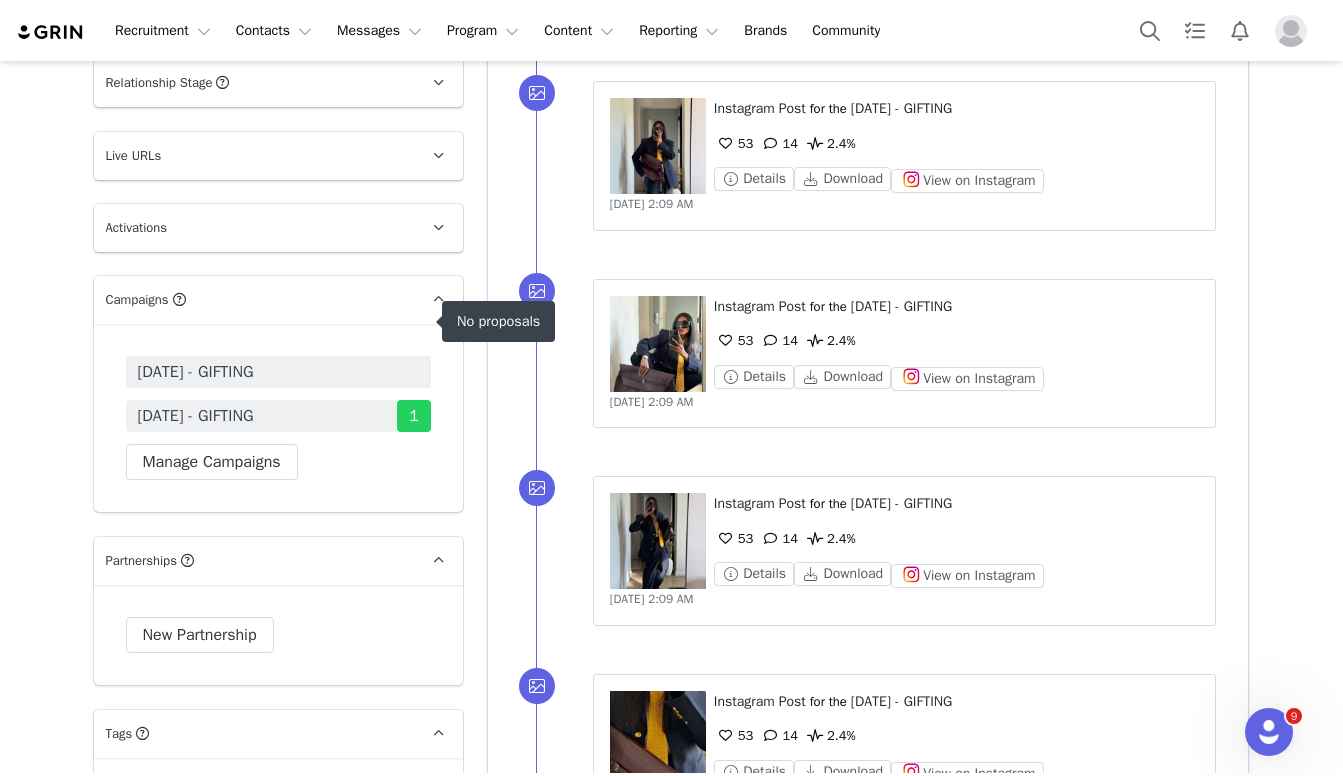 click on "[DATE] - GIFTING" at bounding box center [278, 372] 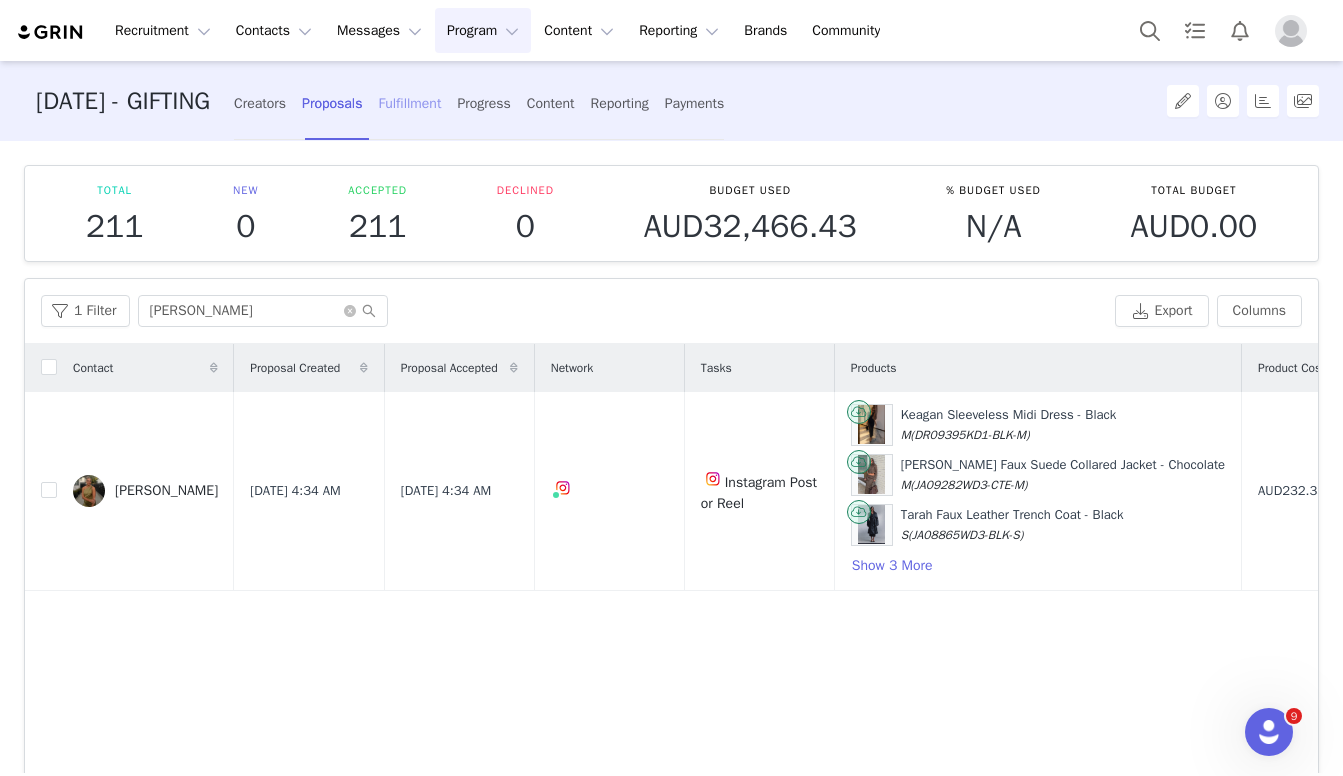 click on "Fulfillment" at bounding box center [409, 103] 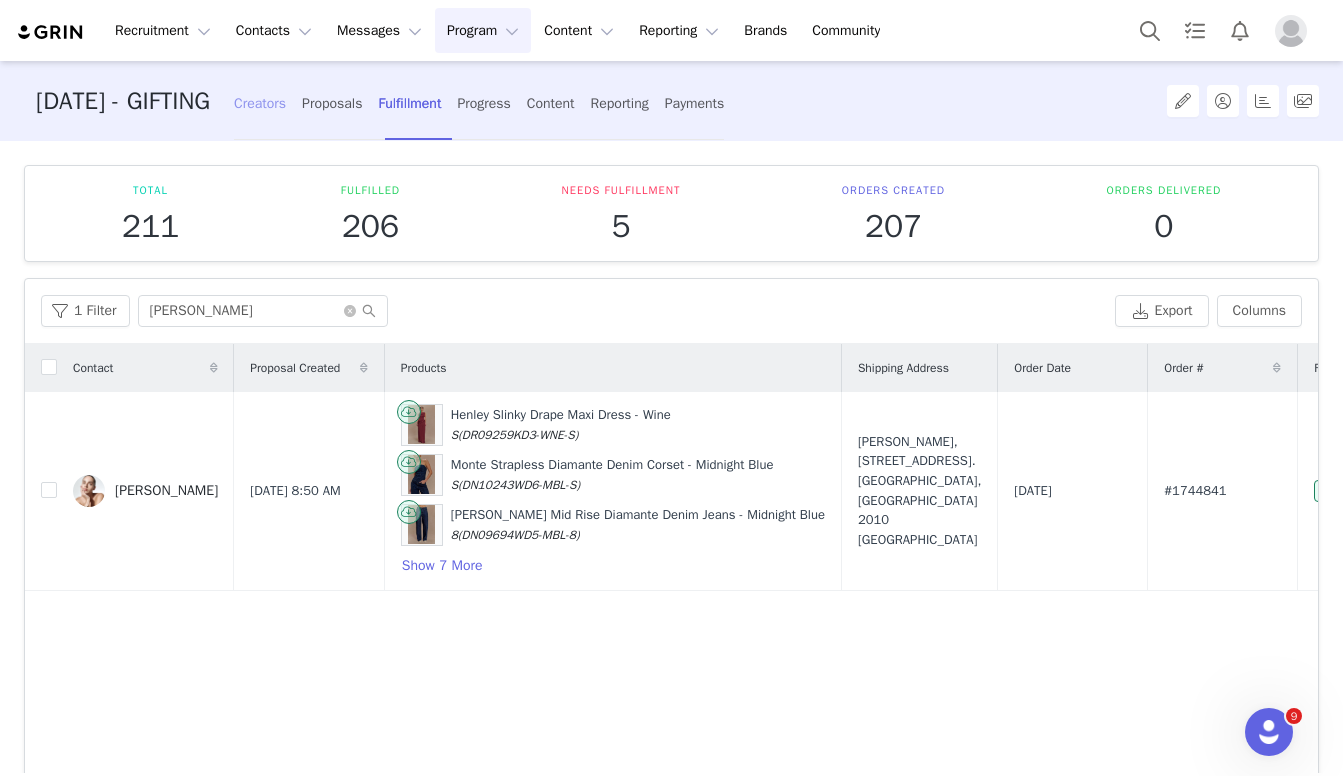 click on "Creators" at bounding box center (260, 103) 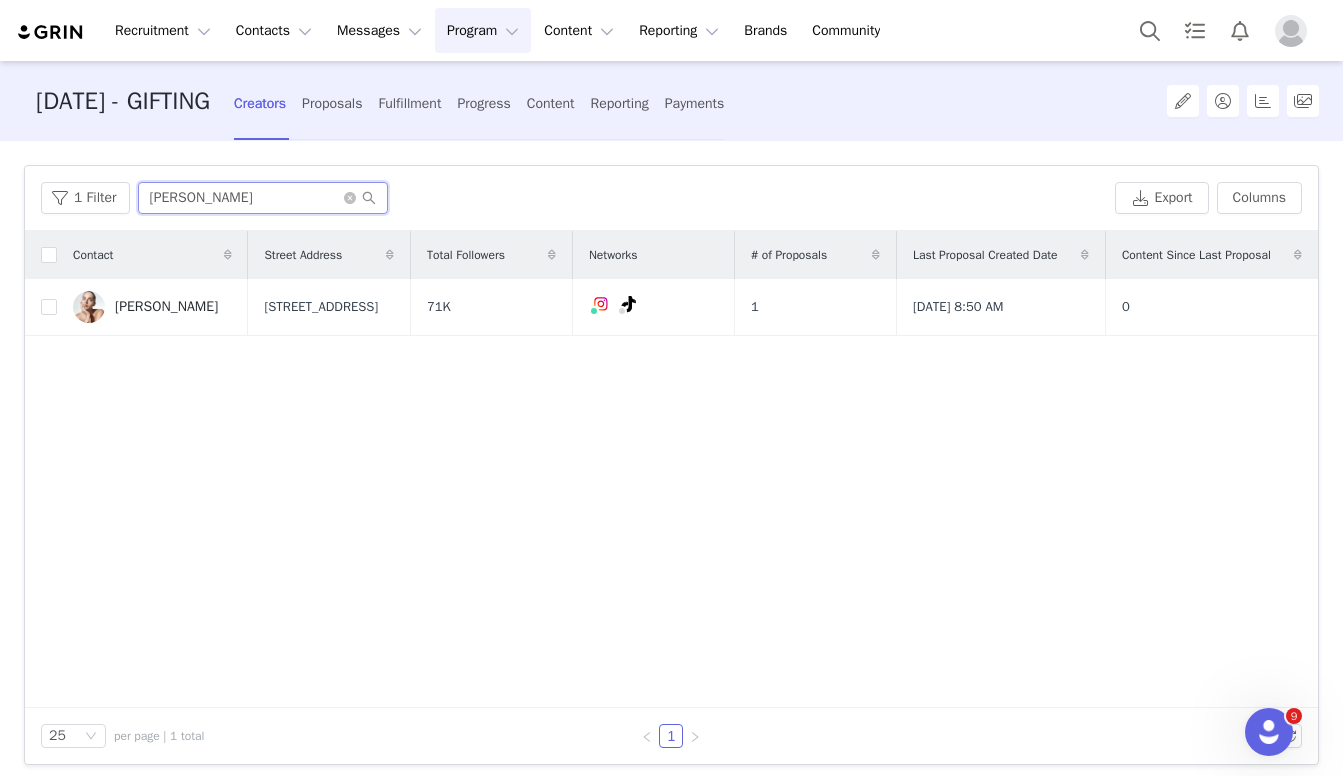 drag, startPoint x: 262, startPoint y: 207, endPoint x: -11, endPoint y: 207, distance: 273 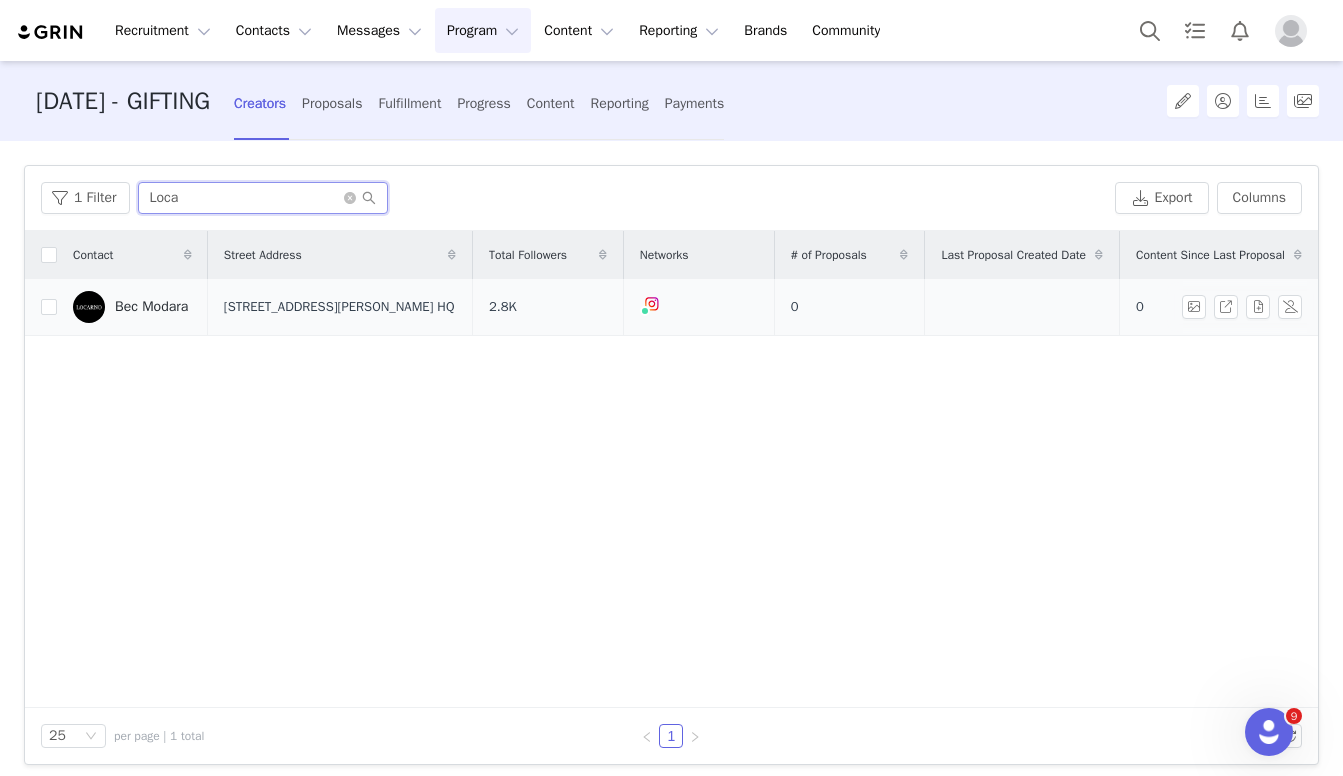 type on "Loca" 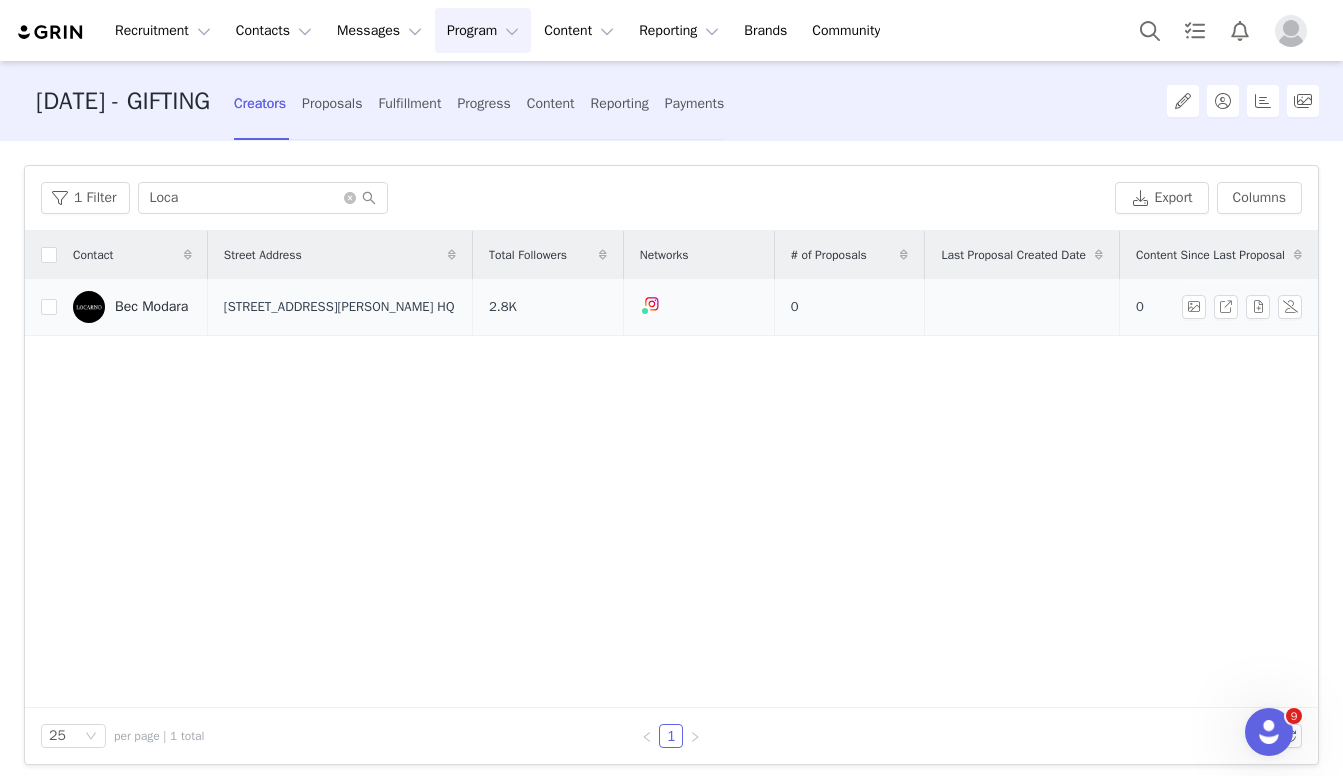 click on "0" at bounding box center [1215, 307] 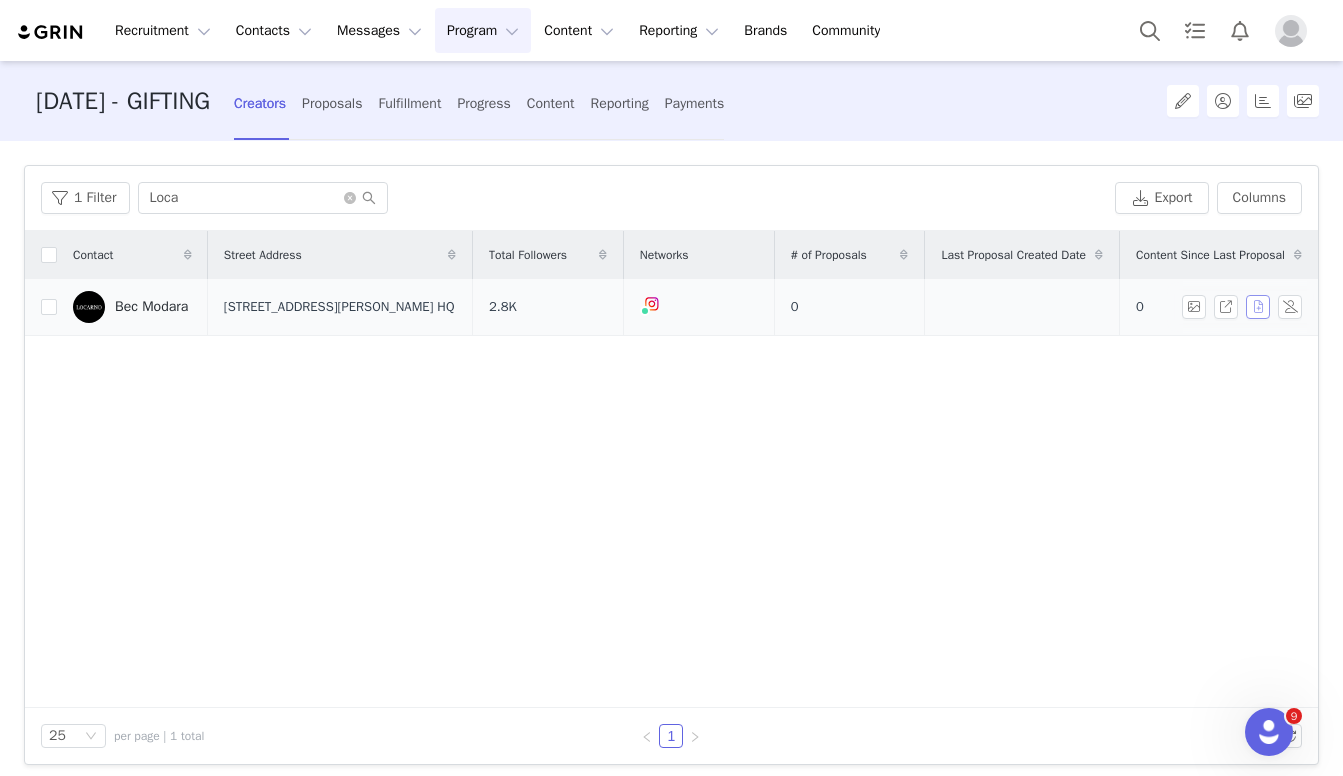 click at bounding box center (1258, 307) 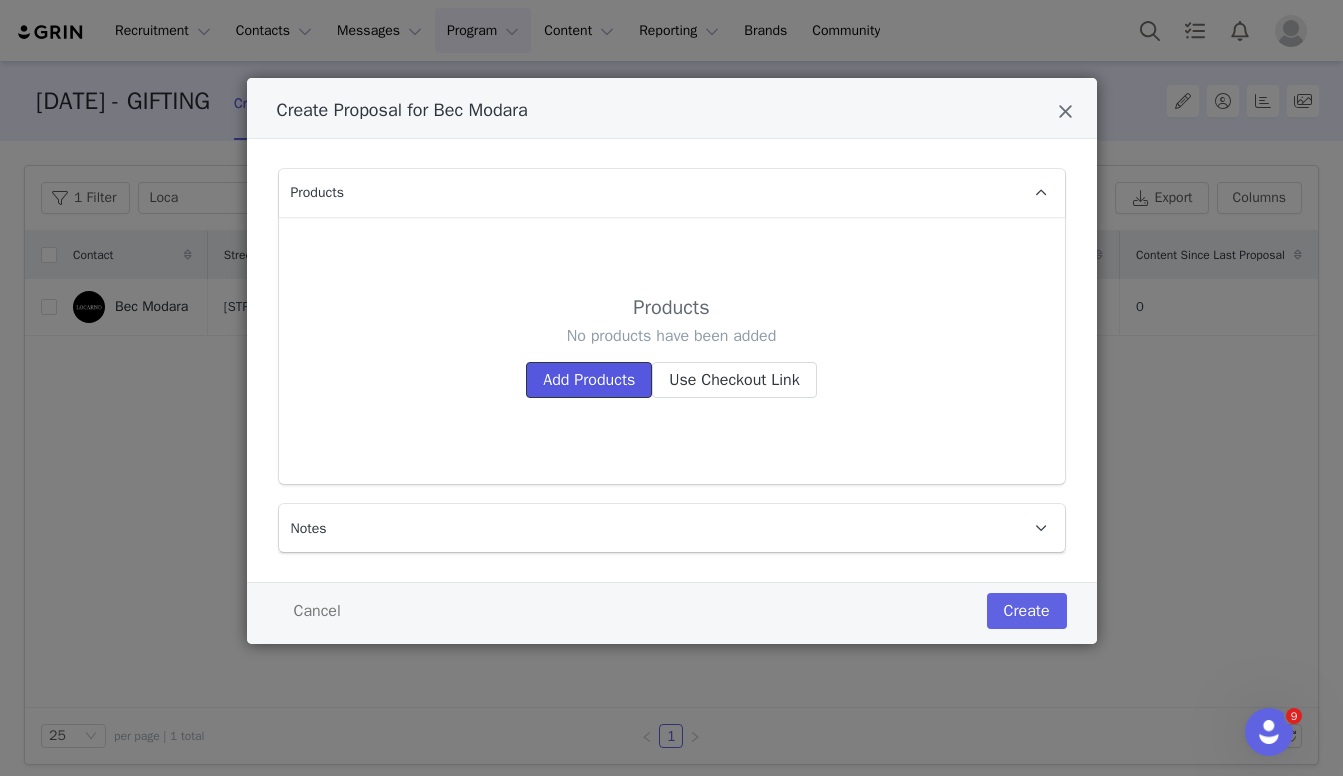click on "Add Products" at bounding box center (589, 380) 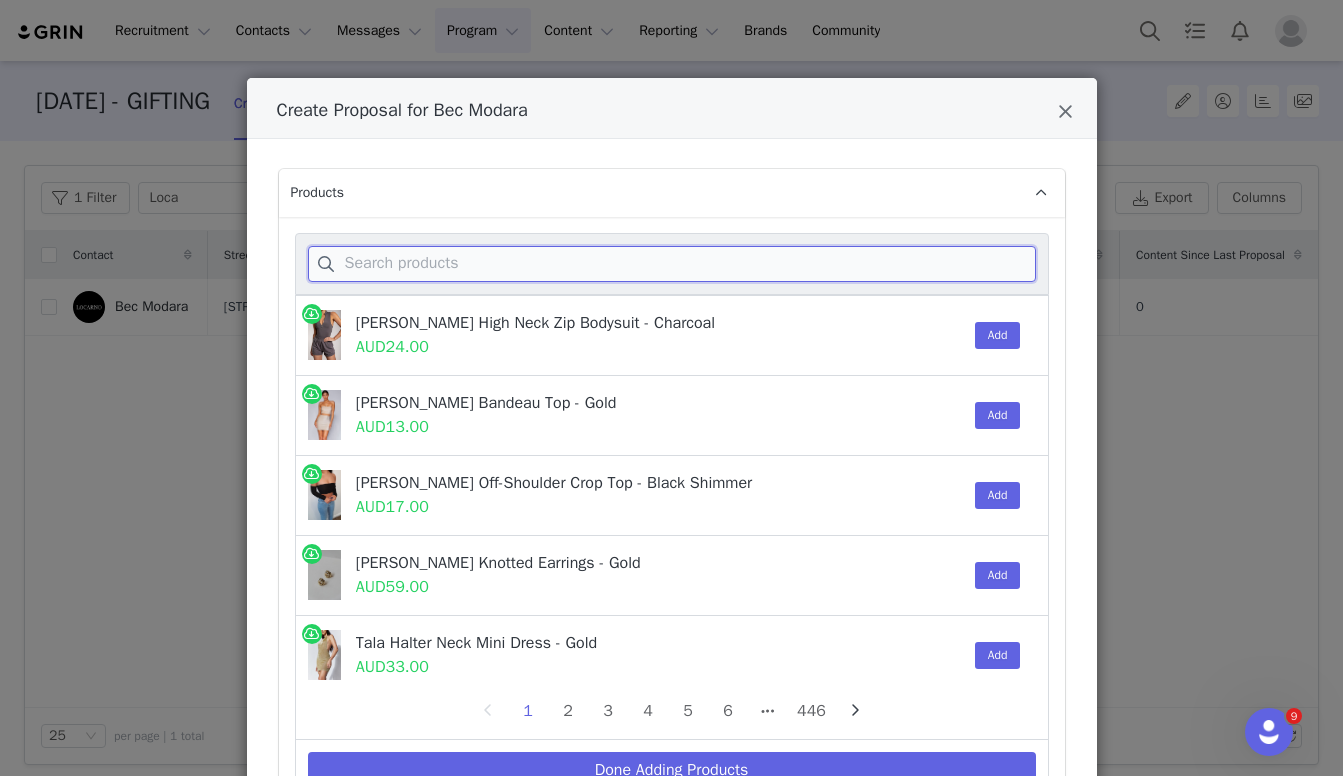 click at bounding box center (672, 264) 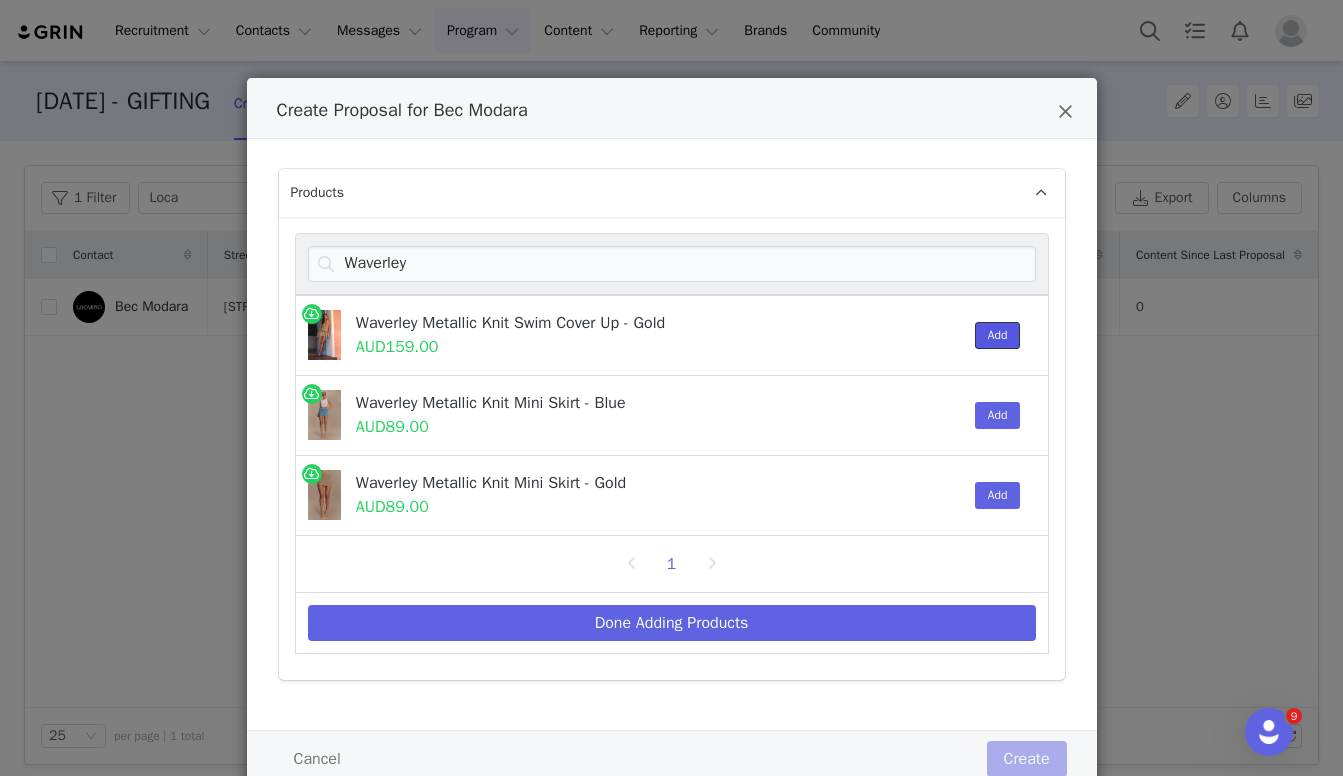 click on "Add" at bounding box center (998, 335) 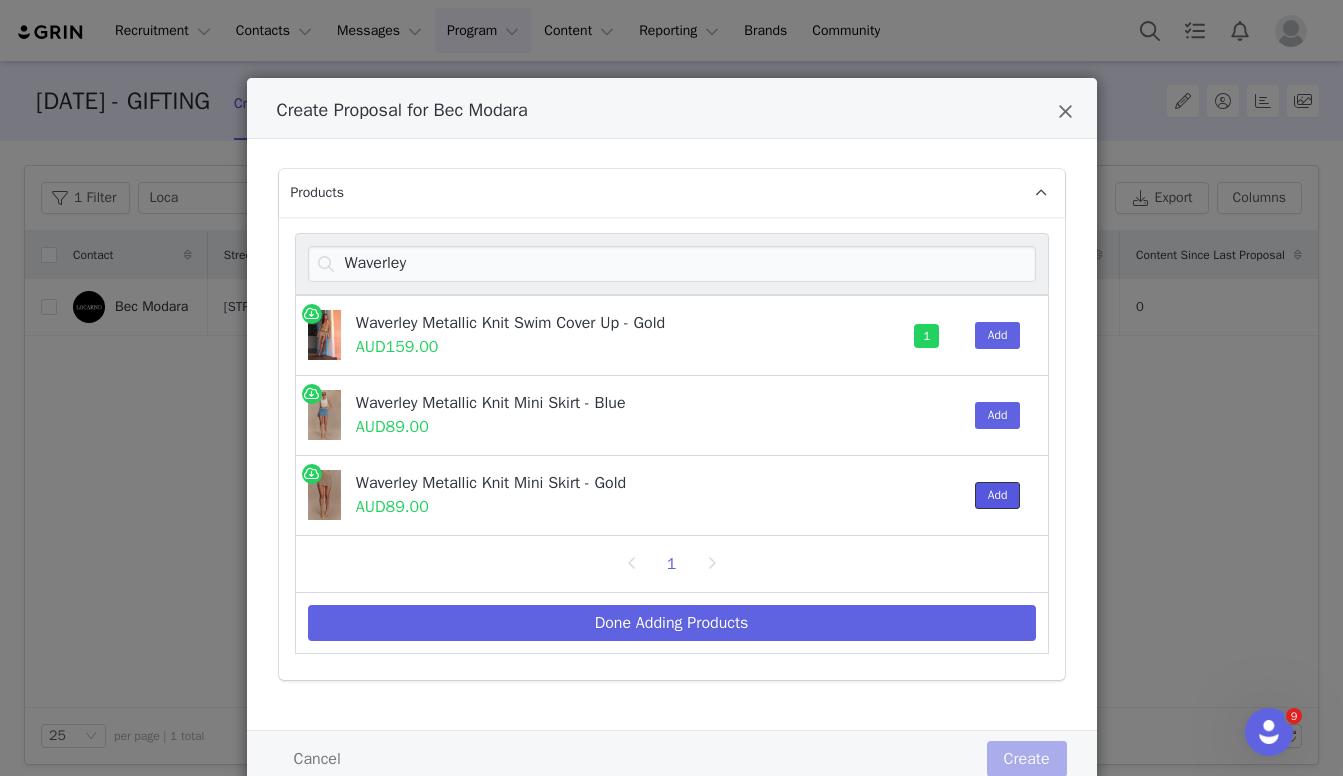 click on "Add" at bounding box center [998, 495] 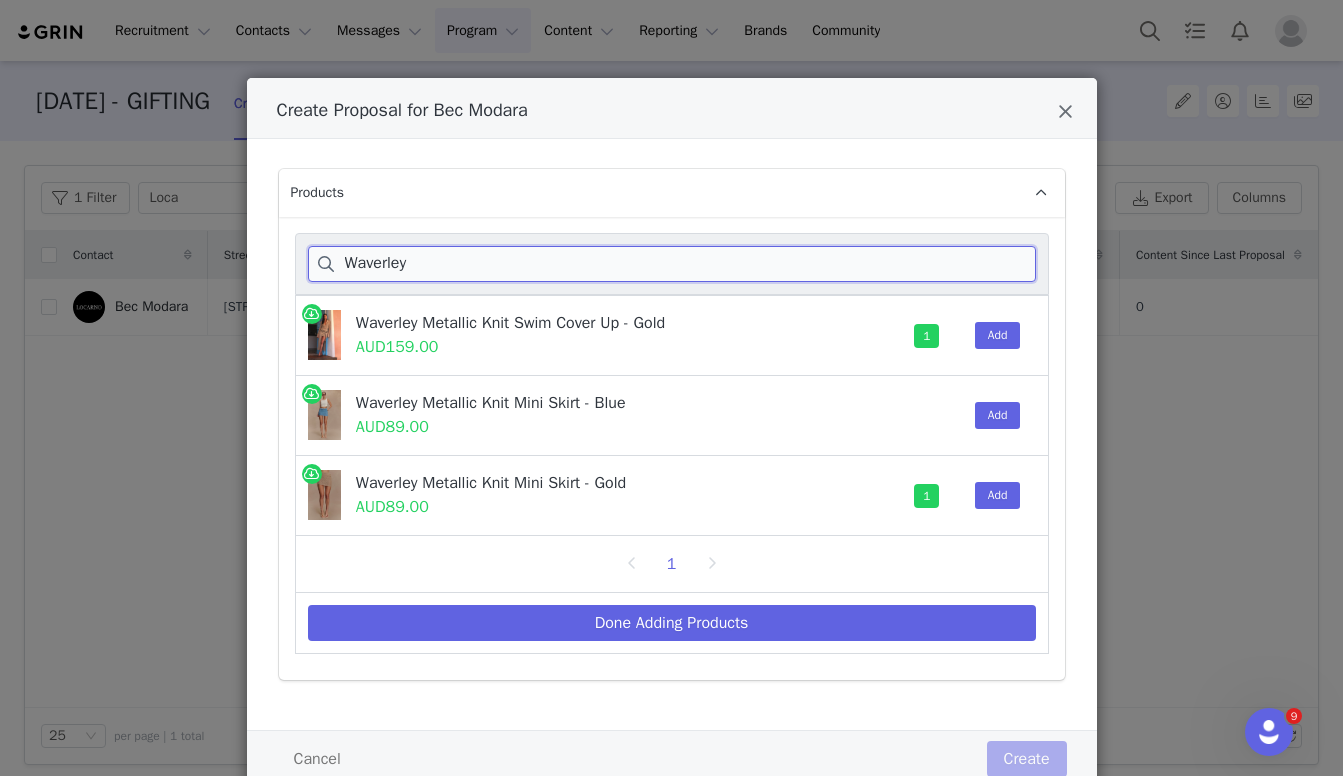 drag, startPoint x: 414, startPoint y: 264, endPoint x: 296, endPoint y: 264, distance: 118 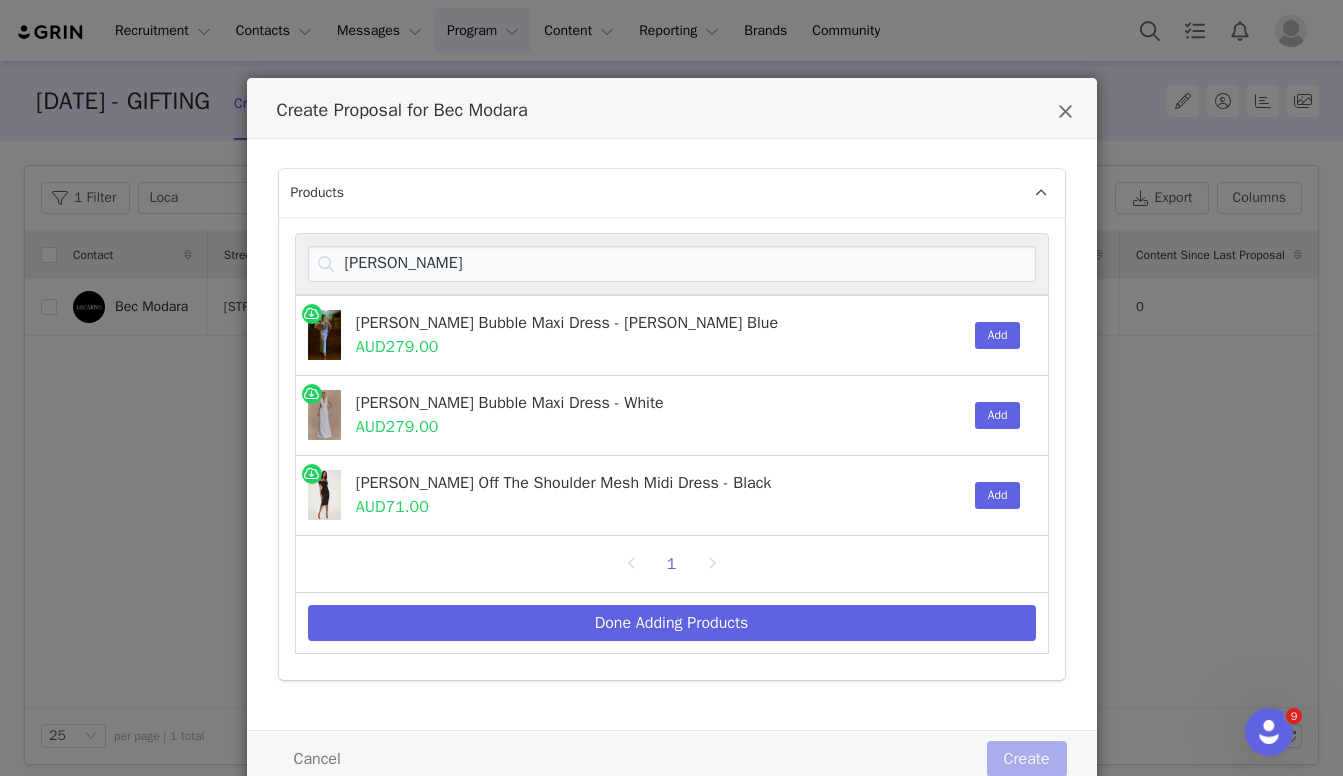 click on "Add" at bounding box center (993, 415) 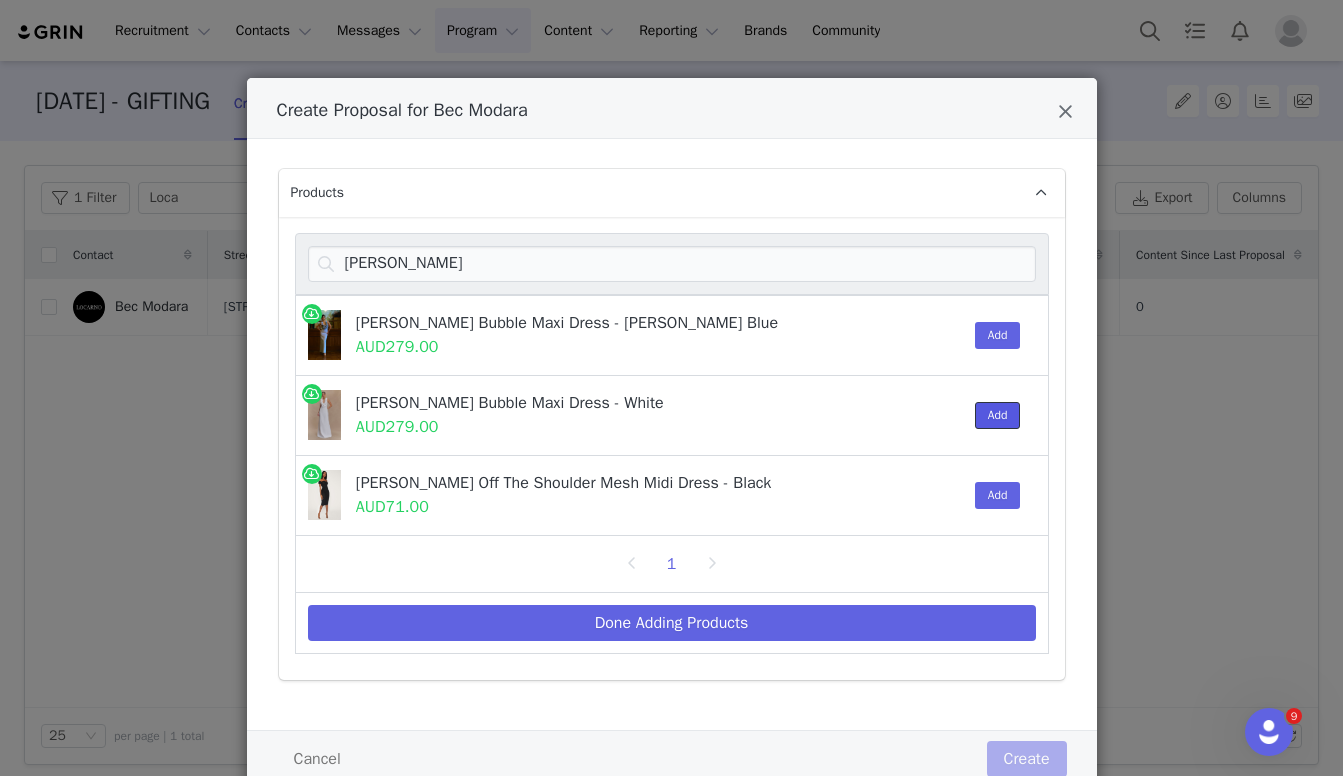 click on "Add" at bounding box center [998, 415] 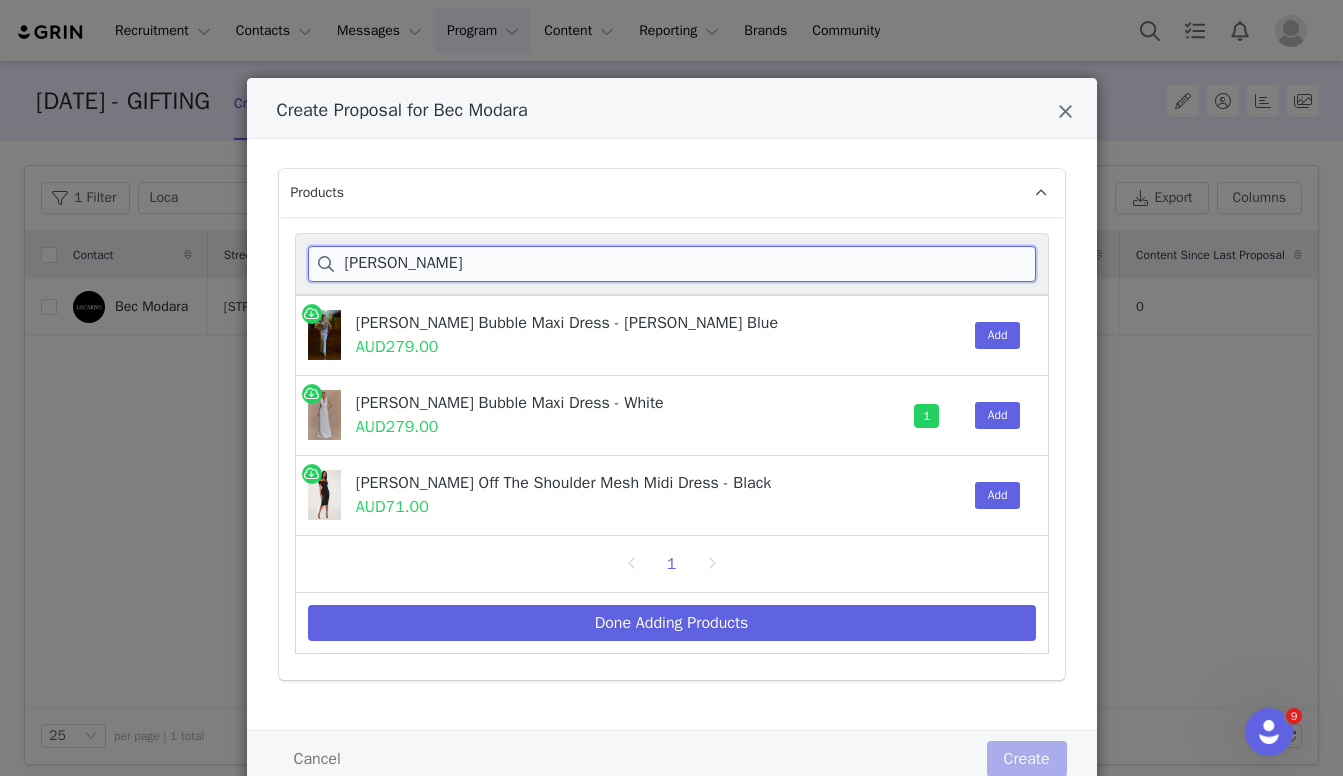 drag, startPoint x: 462, startPoint y: 252, endPoint x: 222, endPoint y: 252, distance: 240 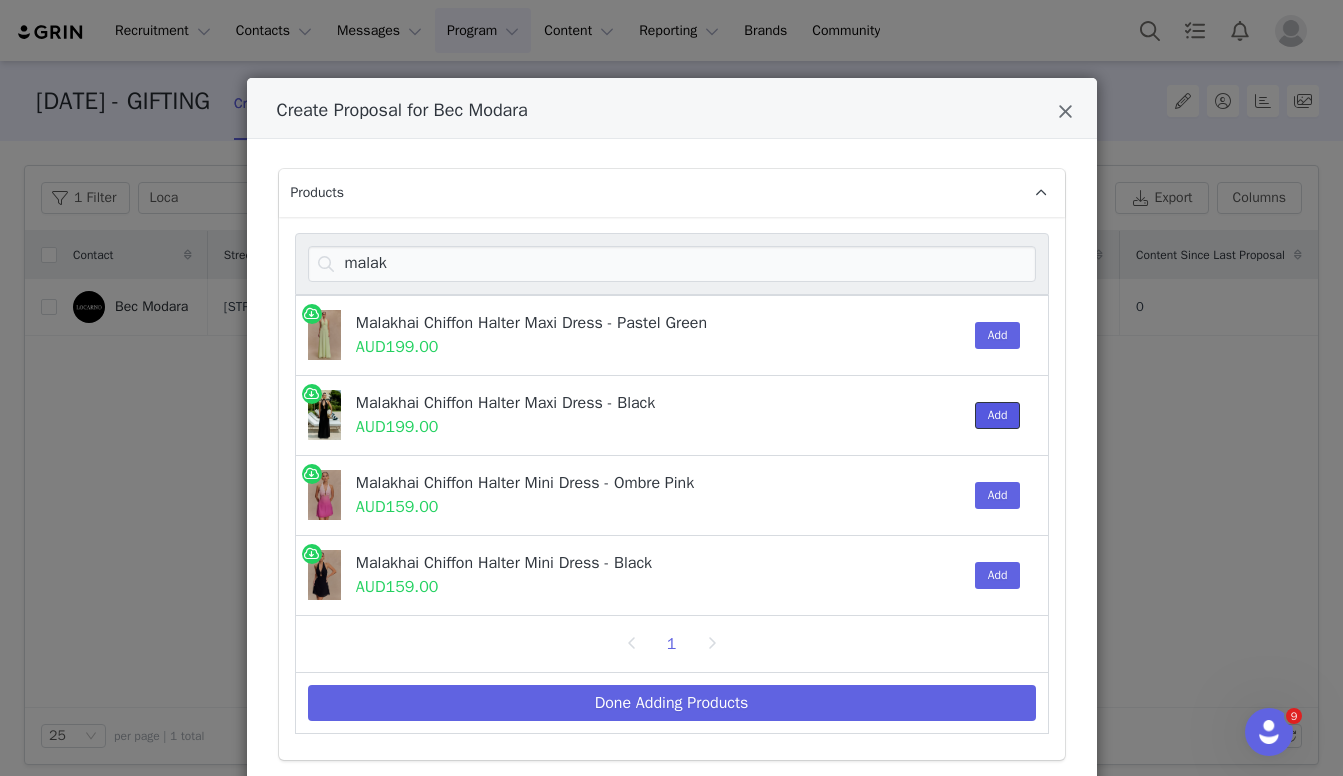 click on "Add" at bounding box center (998, 415) 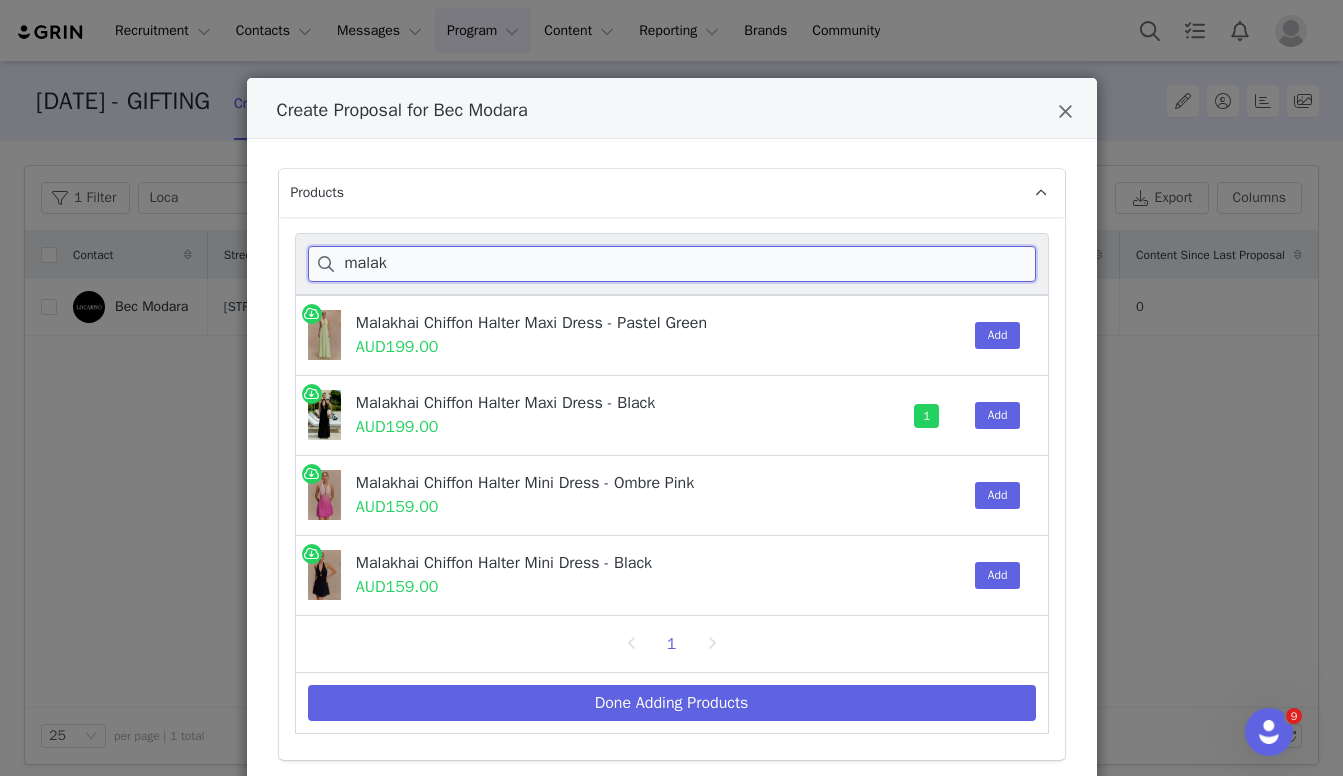 click on "malak" at bounding box center (672, 264) 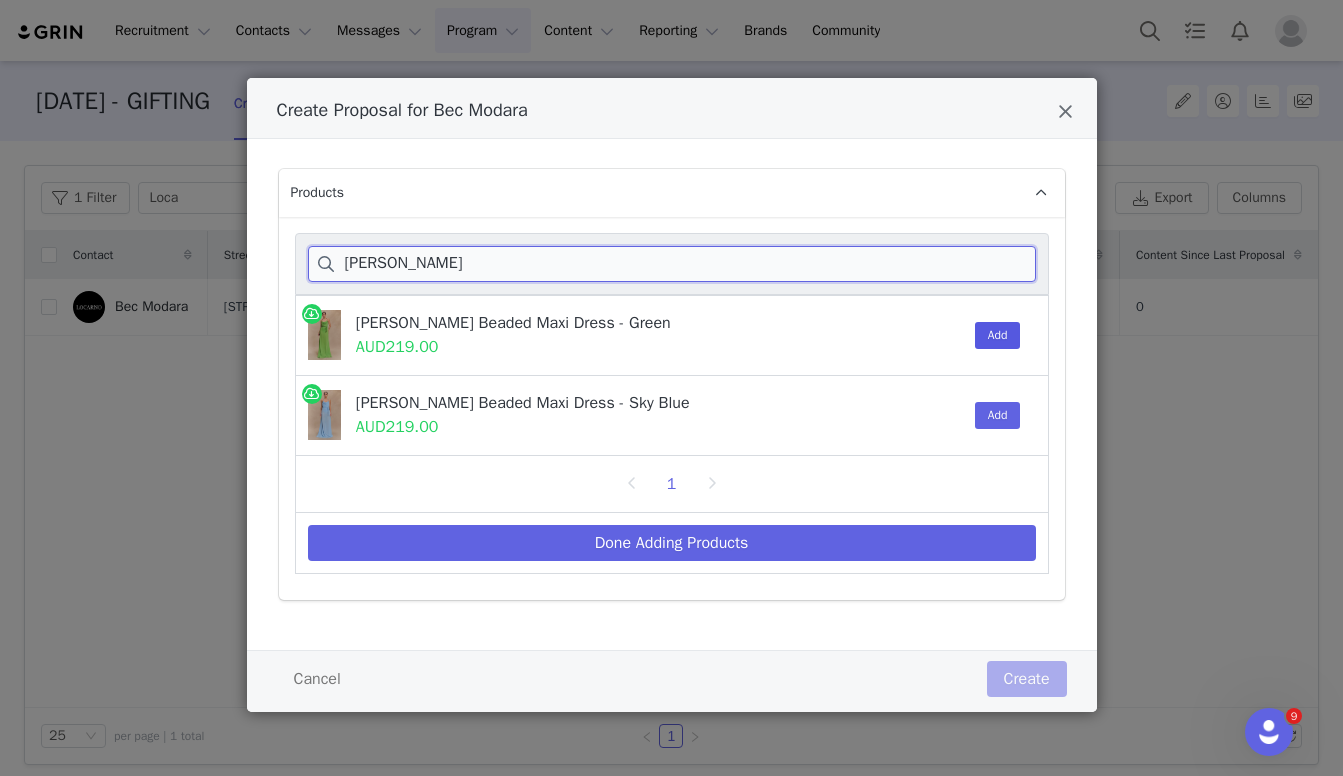type on "[PERSON_NAME]" 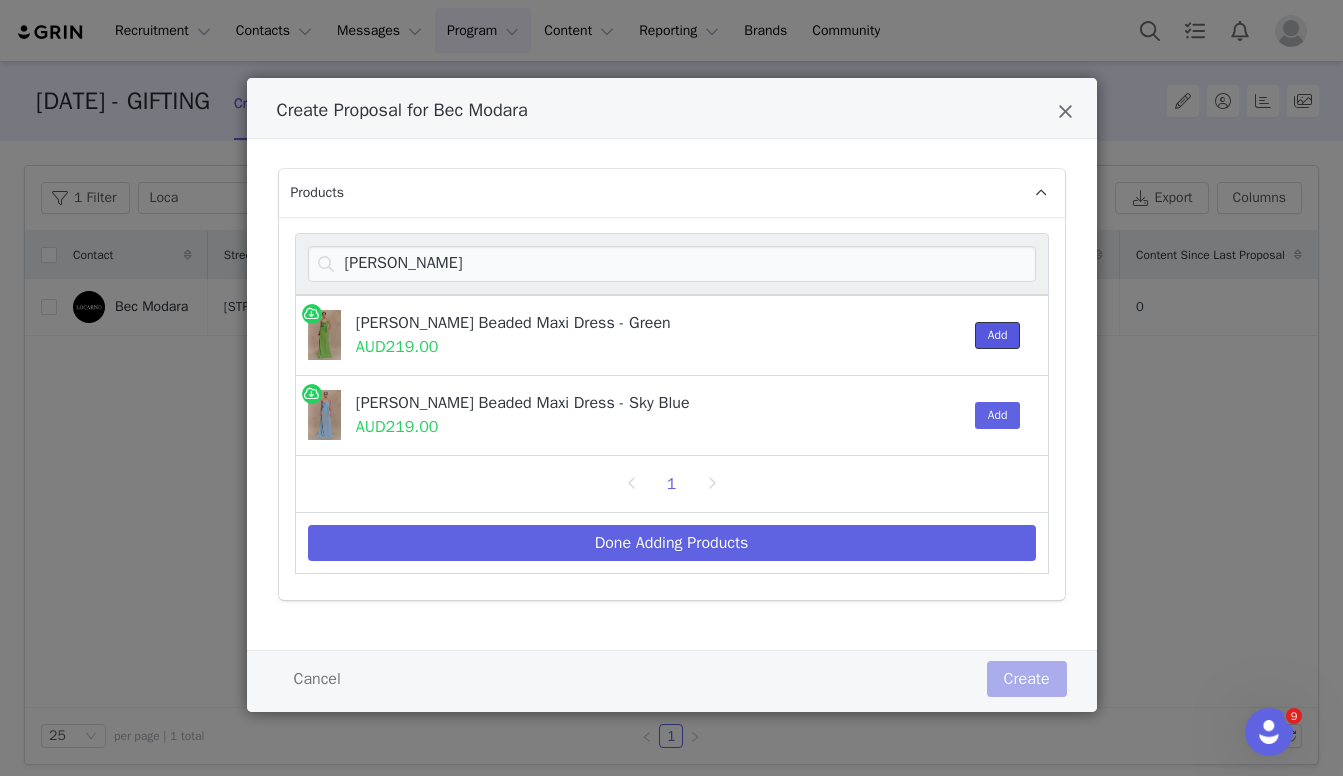 click on "Add" at bounding box center [998, 335] 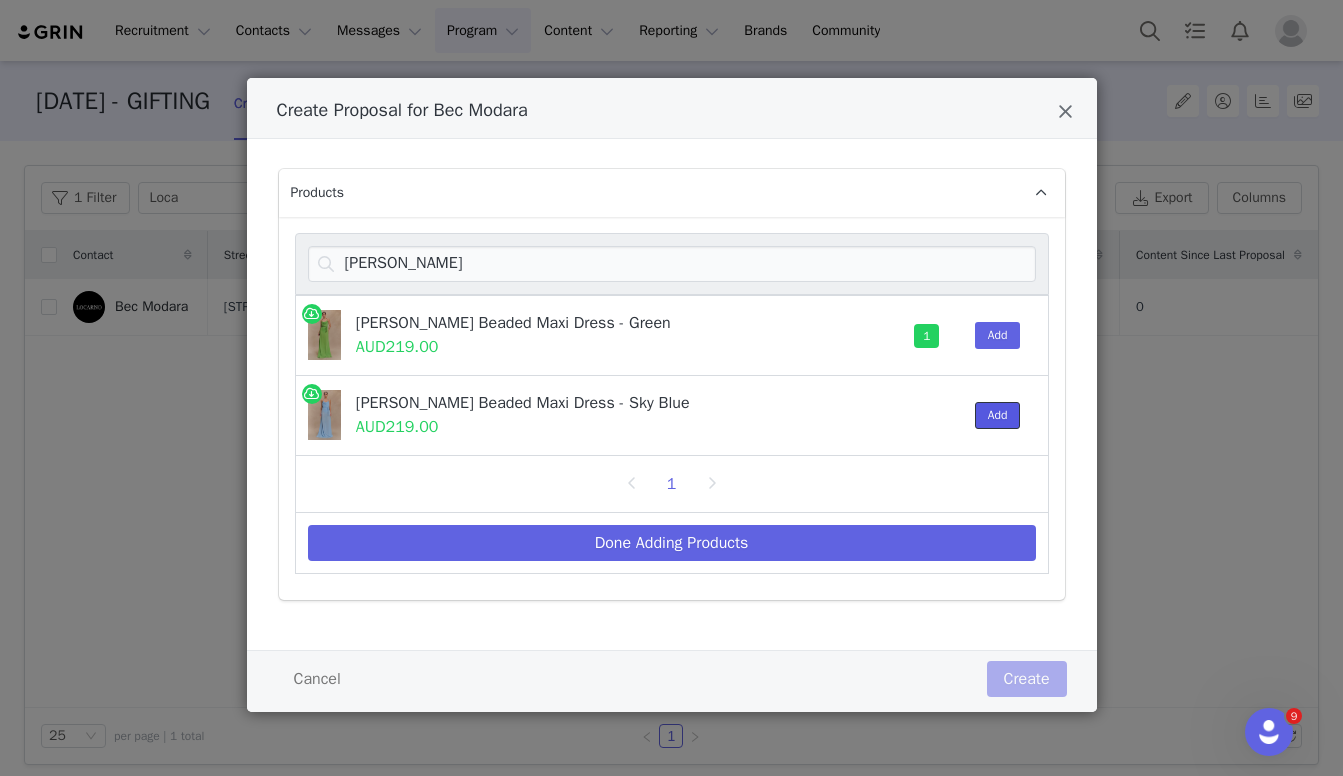 click on "Add" at bounding box center [998, 415] 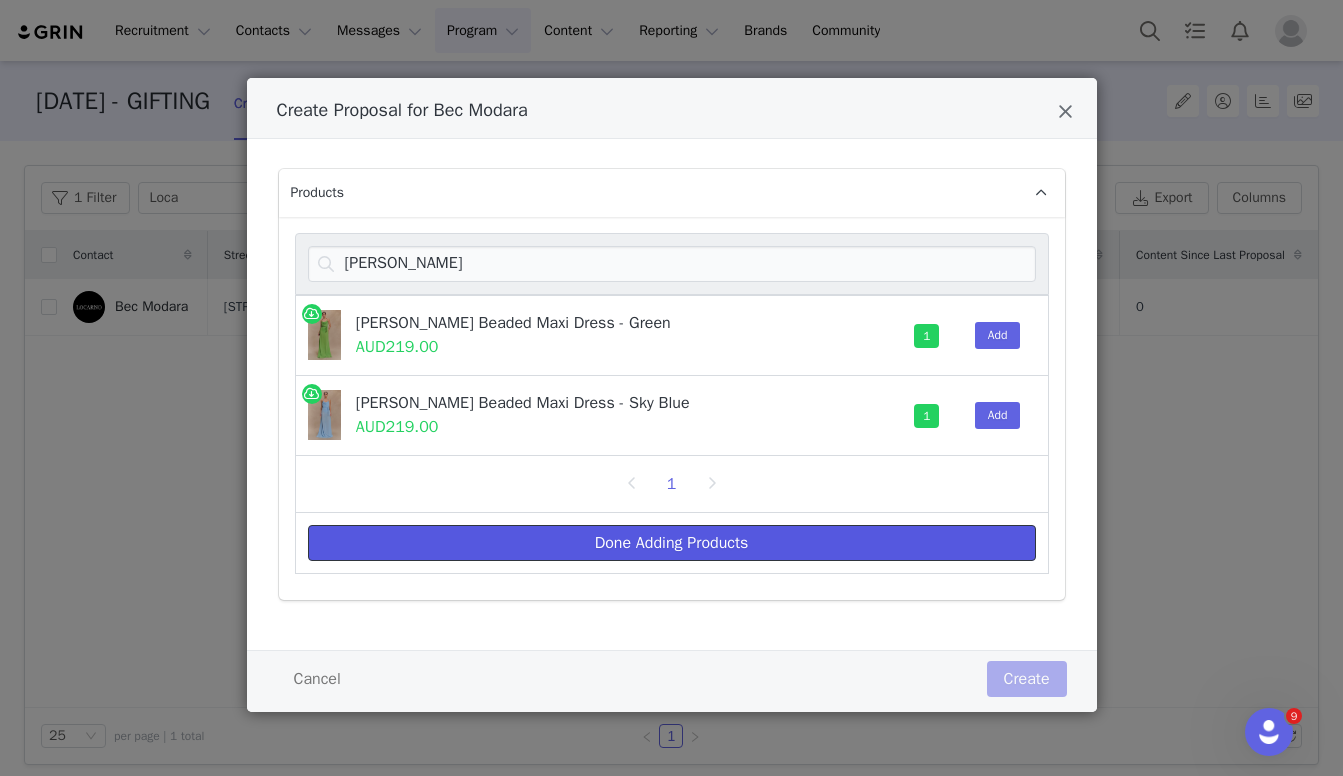 click on "Done Adding Products" at bounding box center (672, 543) 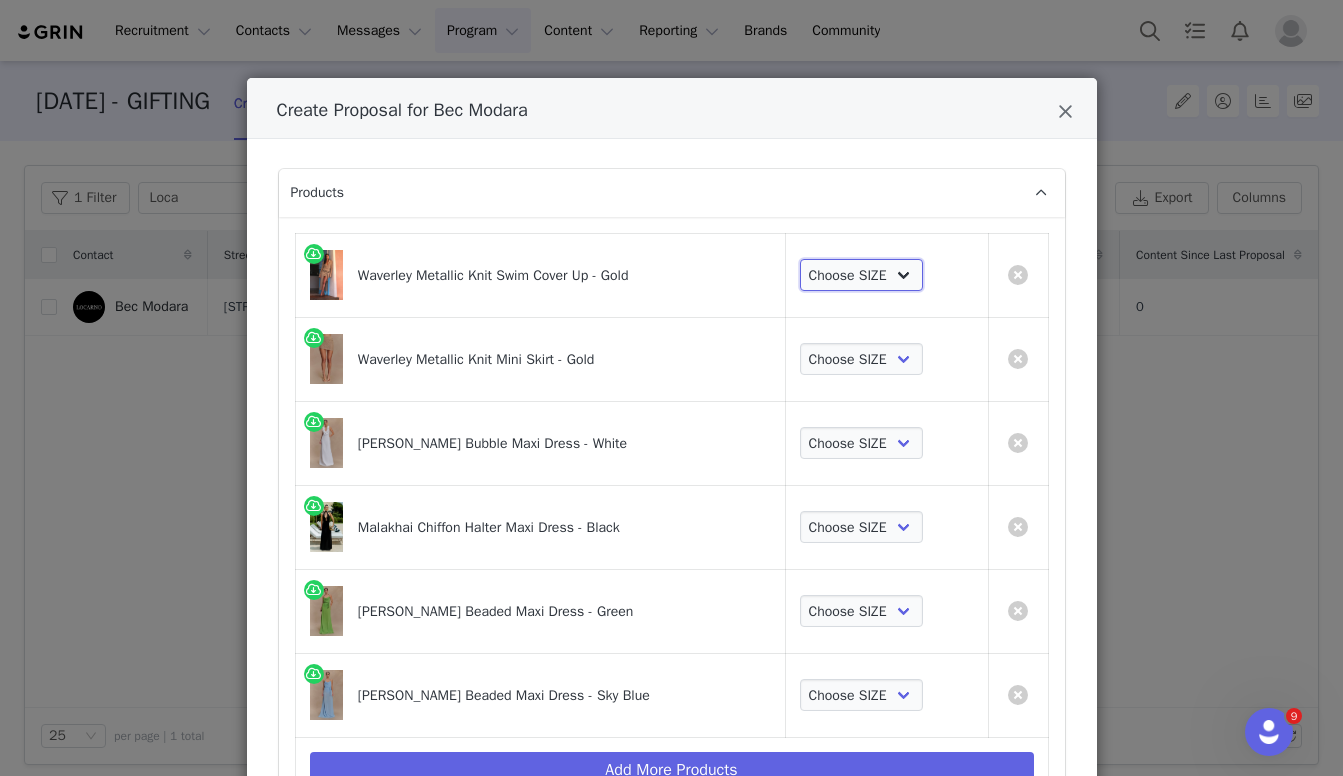 click on "Choose SIZE  XXS   XS   S   M   L   XL   XXL   3XL" at bounding box center [862, 275] 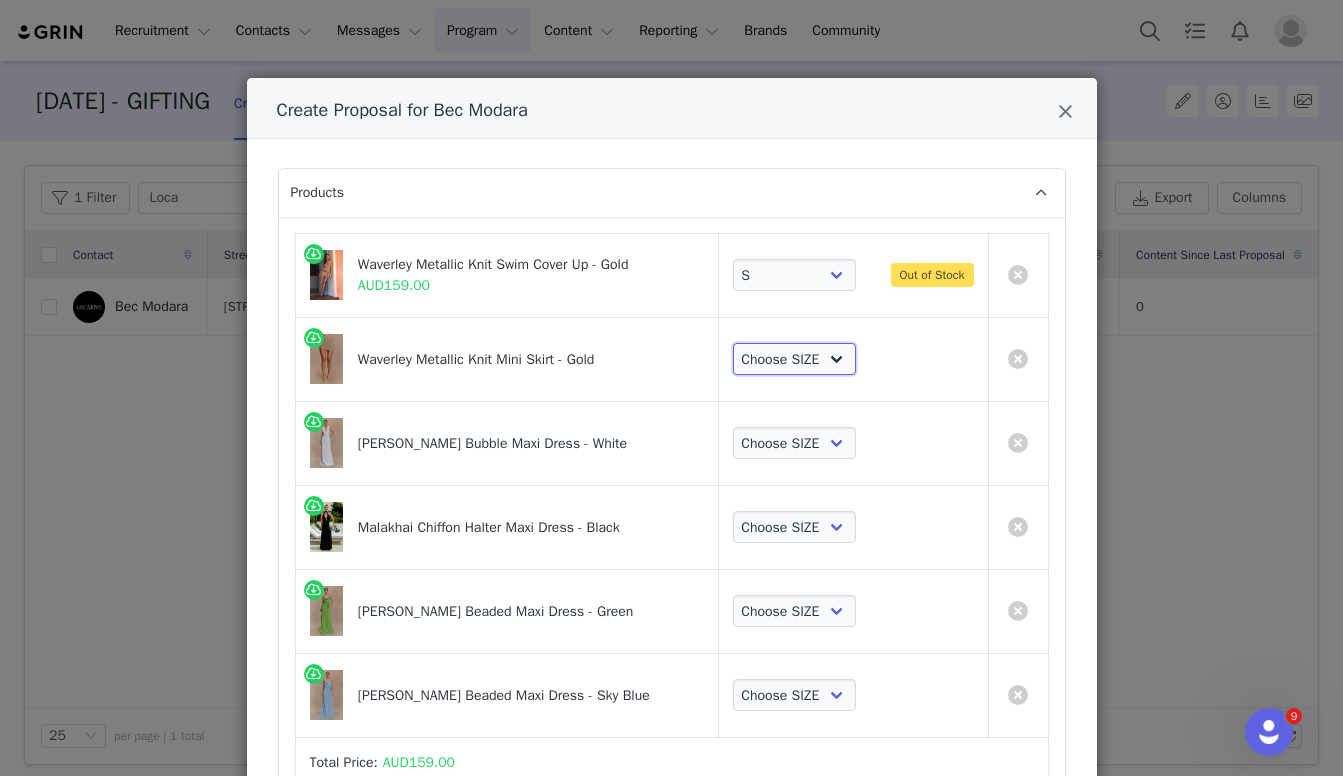 click on "Choose SIZE  XXS   XS   S   M   L   XL   XXL   3XL" at bounding box center (795, 359) 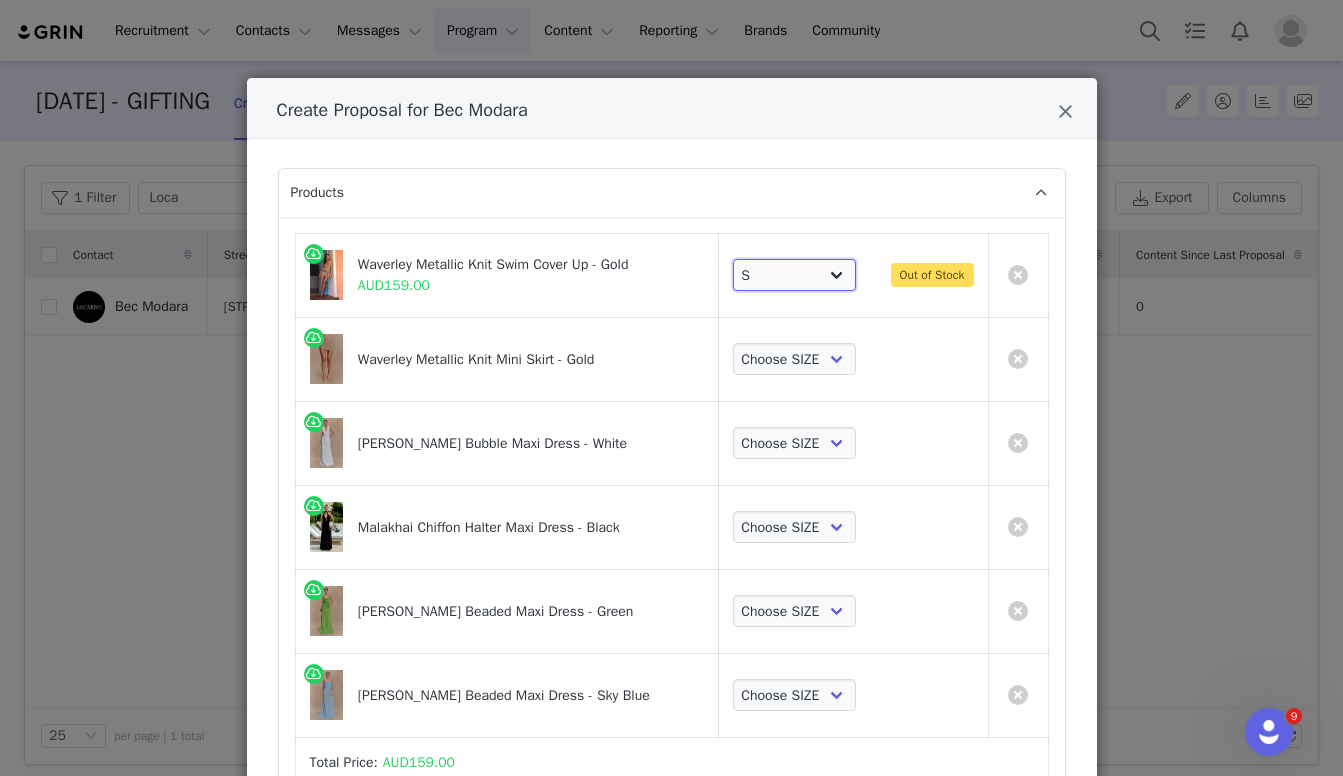 click on "Choose SIZE  XXS   XS   S   M   L   XL   XXL   3XL" at bounding box center (795, 275) 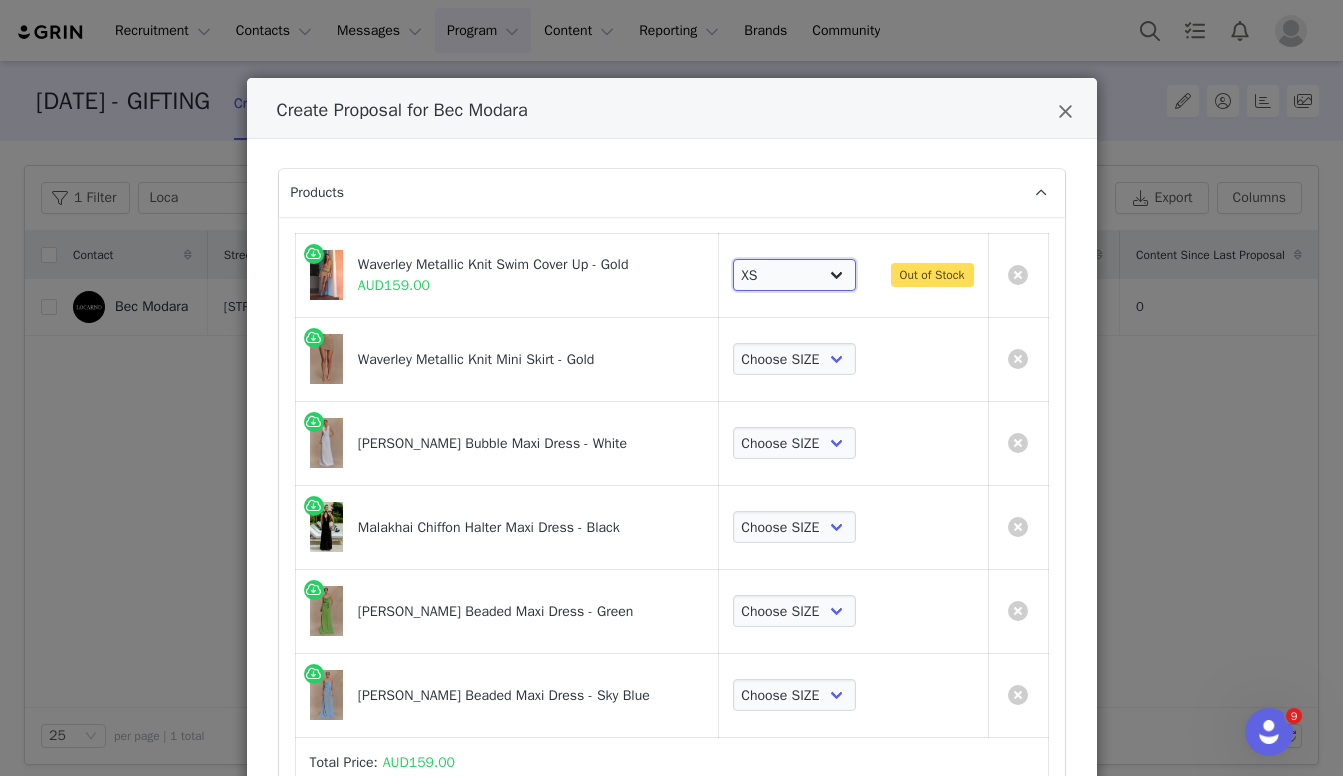 click on "Choose SIZE  XXS   XS   S   M   L   XL   XXL   3XL" at bounding box center (795, 275) 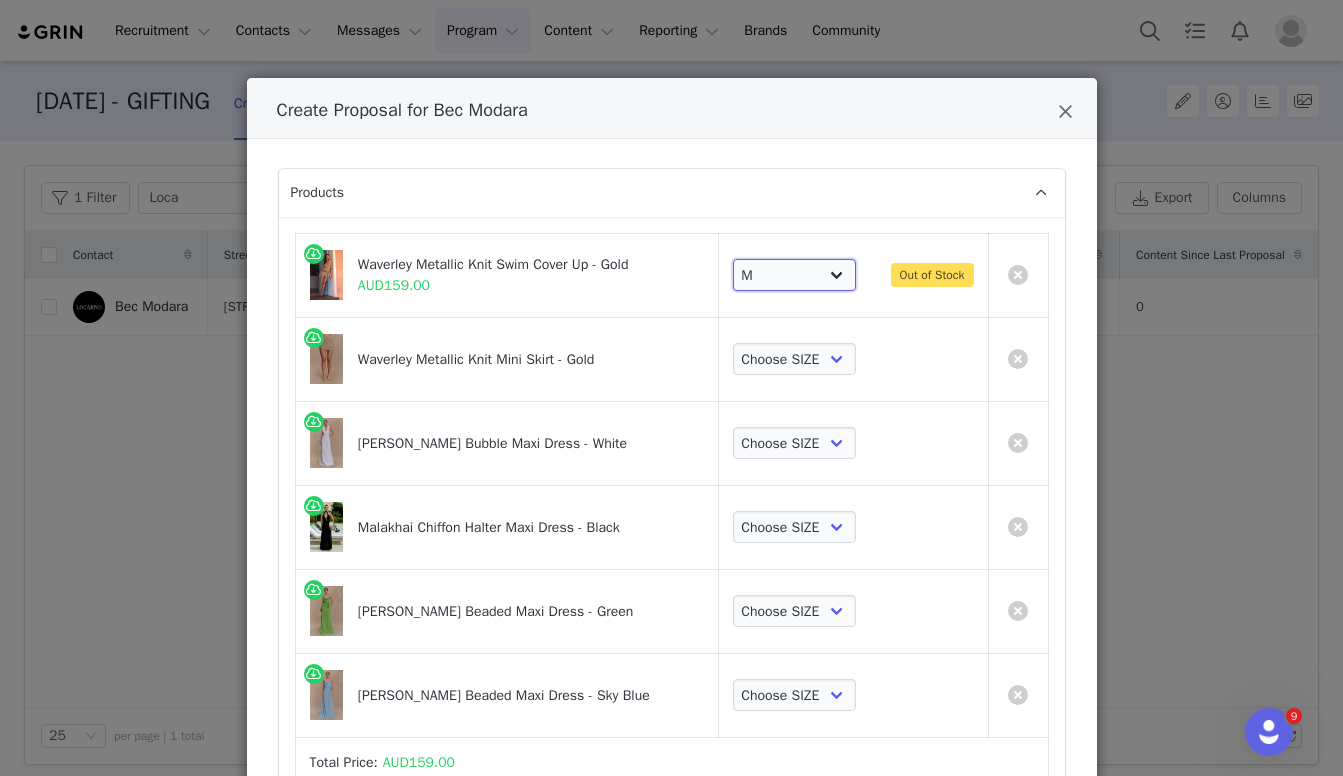 click on "Choose SIZE  XXS   XS   S   M   L   XL   XXL   3XL" at bounding box center [795, 275] 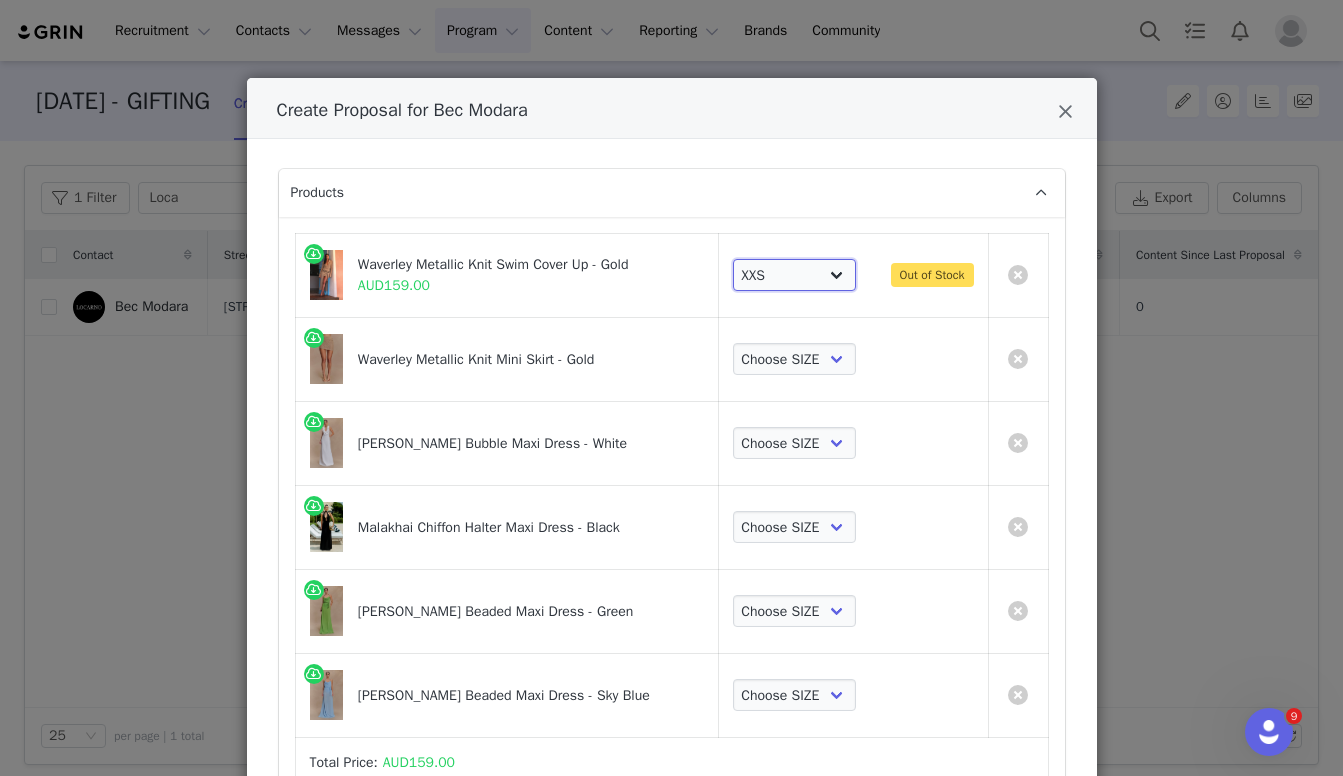 click on "Choose SIZE  XXS   XS   S   M   L   XL   XXL   3XL" at bounding box center (795, 275) 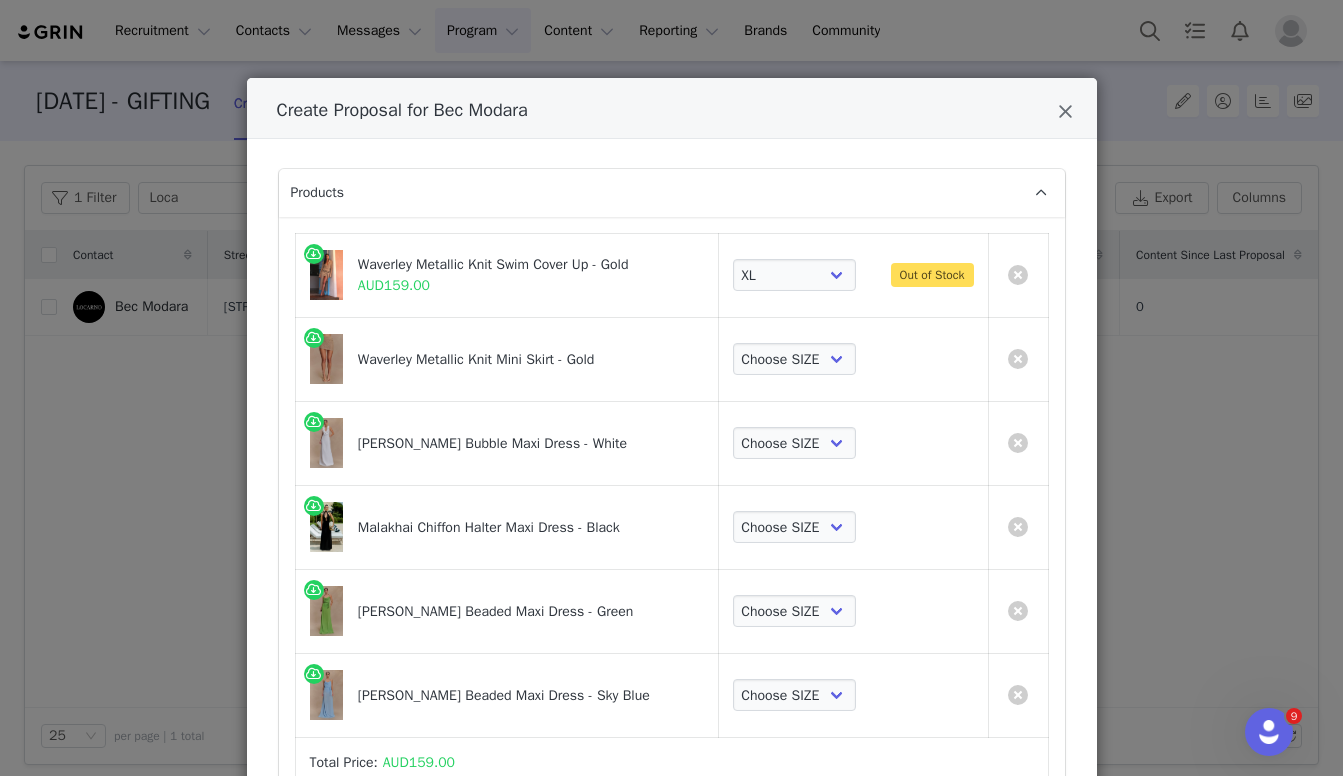 click on "Choose SIZE  XXS   XS   S   M   L   XL   XXL   3XL" at bounding box center [853, 359] 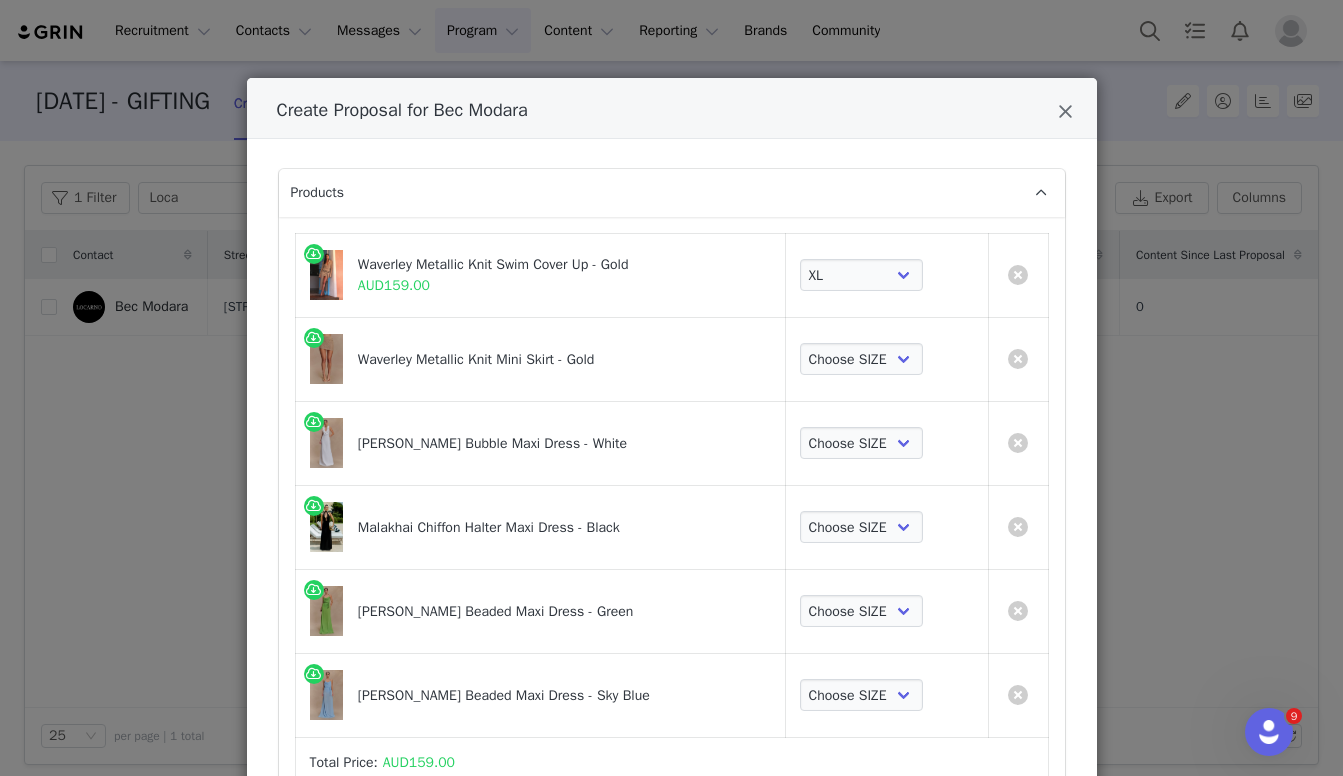 click on "Choose SIZE  XXS   XS   S   M   L   XL   XXL   3XL" at bounding box center (886, 275) 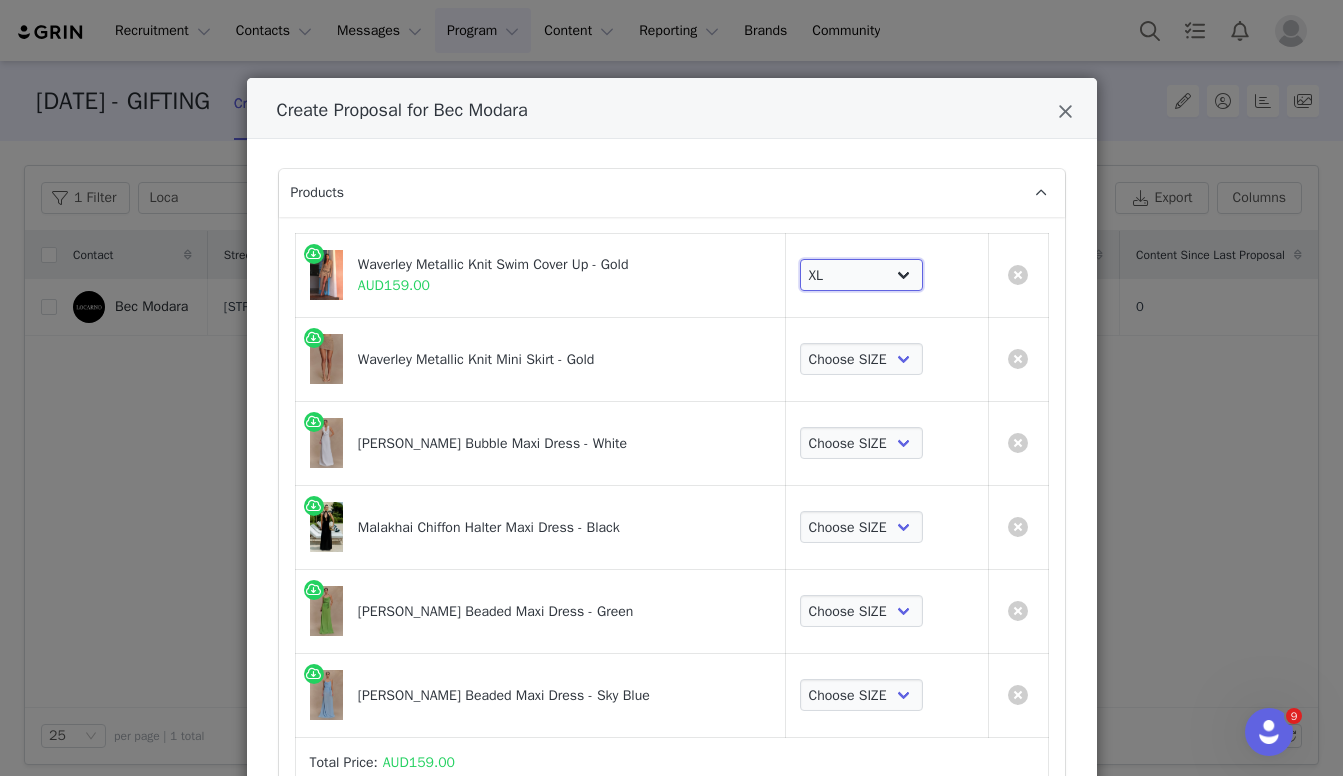 click on "Choose SIZE  XXS   XS   S   M   L   XL   XXL   3XL" at bounding box center [862, 275] 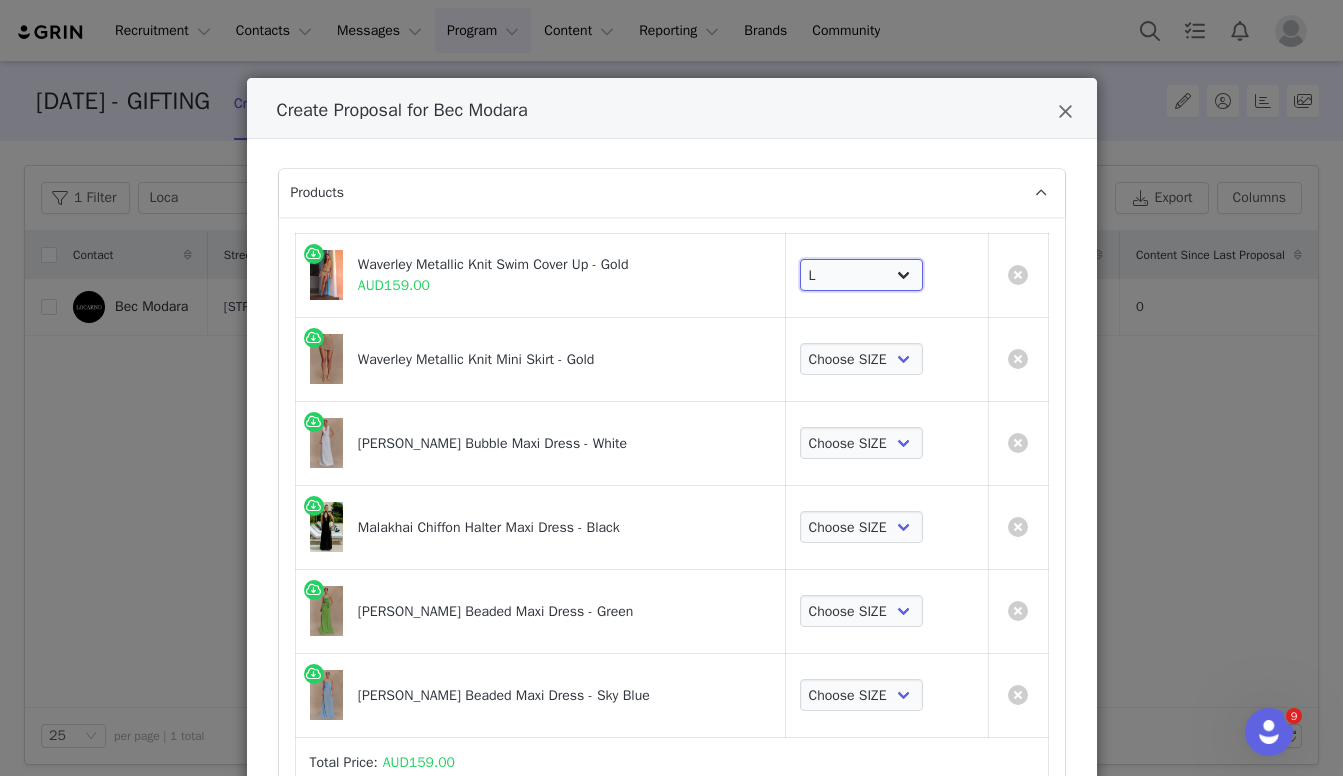 click on "Choose SIZE  XXS   XS   S   M   L   XL   XXL   3XL" at bounding box center [862, 275] 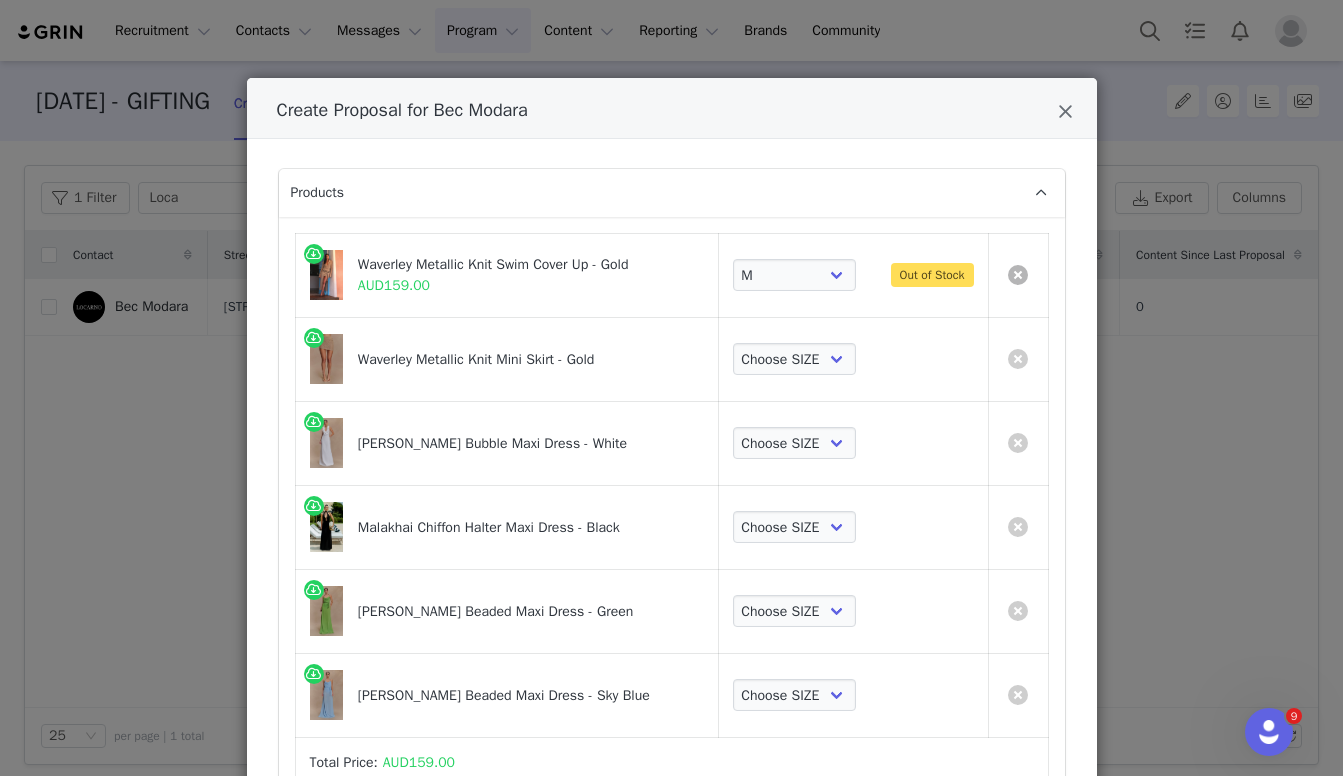 click at bounding box center (1018, 275) 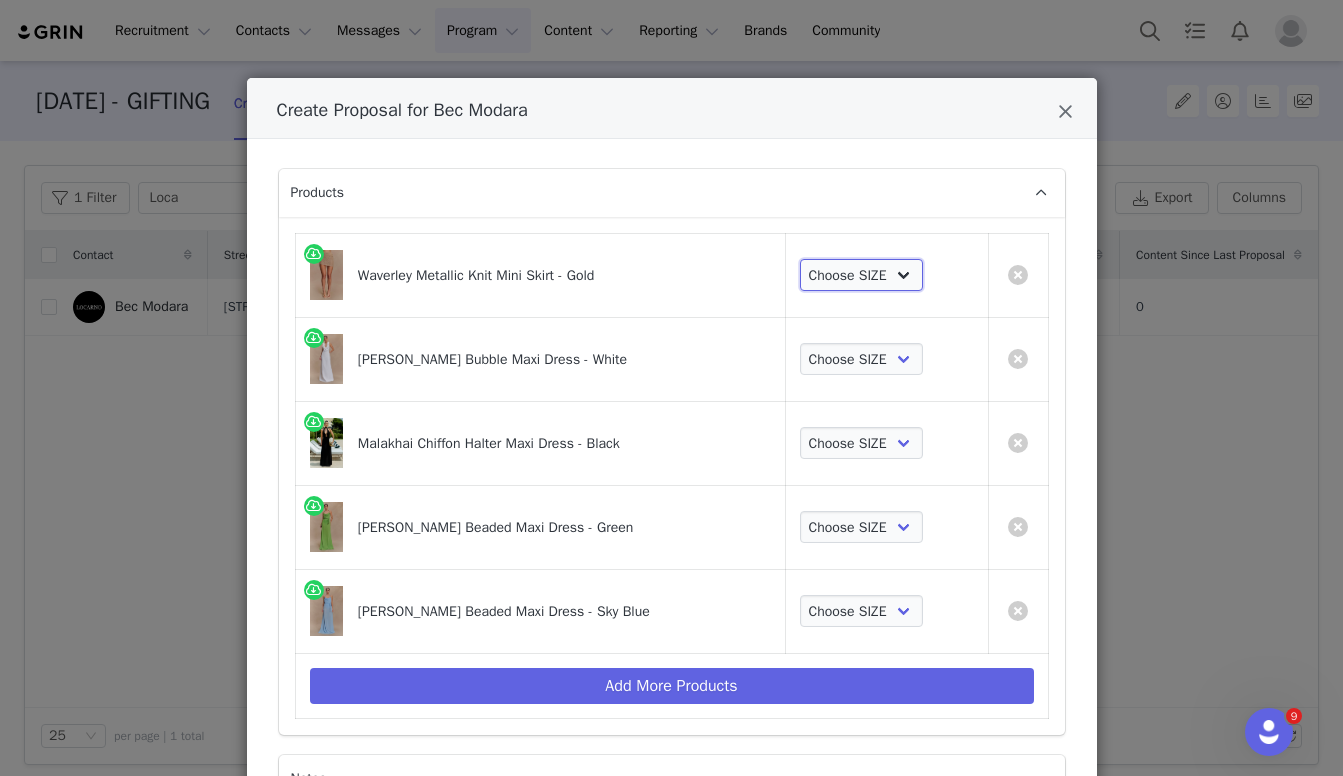 click on "Choose SIZE  XXS   XS   S   M   L   XL   XXL   3XL" at bounding box center [862, 275] 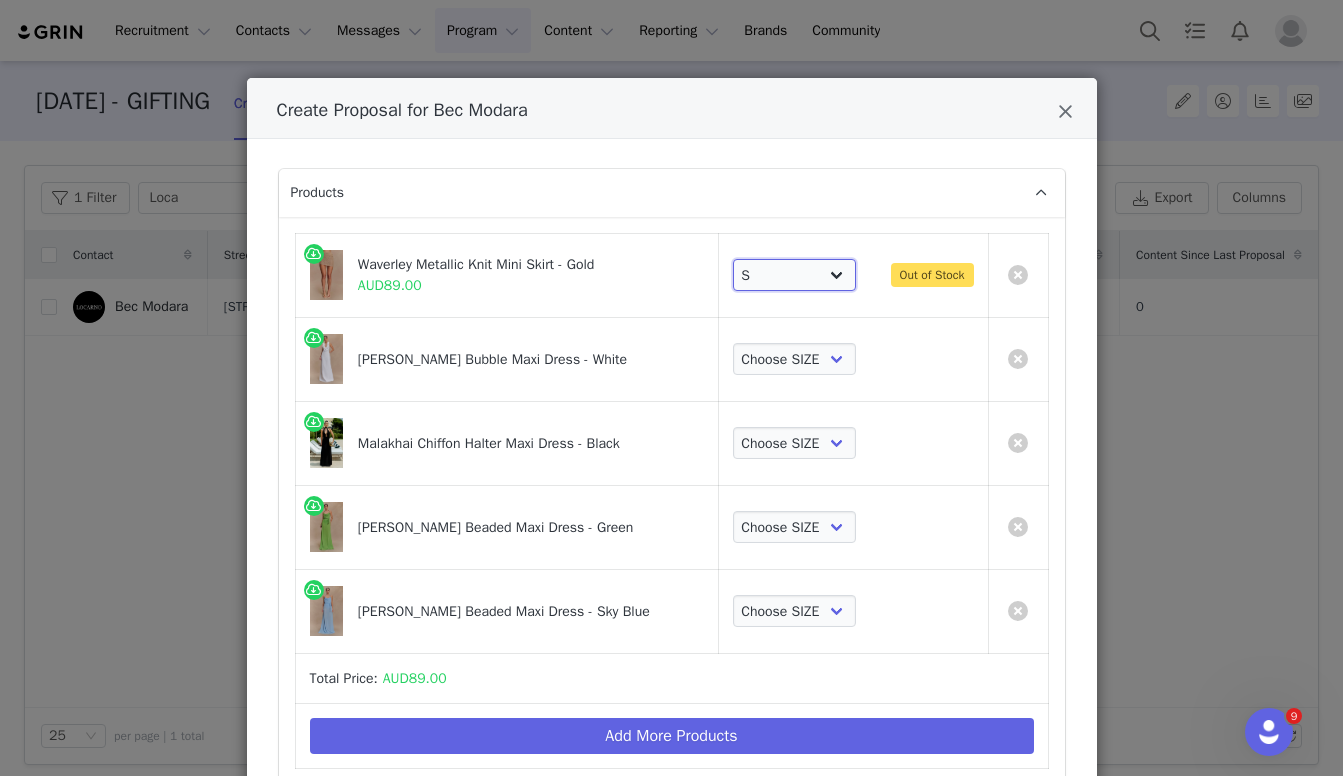 click on "Choose SIZE  XXS   XS   S   M   L   XL   XXL   3XL" at bounding box center [795, 275] 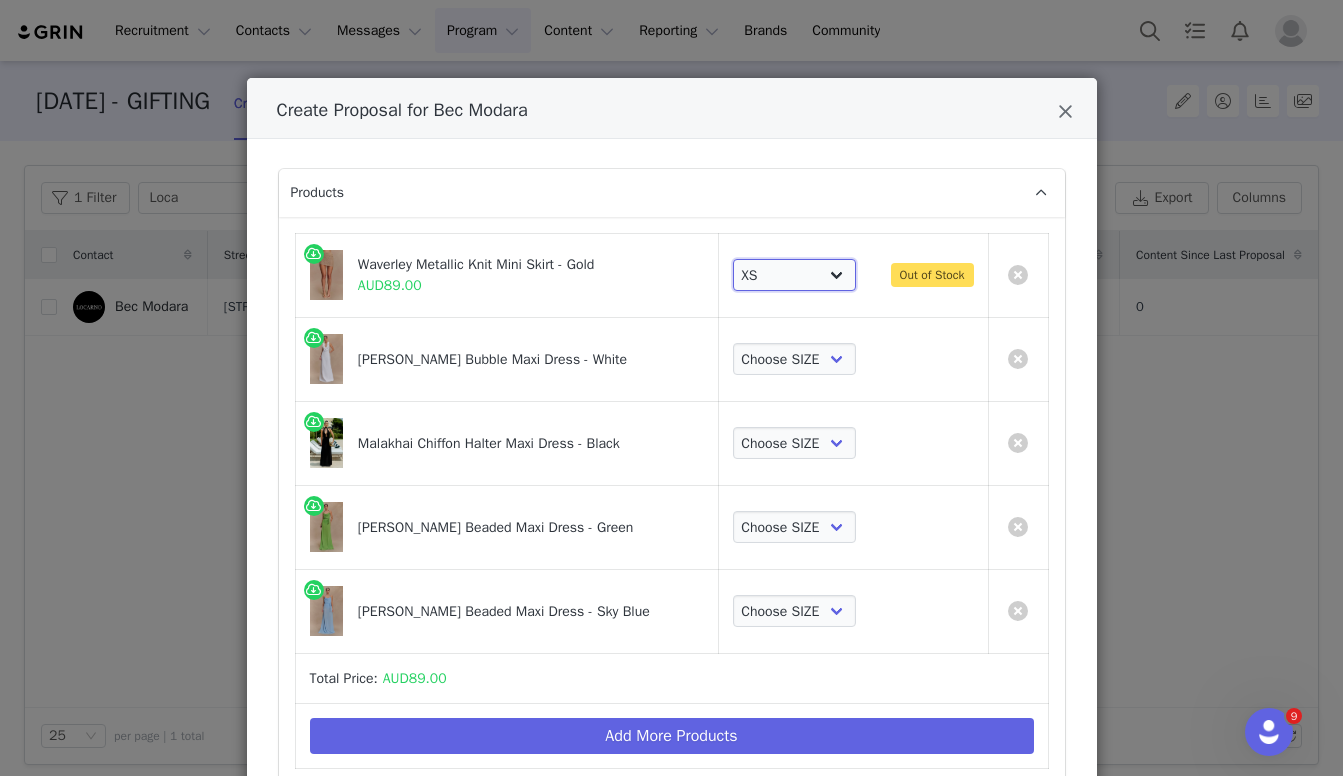 click on "Choose SIZE  XXS   XS   S   M   L   XL   XXL   3XL" at bounding box center [795, 275] 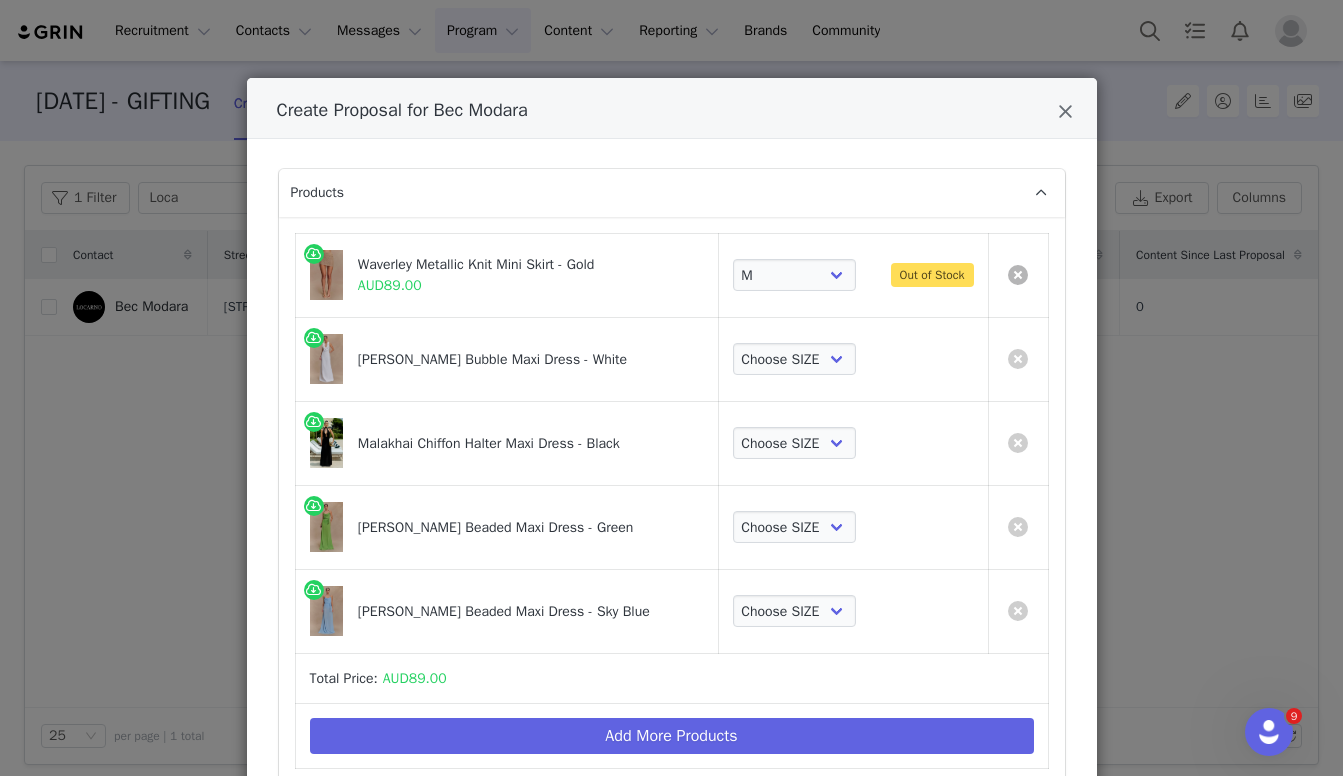 click at bounding box center [1018, 275] 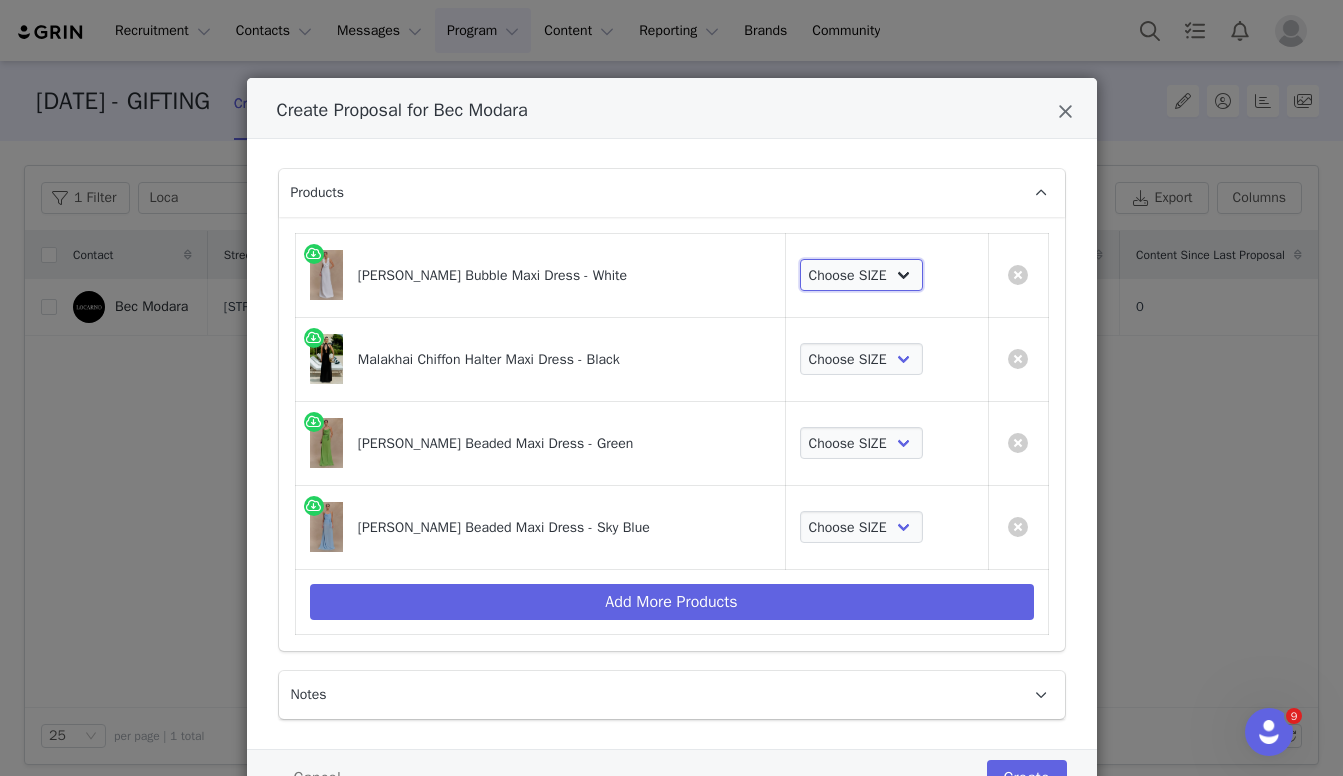 click on "Choose SIZE  XXS   XS   S   M   L   XL   XXL   3XL" at bounding box center (862, 275) 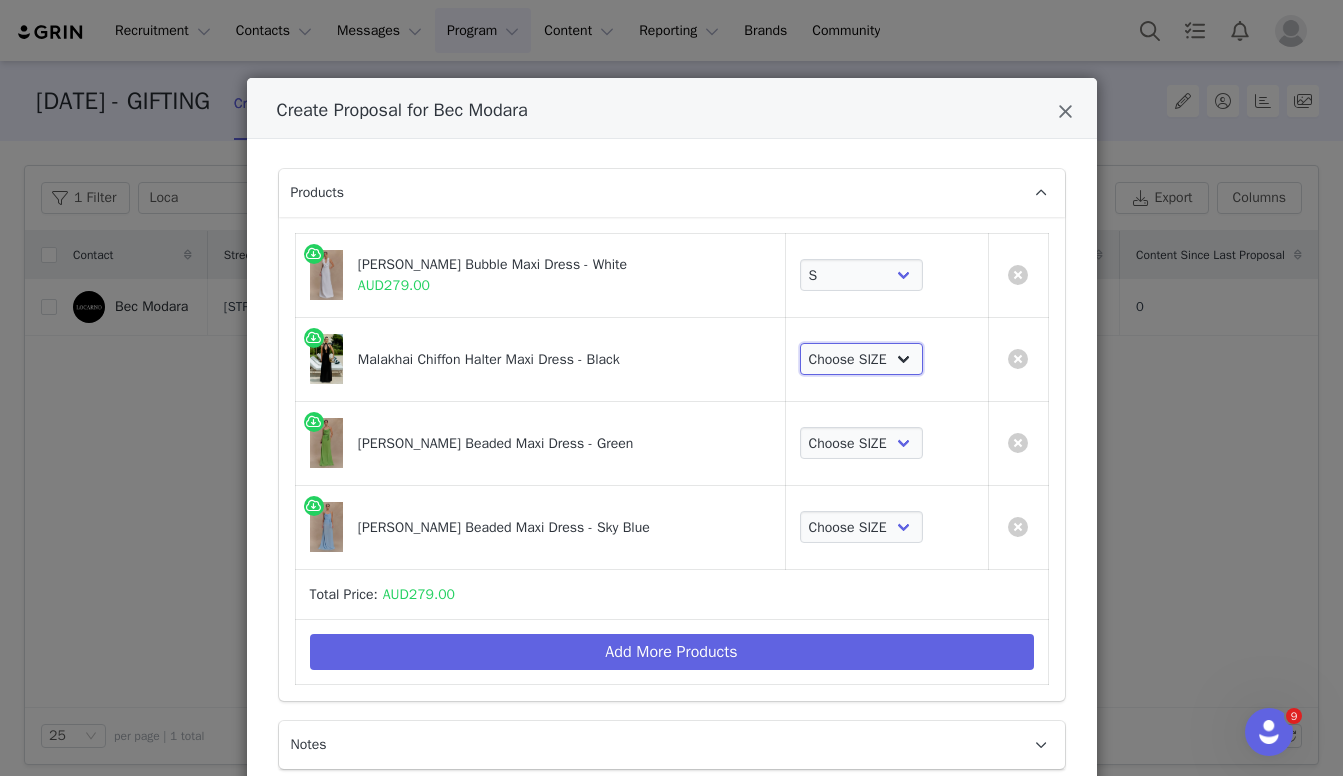 click on "Choose SIZE  XXS   XS   S   M   L   XL   XXL   3XL" at bounding box center [862, 359] 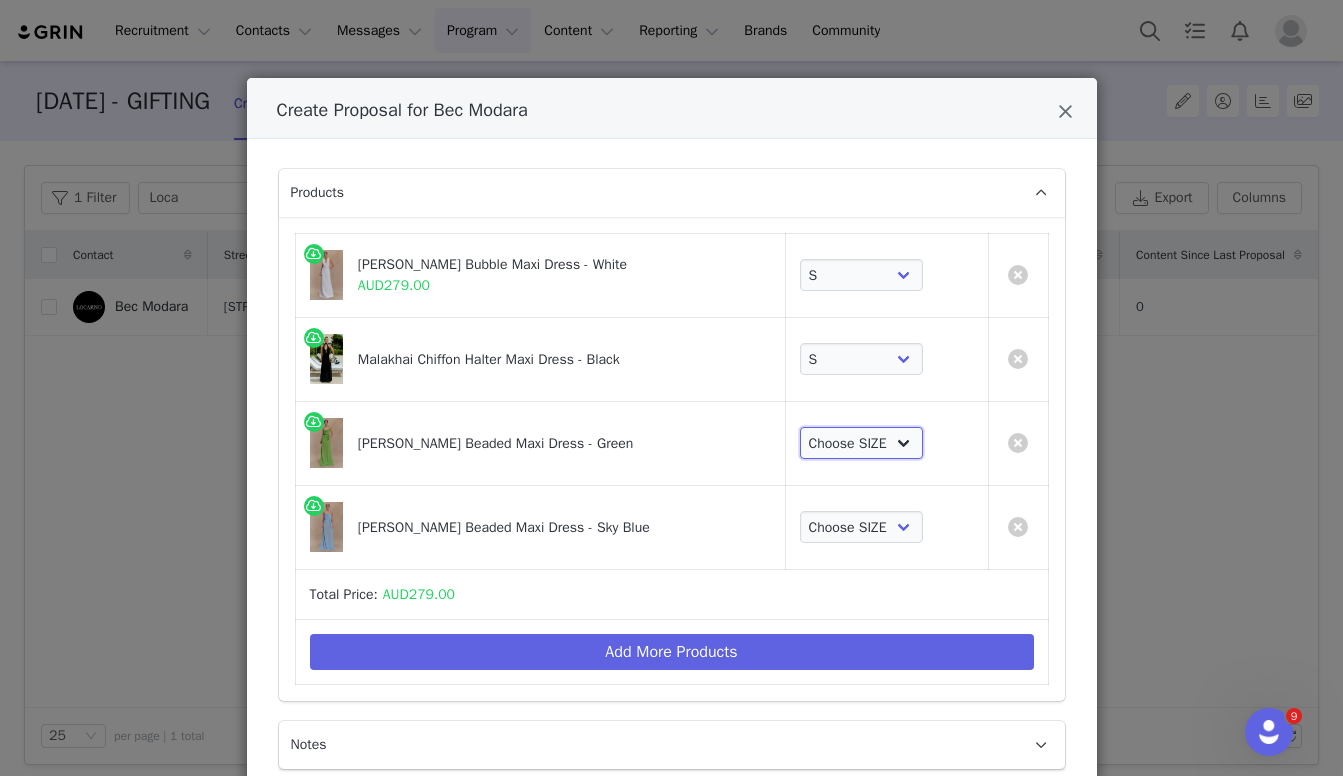 click on "Choose SIZE  XXS   XS   S   M   L   XL   XXL   3XL" at bounding box center (862, 443) 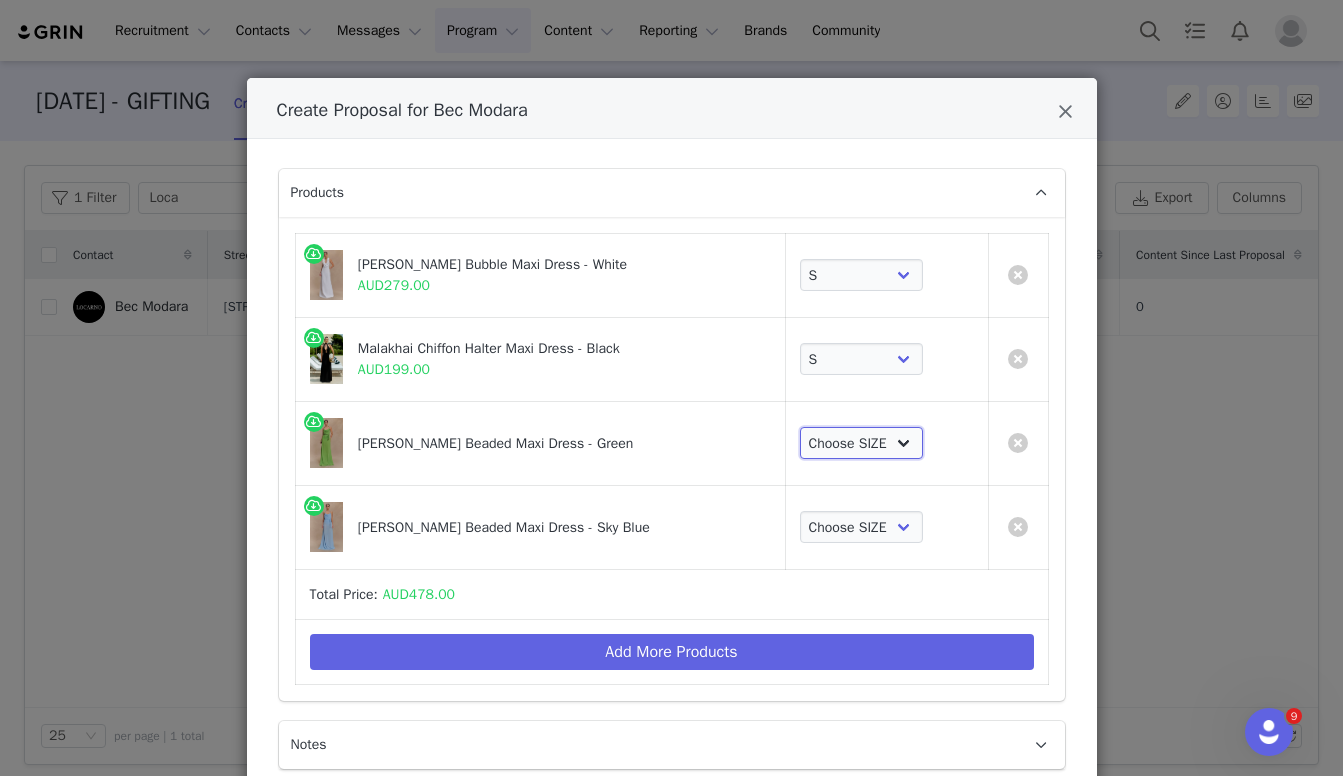 select on "26375109" 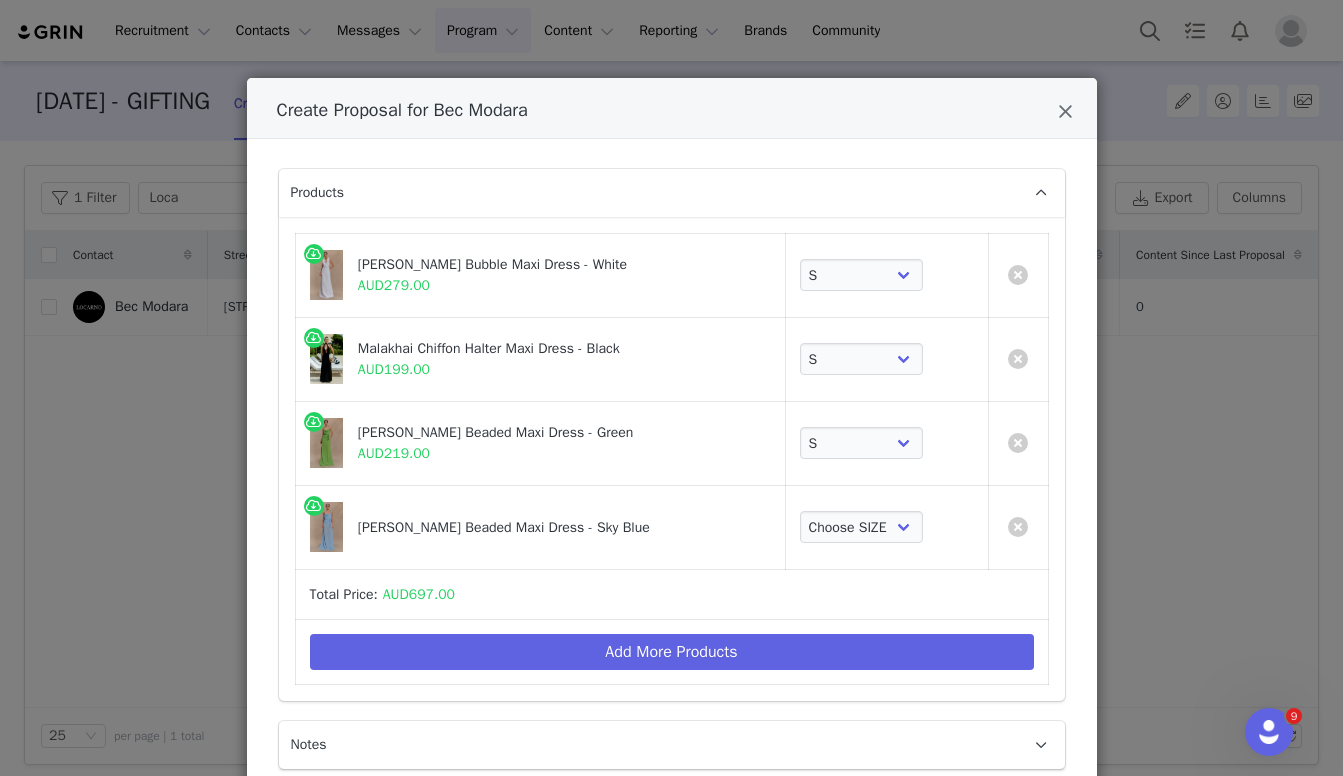 click on "Choose SIZE  XXS   XS   S   M   L   XL   XXL   3XL" at bounding box center (886, 527) 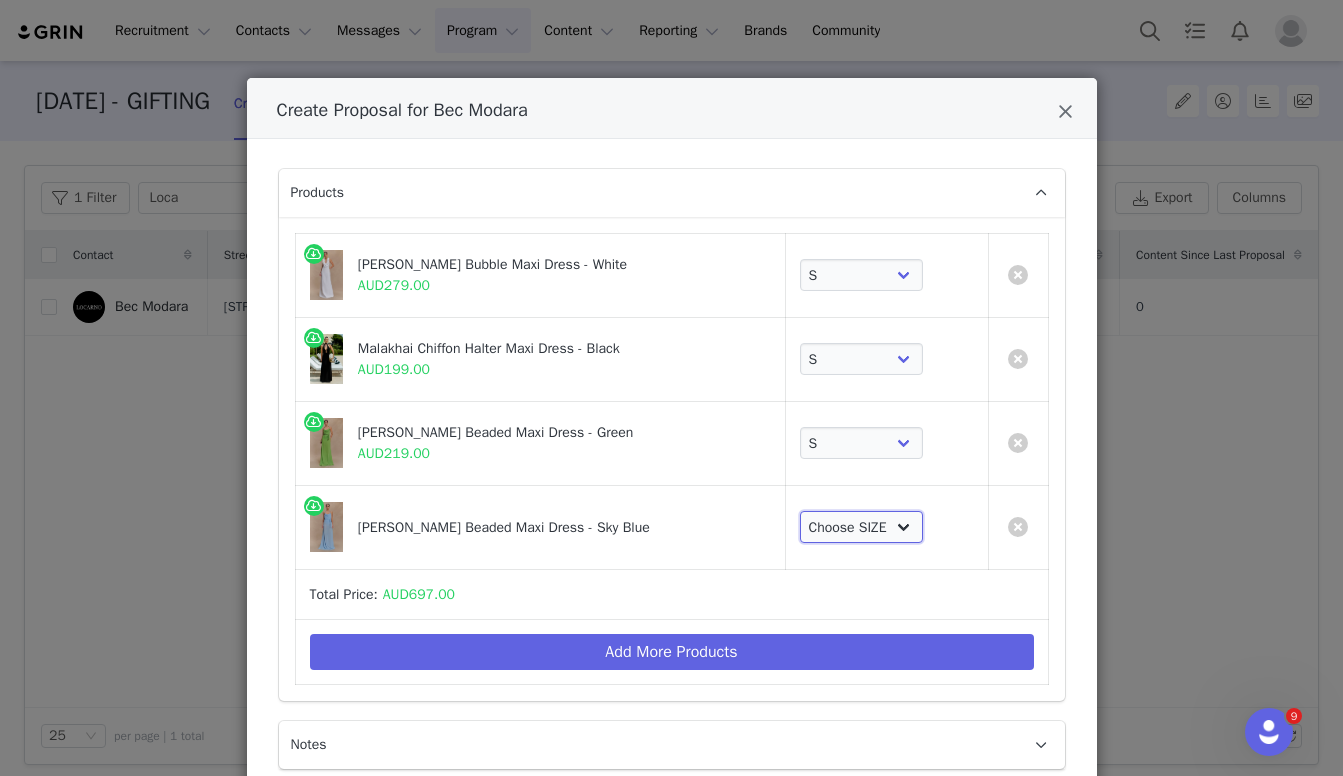 click on "Choose SIZE  XXS   XS   S   M   L   XL   XXL   3XL" at bounding box center (862, 527) 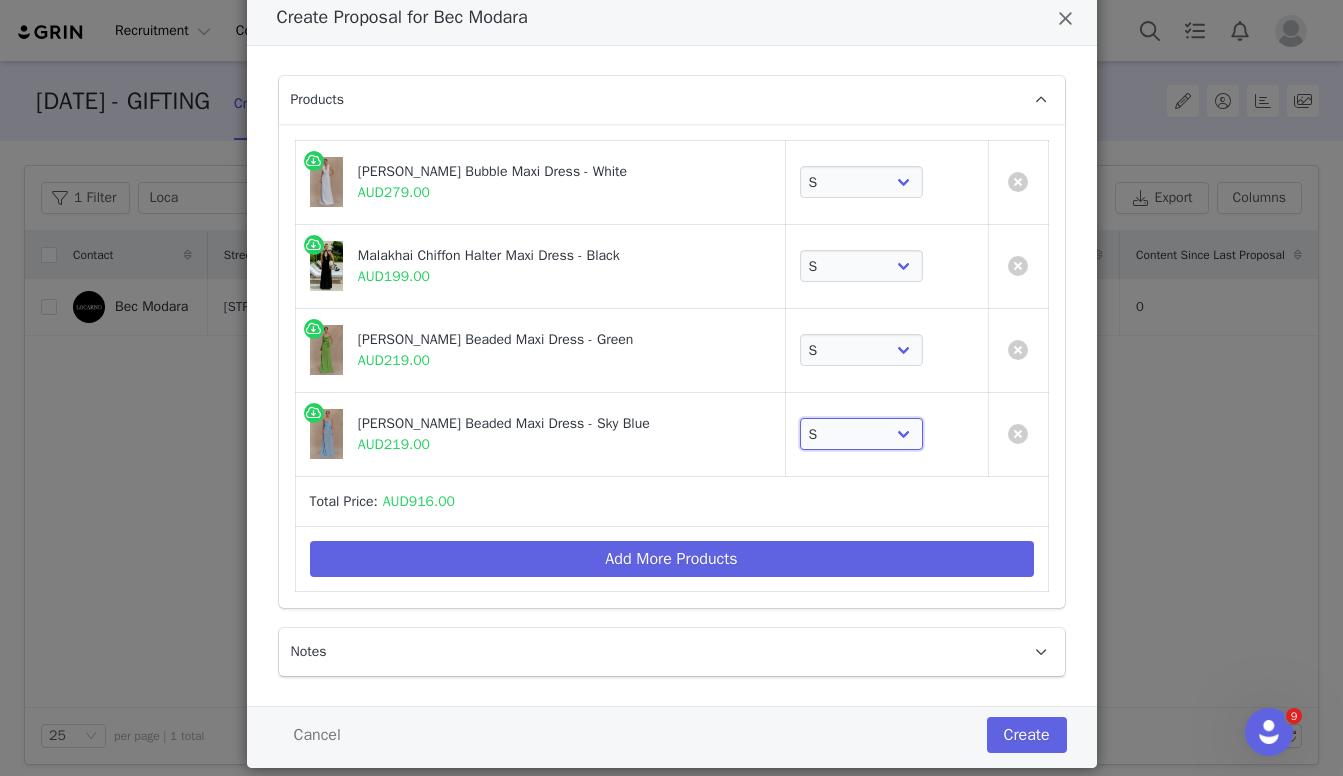 scroll, scrollTop: 101, scrollLeft: 0, axis: vertical 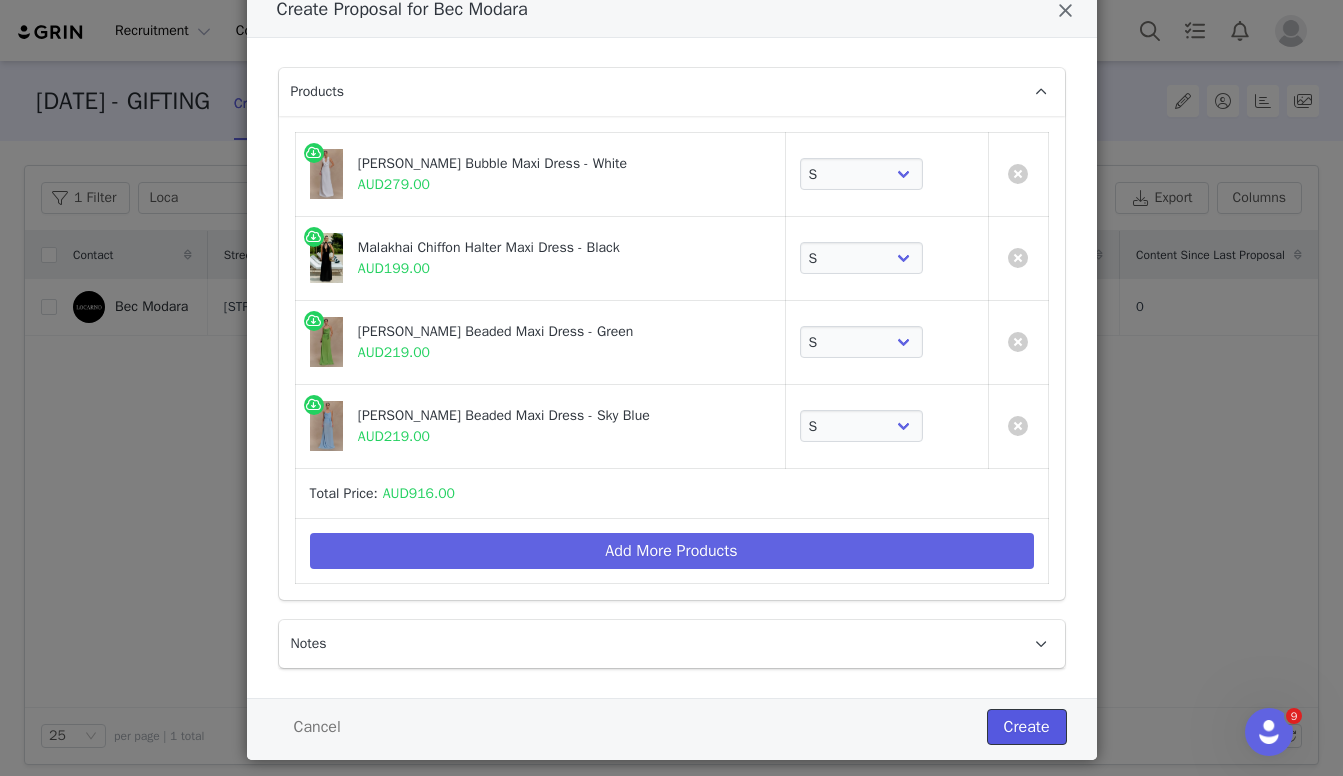 click on "Create" at bounding box center (1027, 727) 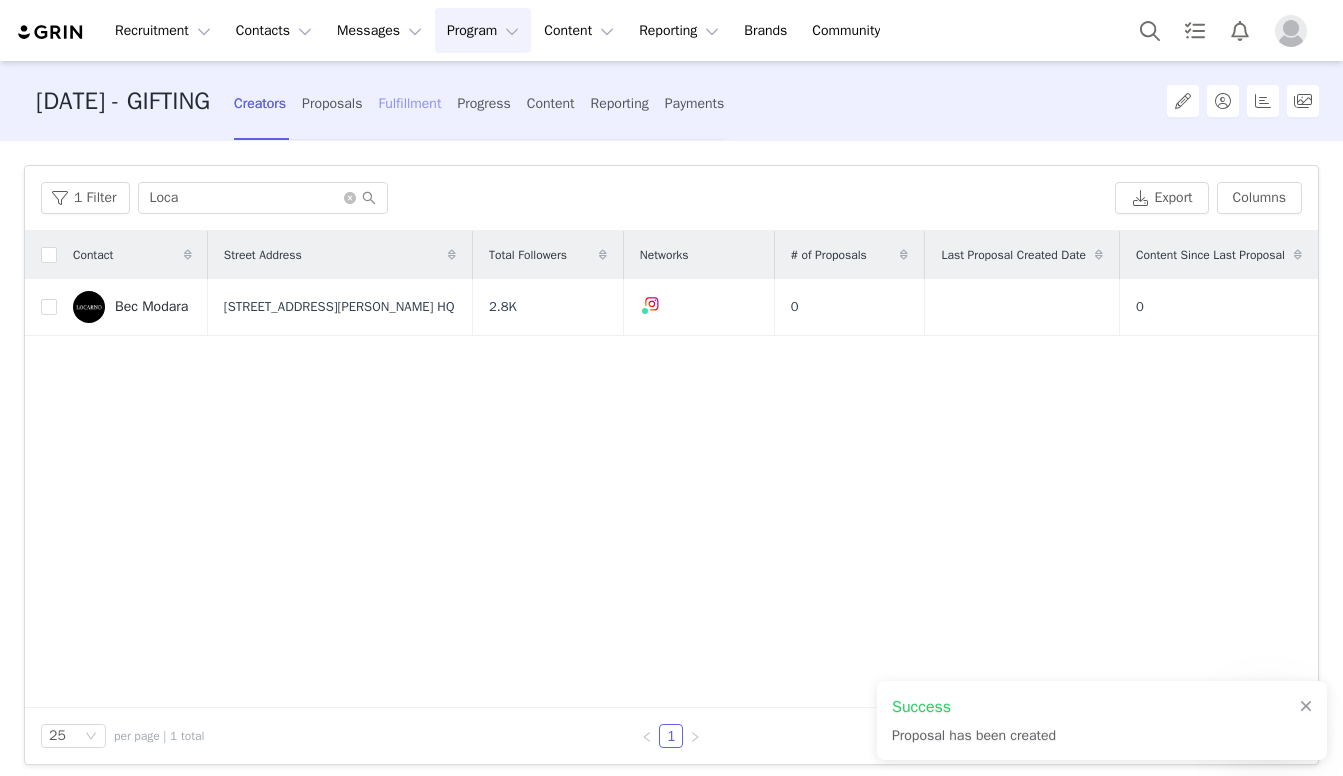 click on "Fulfillment" at bounding box center [409, 103] 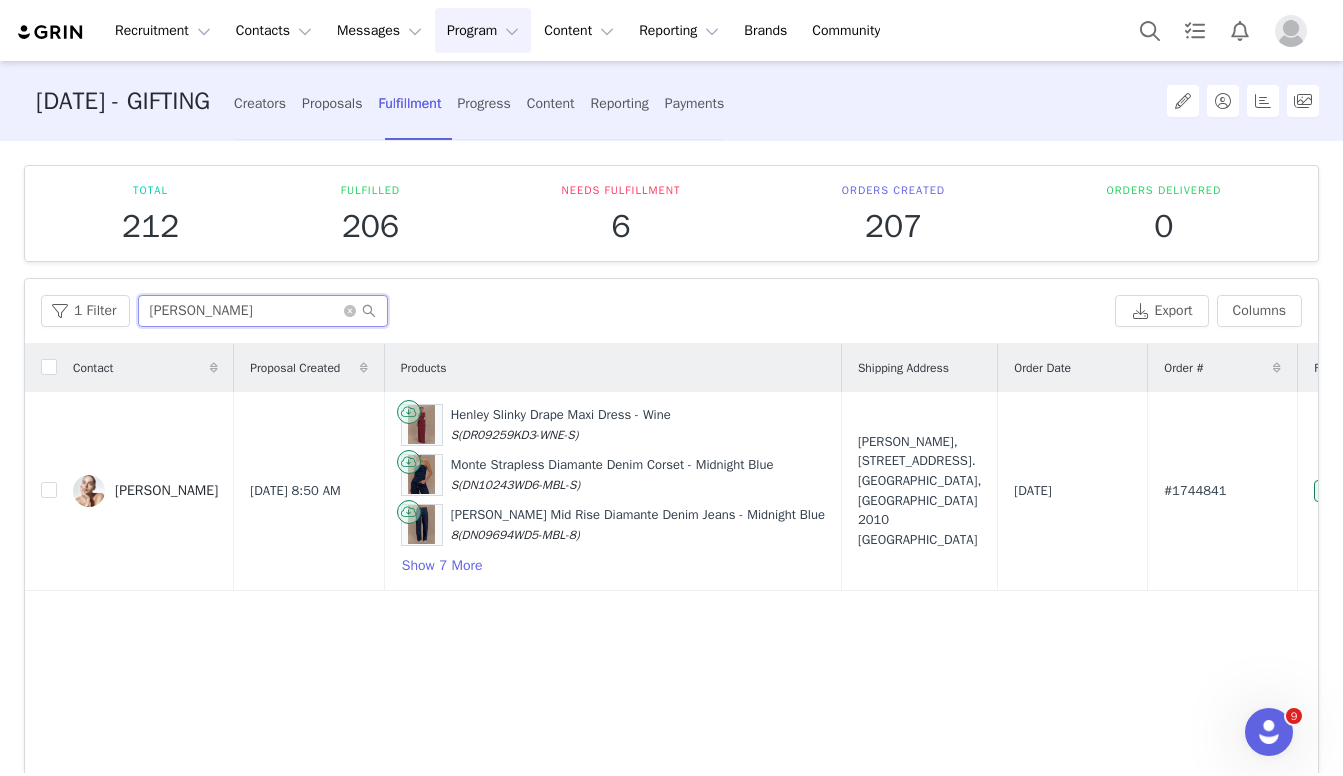 drag, startPoint x: 226, startPoint y: 319, endPoint x: 139, endPoint y: 313, distance: 87.20665 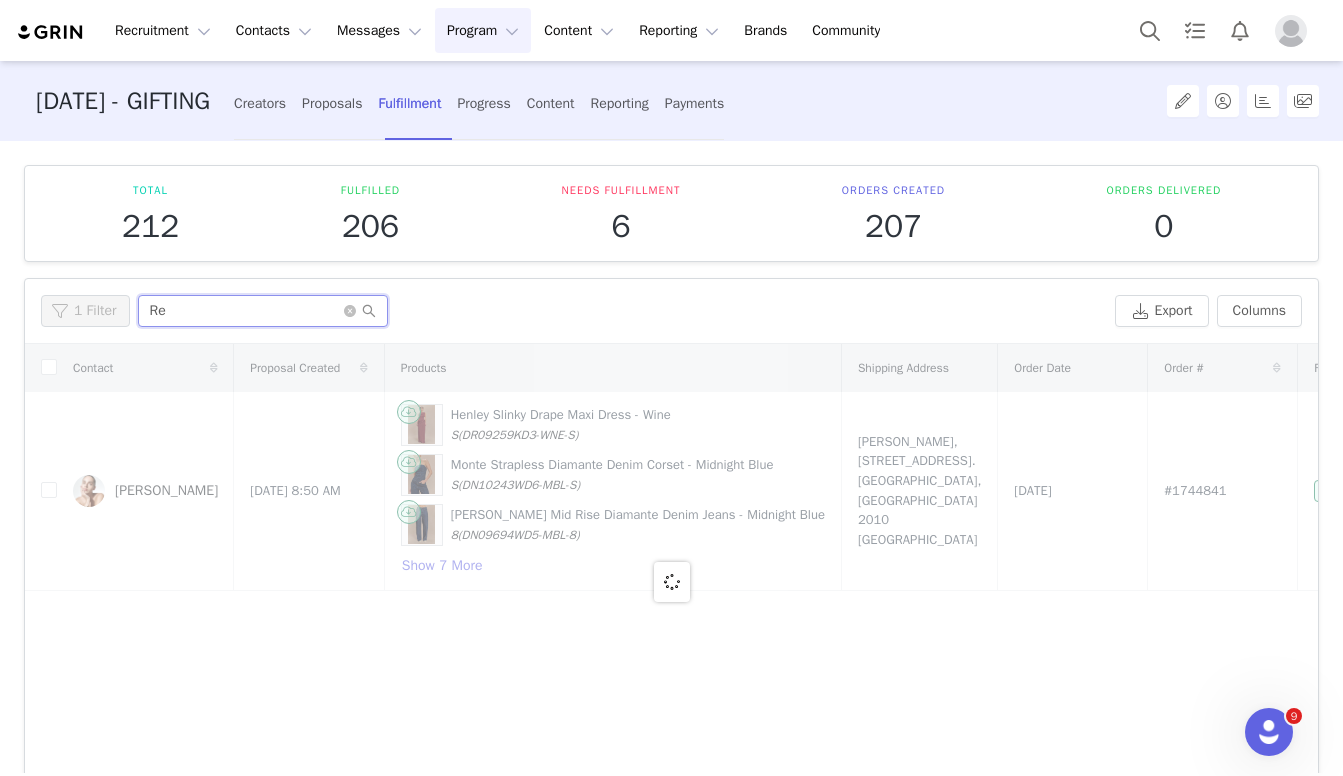 type on "R" 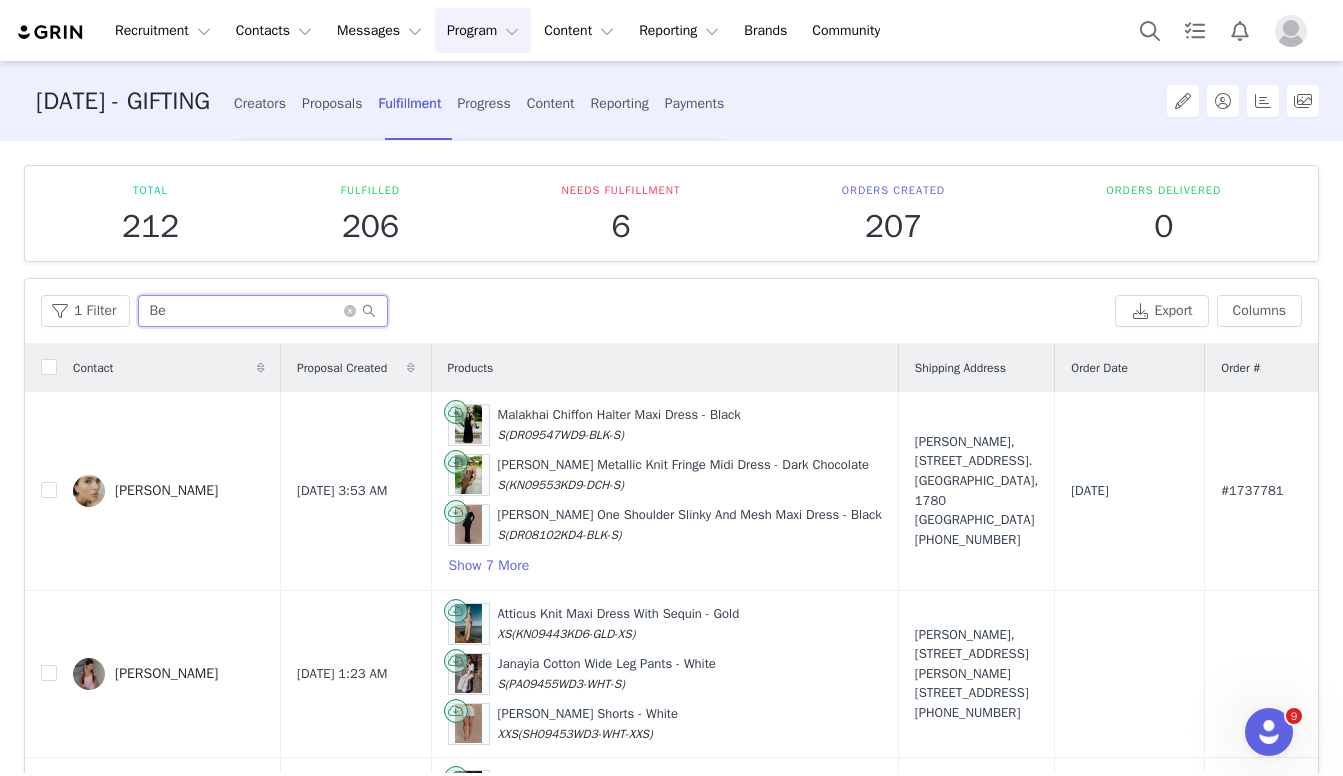 type on "B" 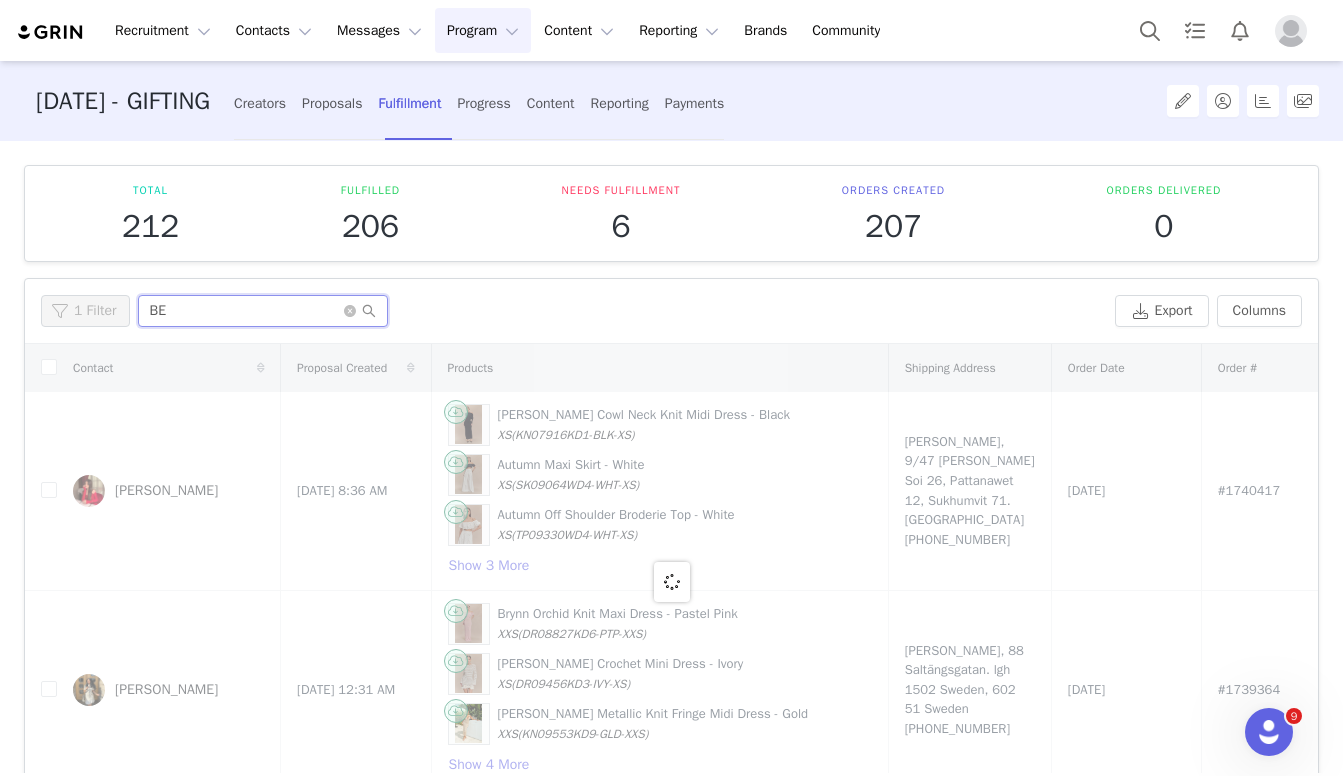 type on "B" 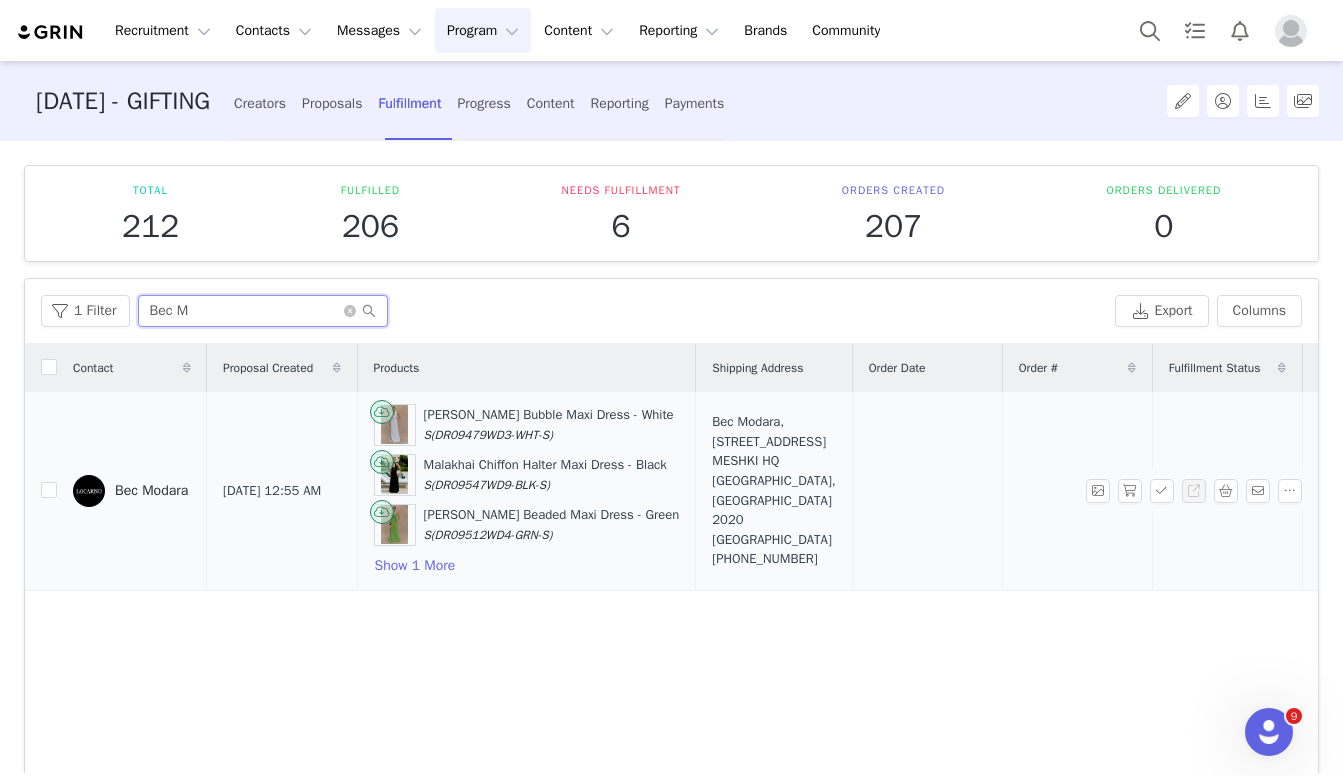 type on "Bec M" 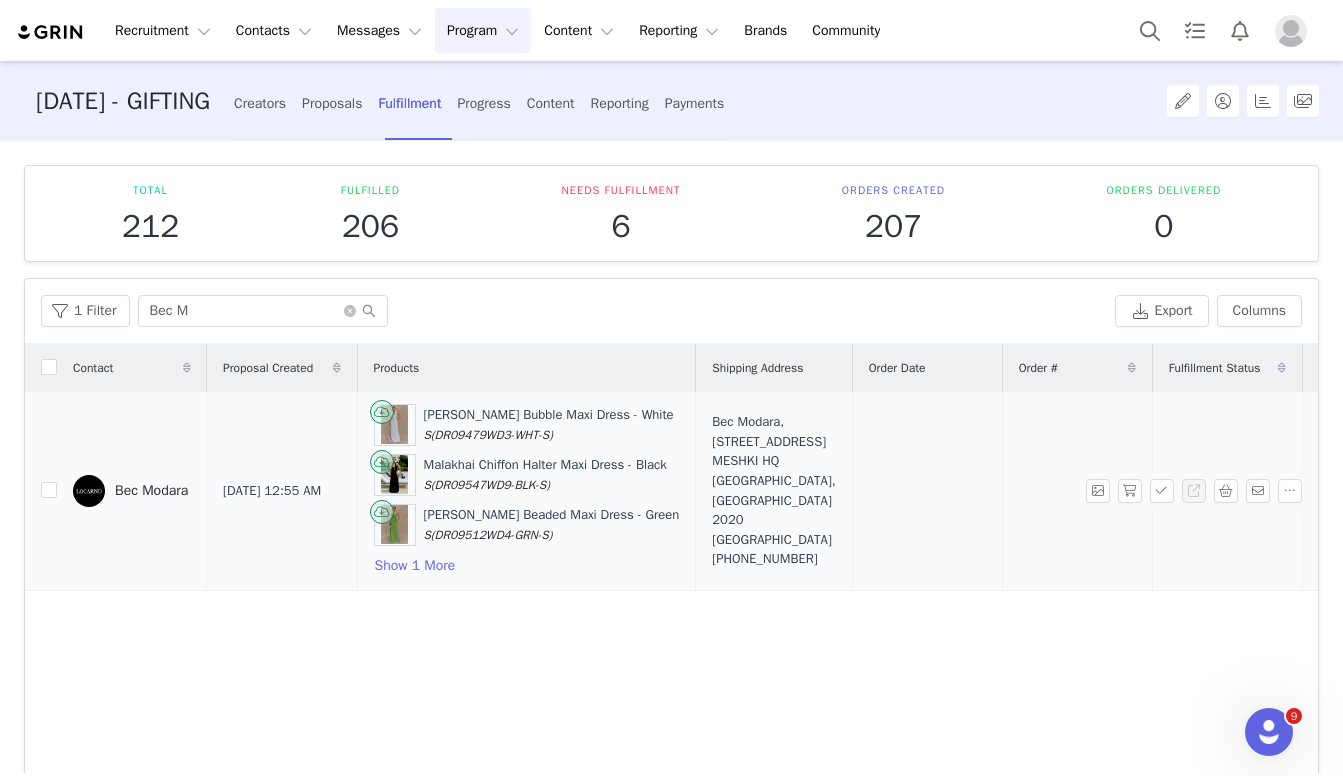click on "Bec Modara, [STREET_ADDRESS] MESHKI HQ [GEOGRAPHIC_DATA], [GEOGRAPHIC_DATA] 2020 [GEOGRAPHIC_DATA]   [PHONE_NUMBER]" at bounding box center [773, 490] 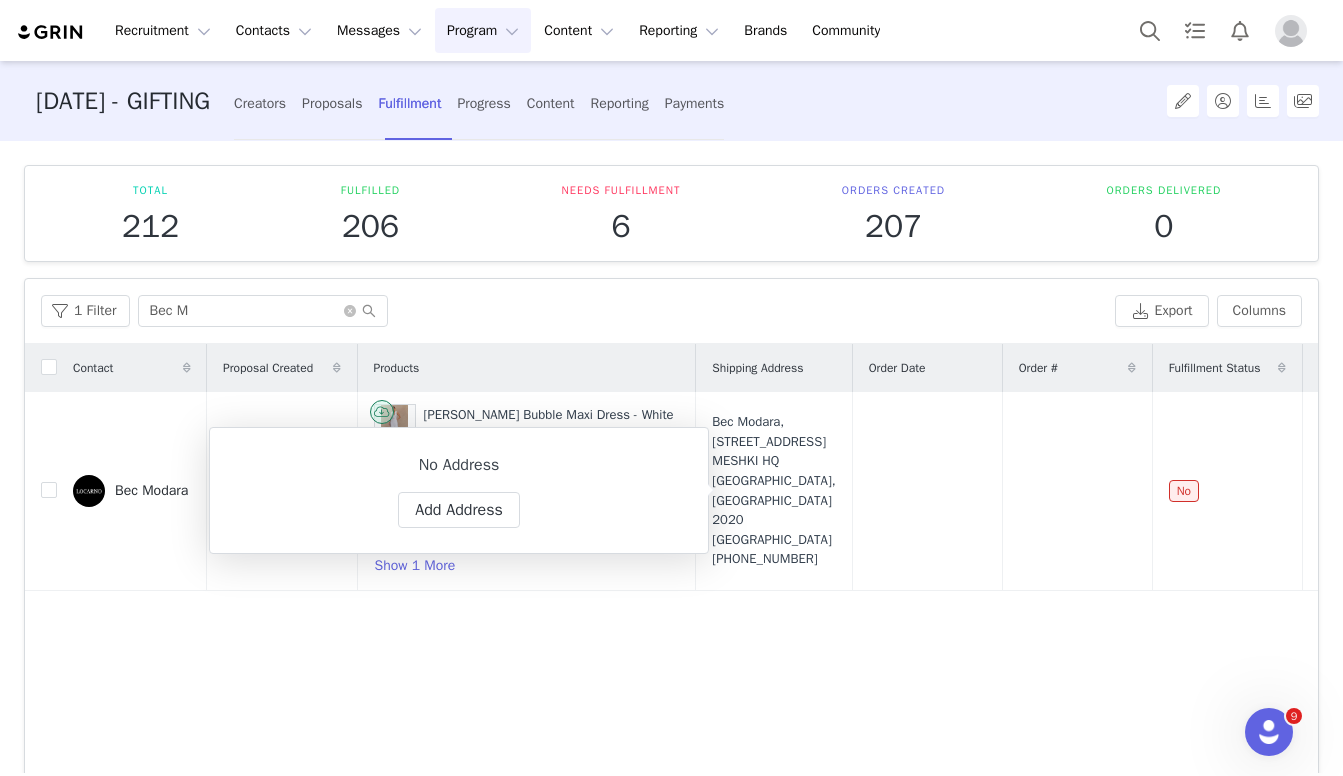 type on "Bec" 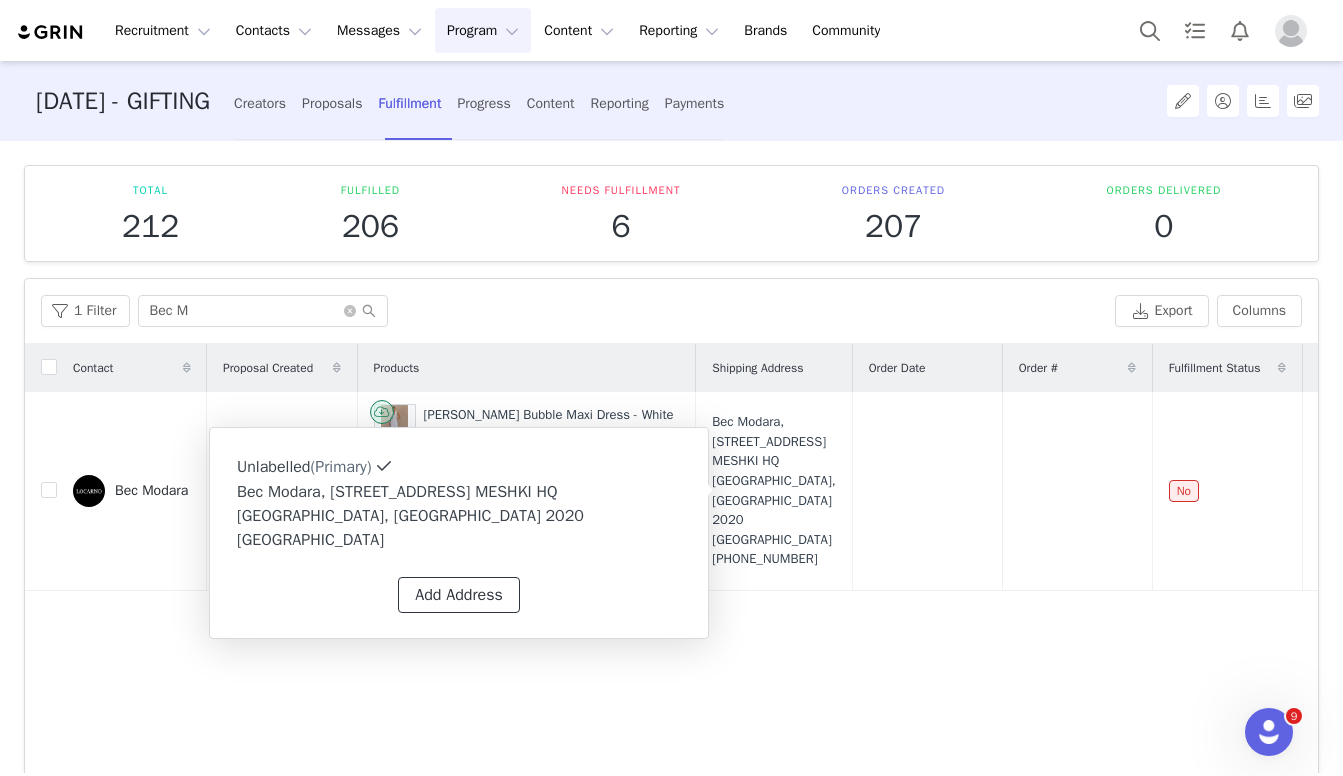 click on "Add Address" at bounding box center [459, 595] 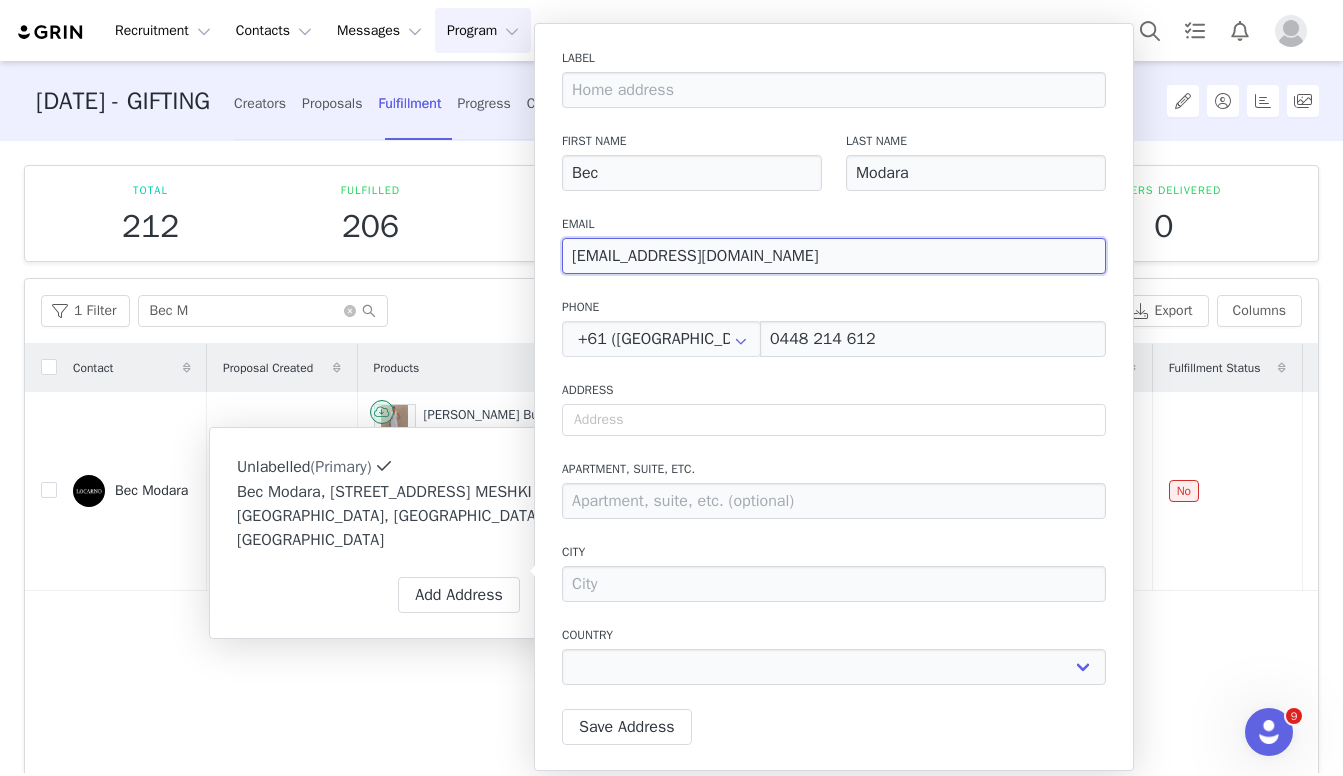 drag, startPoint x: 770, startPoint y: 261, endPoint x: 506, endPoint y: 261, distance: 264 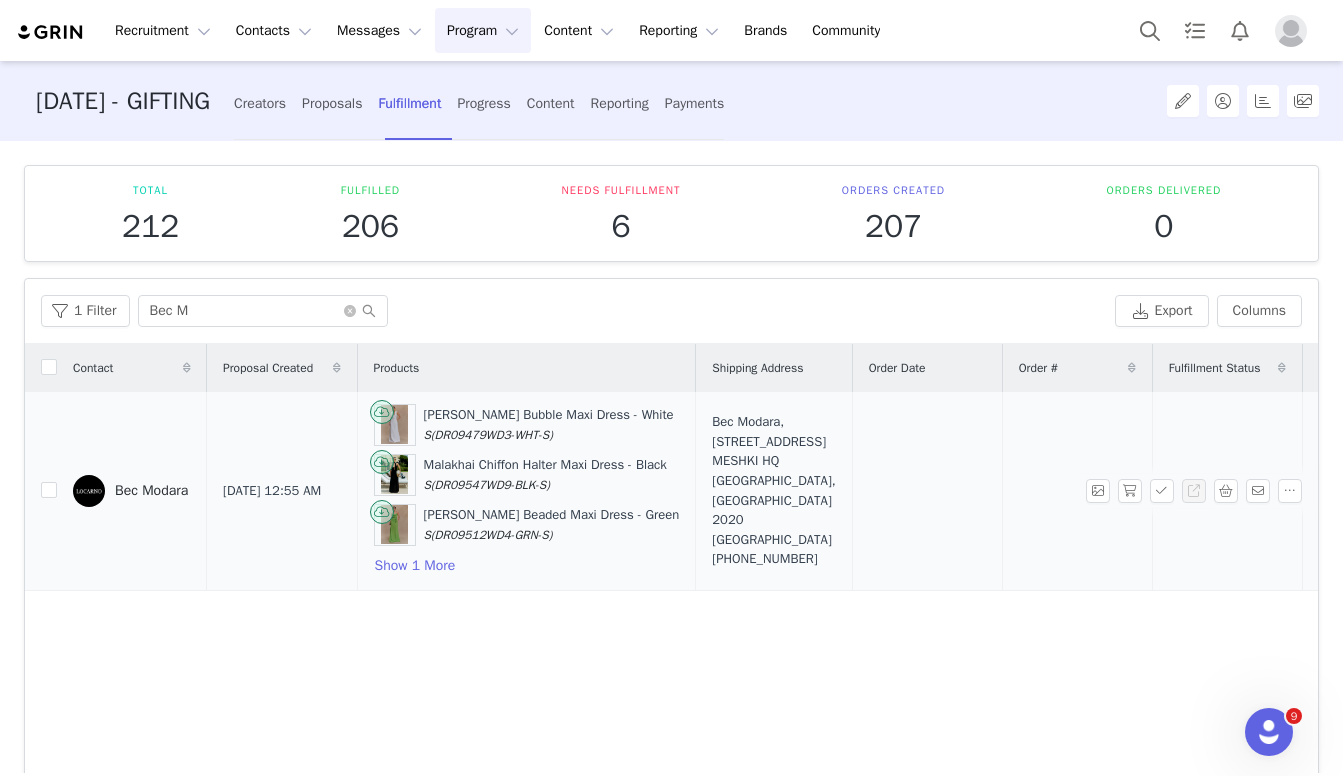 click on "Bec Modara, [STREET_ADDRESS] MESHKI HQ [GEOGRAPHIC_DATA], [GEOGRAPHIC_DATA] 2020 [GEOGRAPHIC_DATA]   [PHONE_NUMBER]" at bounding box center [773, 490] 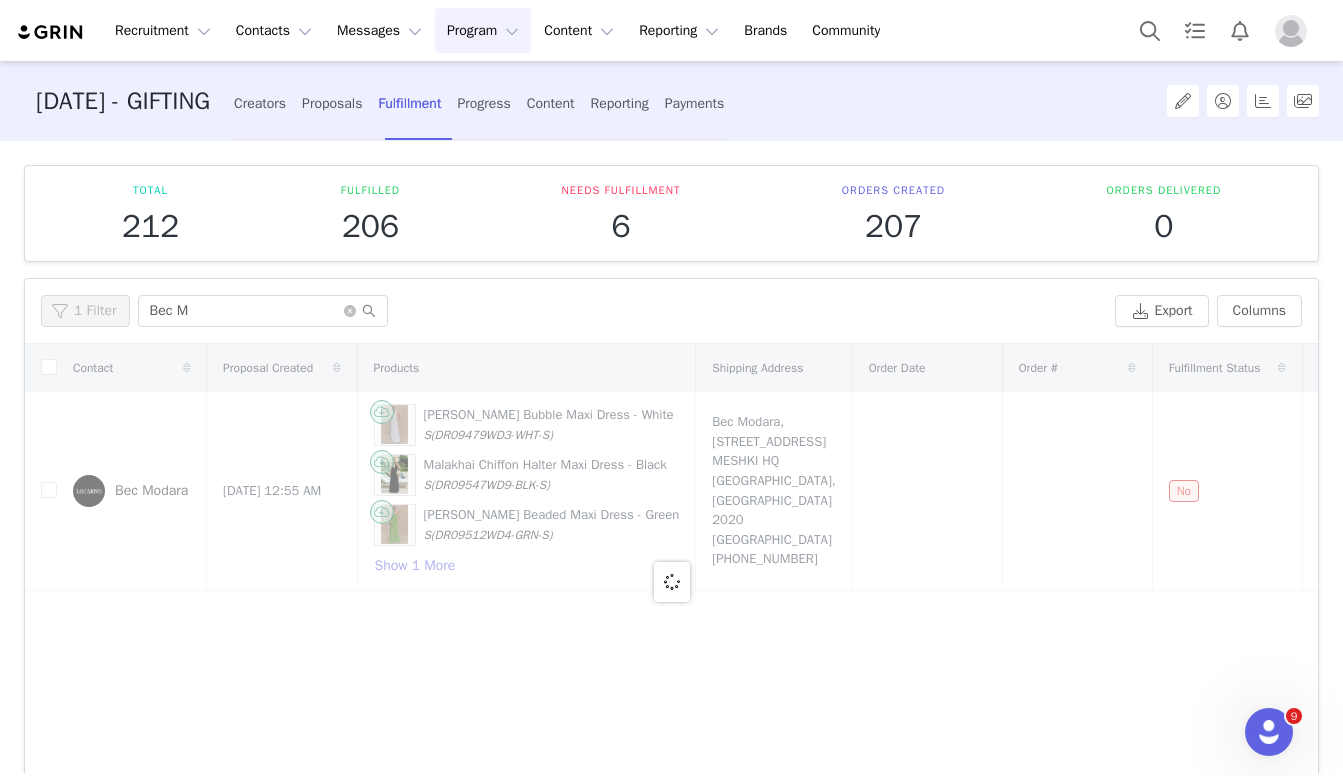 click at bounding box center (671, 582) 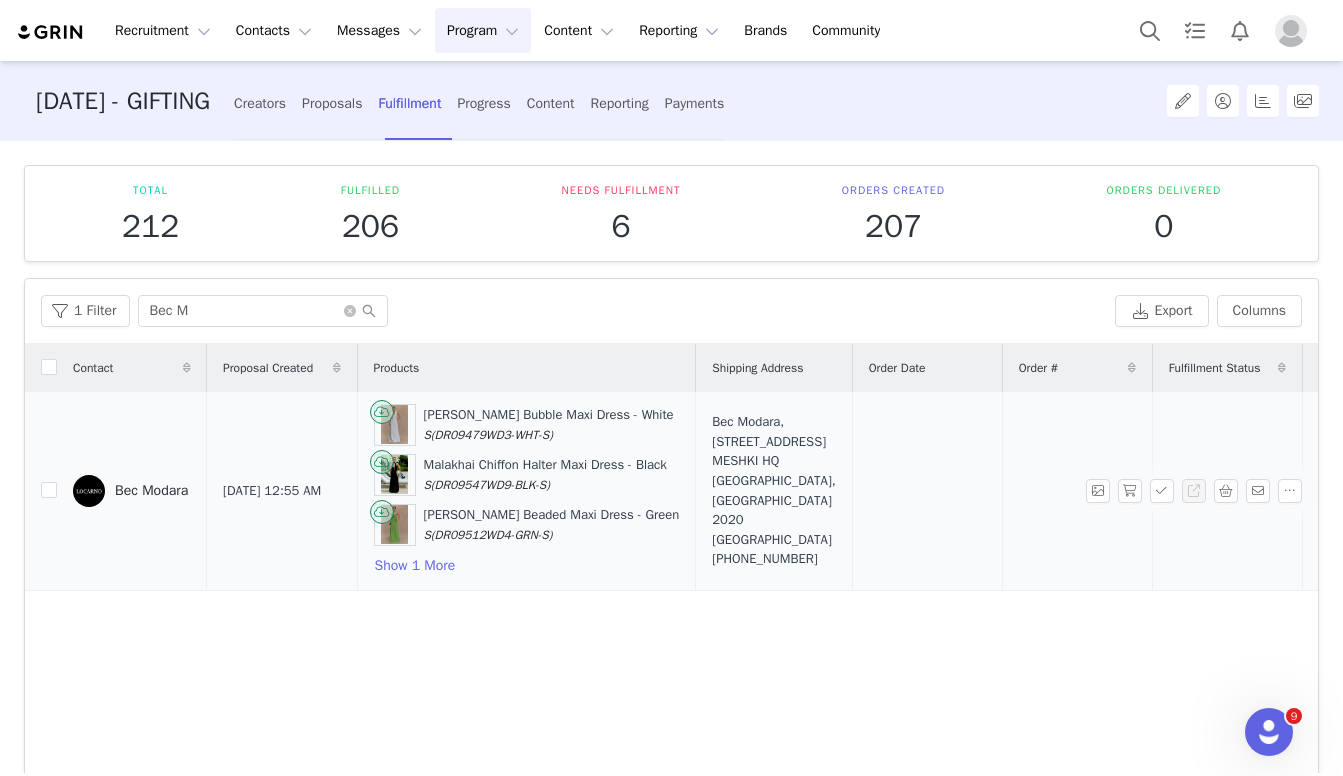 drag, startPoint x: 756, startPoint y: 424, endPoint x: 775, endPoint y: 427, distance: 19.235384 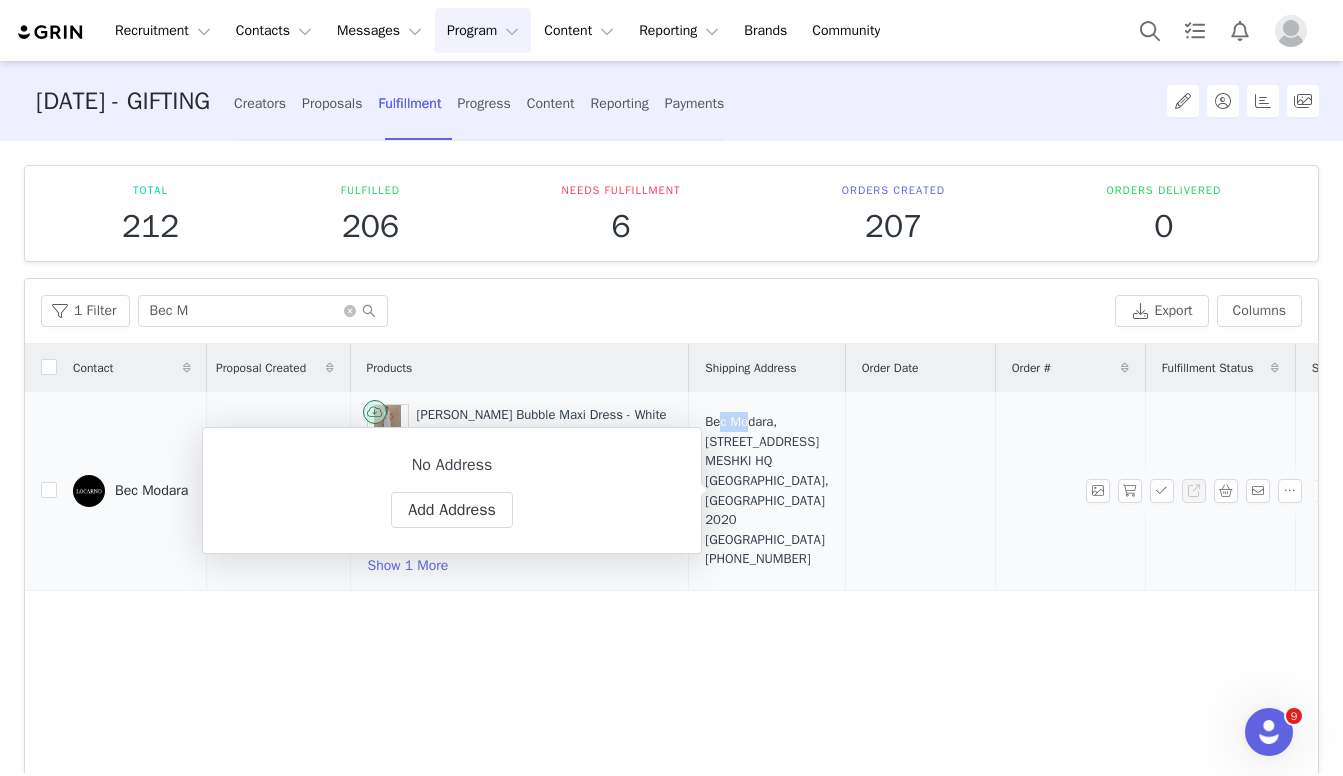 type on "Bec" 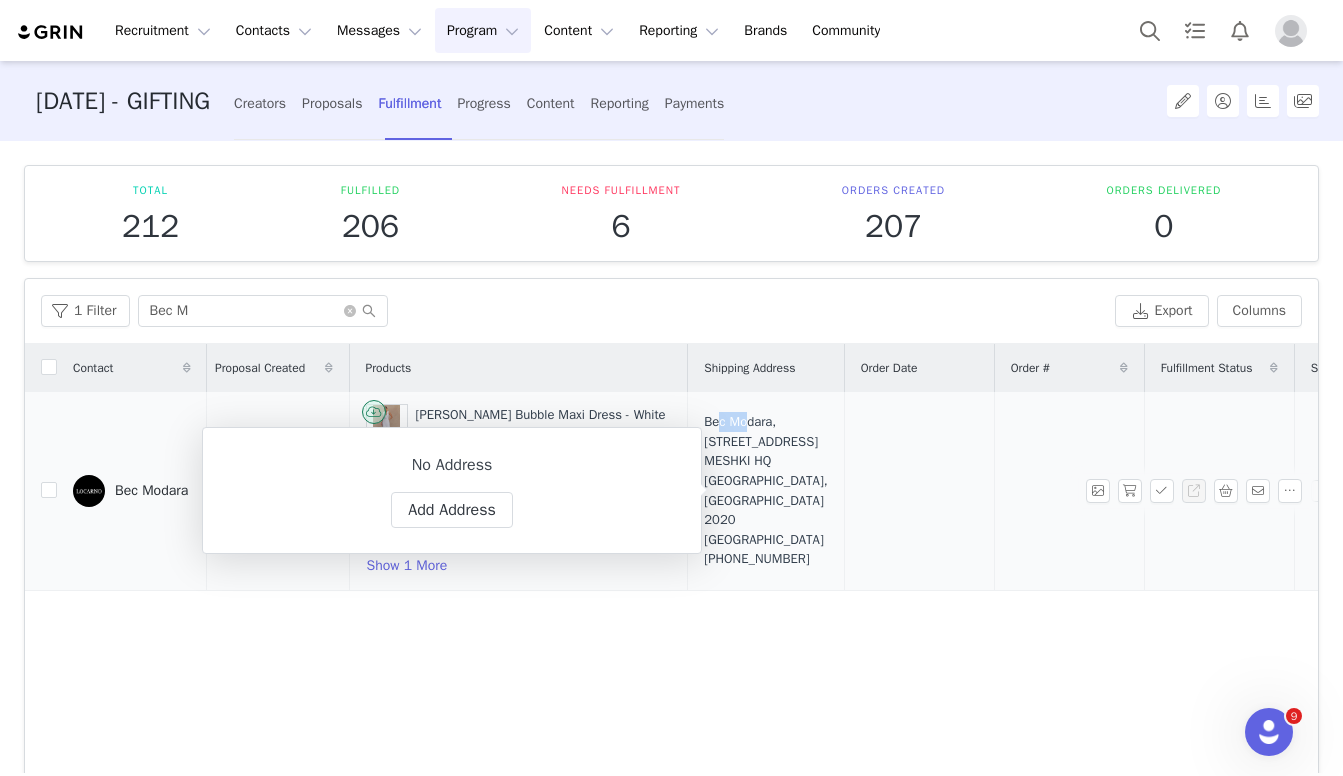select 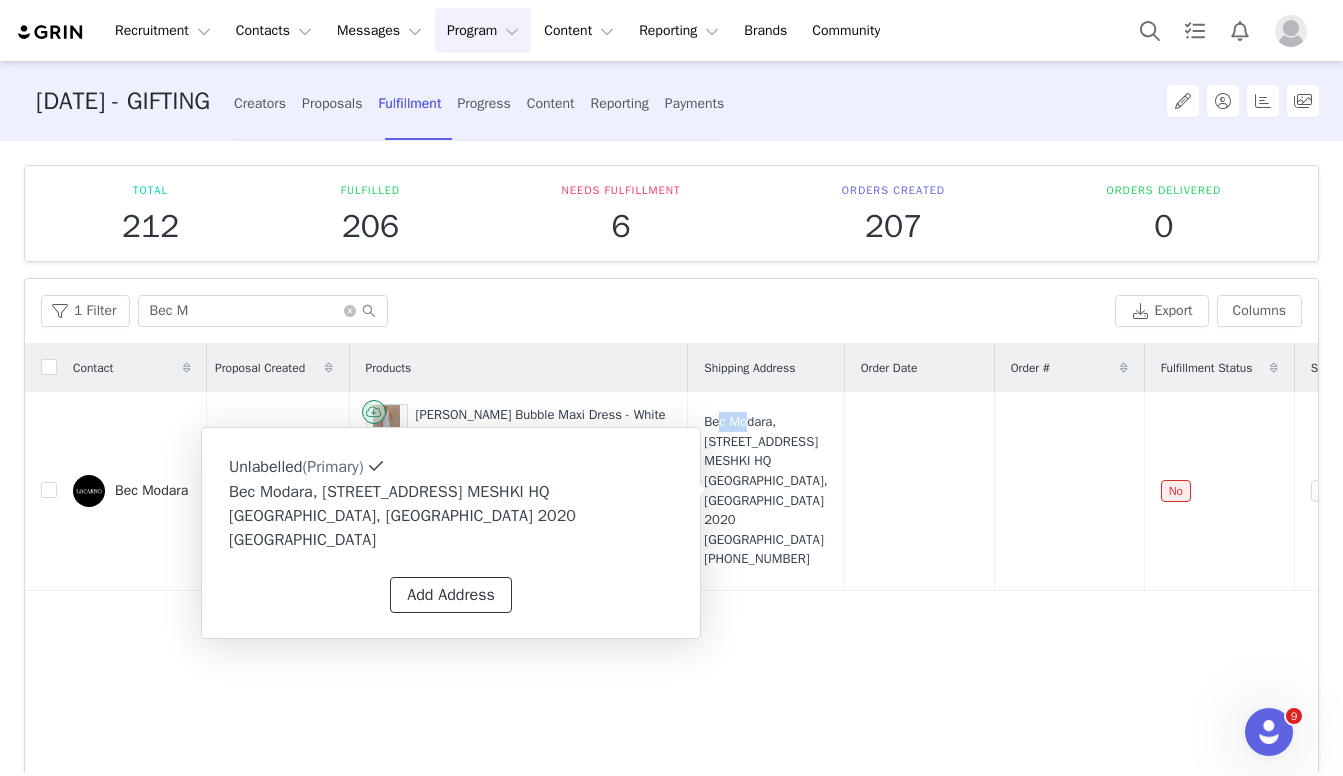 click on "Add Address" at bounding box center (451, 595) 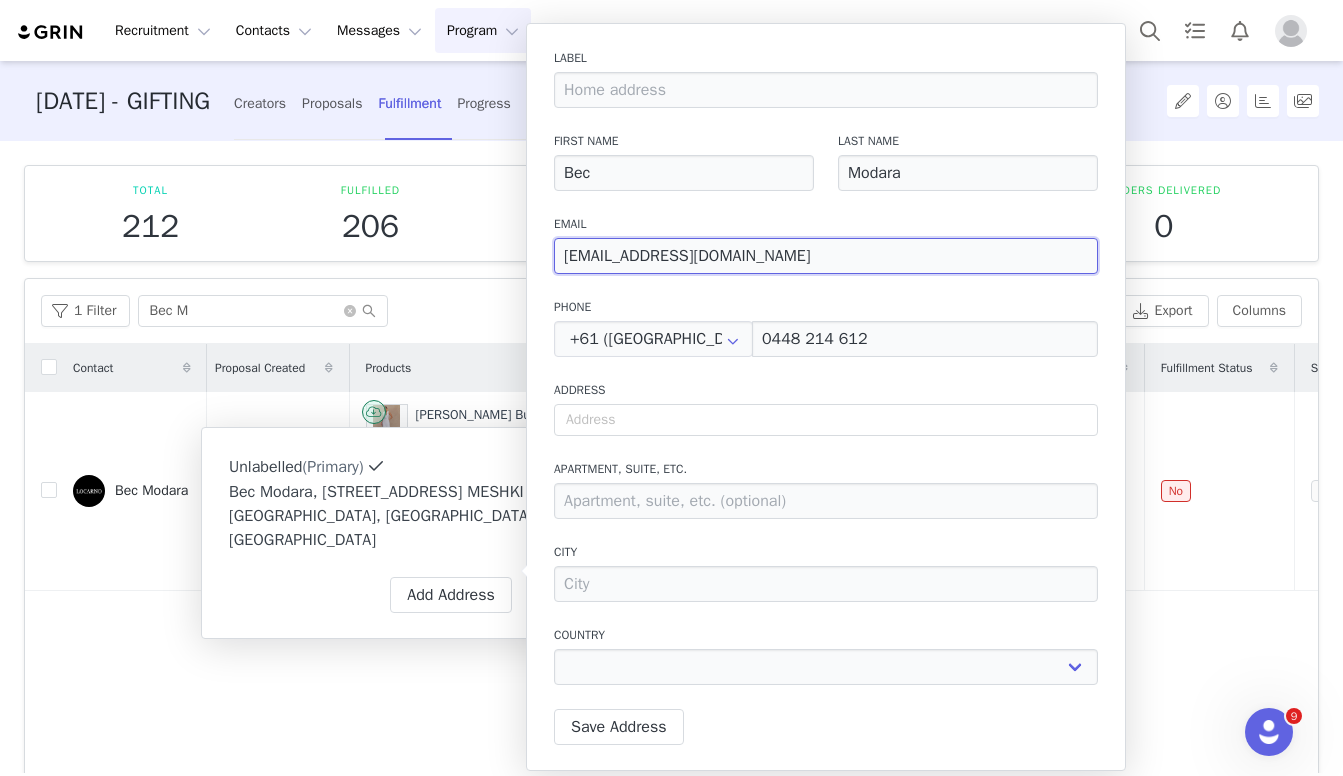 drag, startPoint x: 769, startPoint y: 261, endPoint x: 566, endPoint y: 254, distance: 203.12065 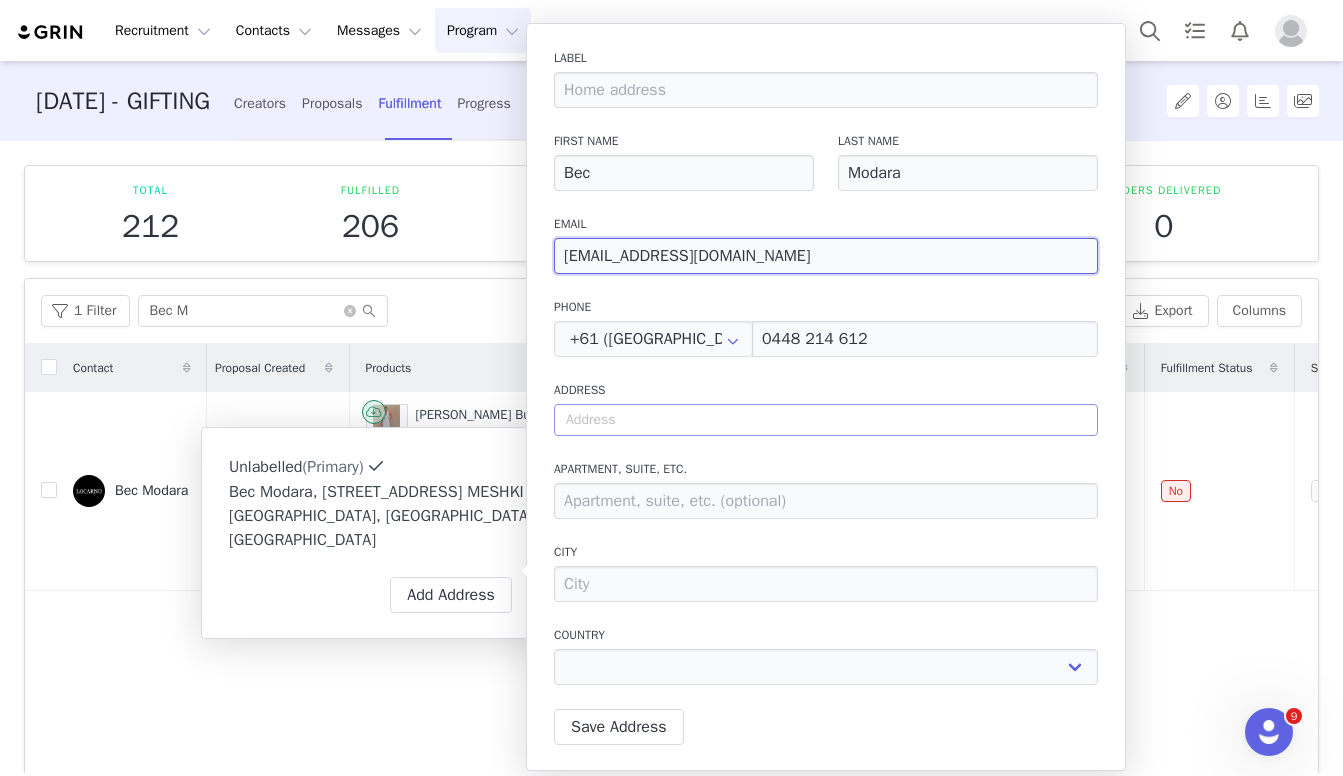 type on "[EMAIL_ADDRESS][DOMAIN_NAME]" 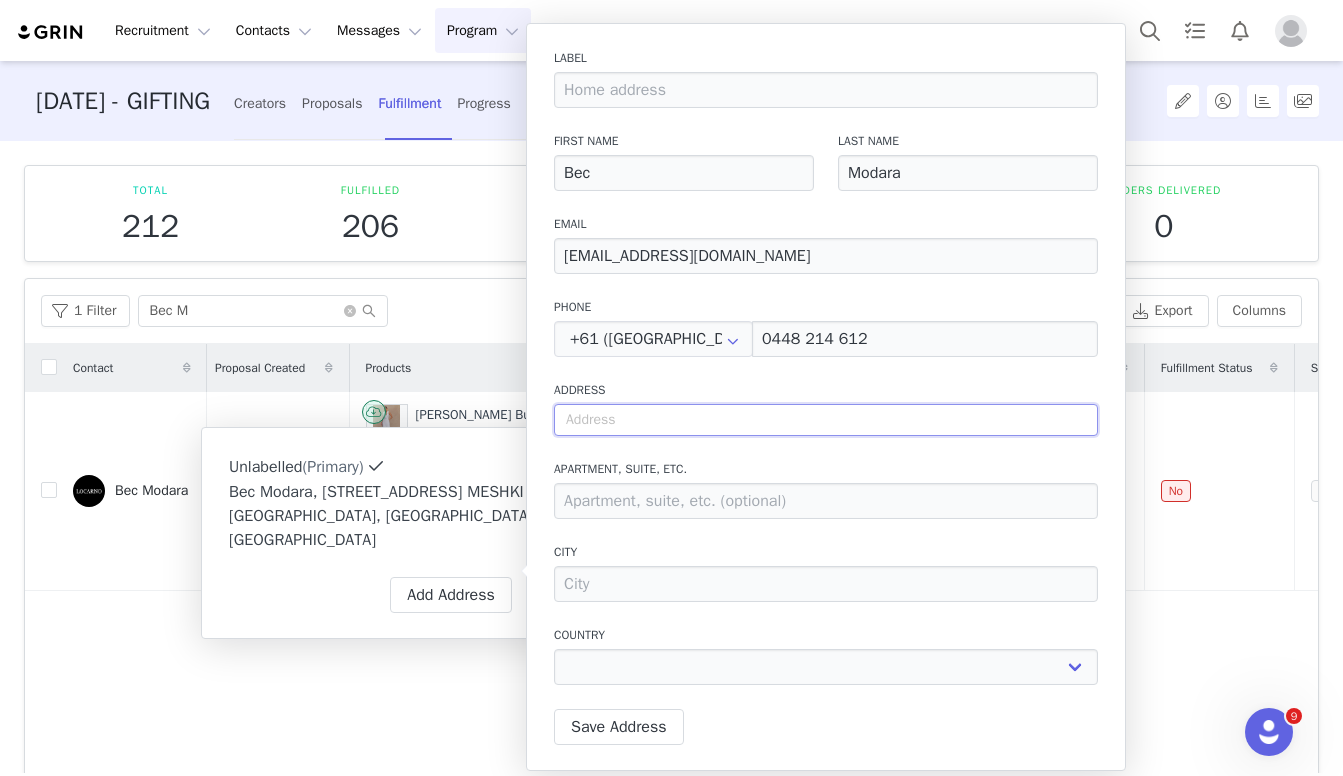 click at bounding box center (826, 420) 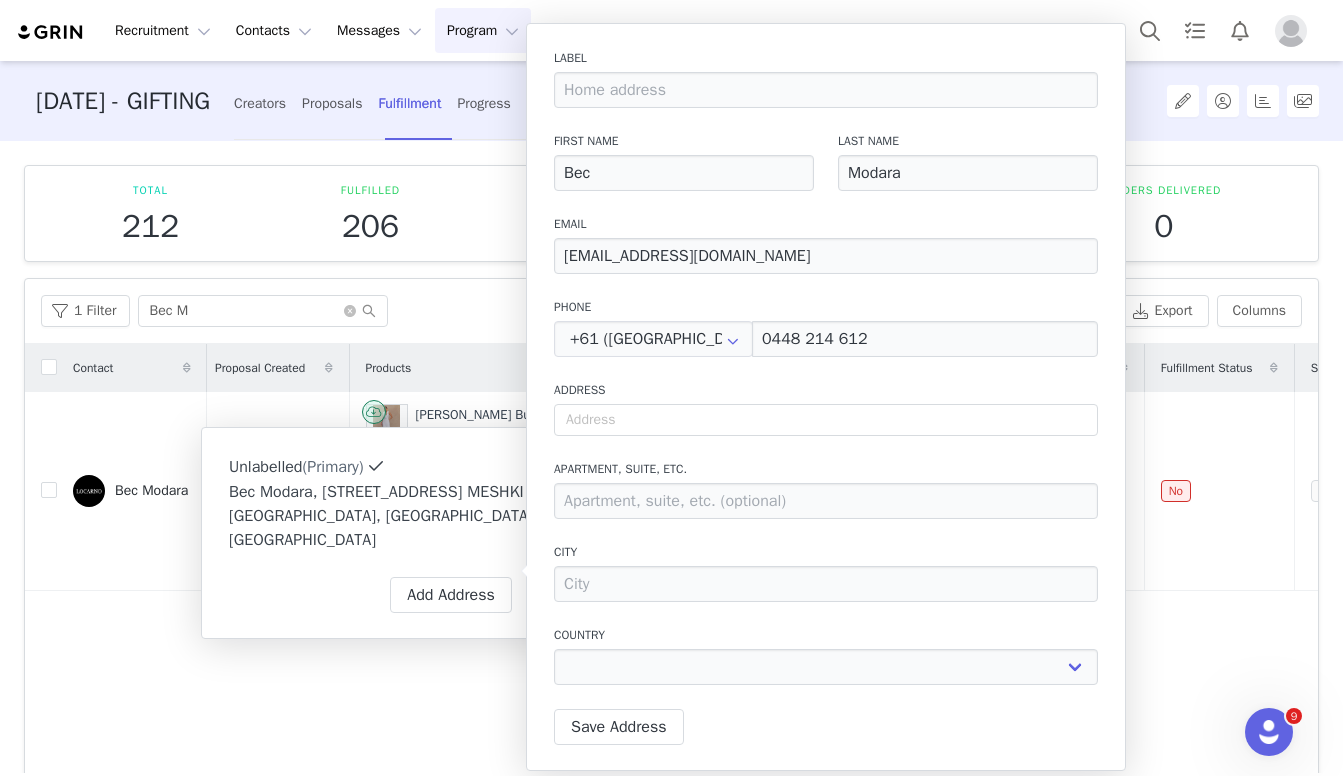 select 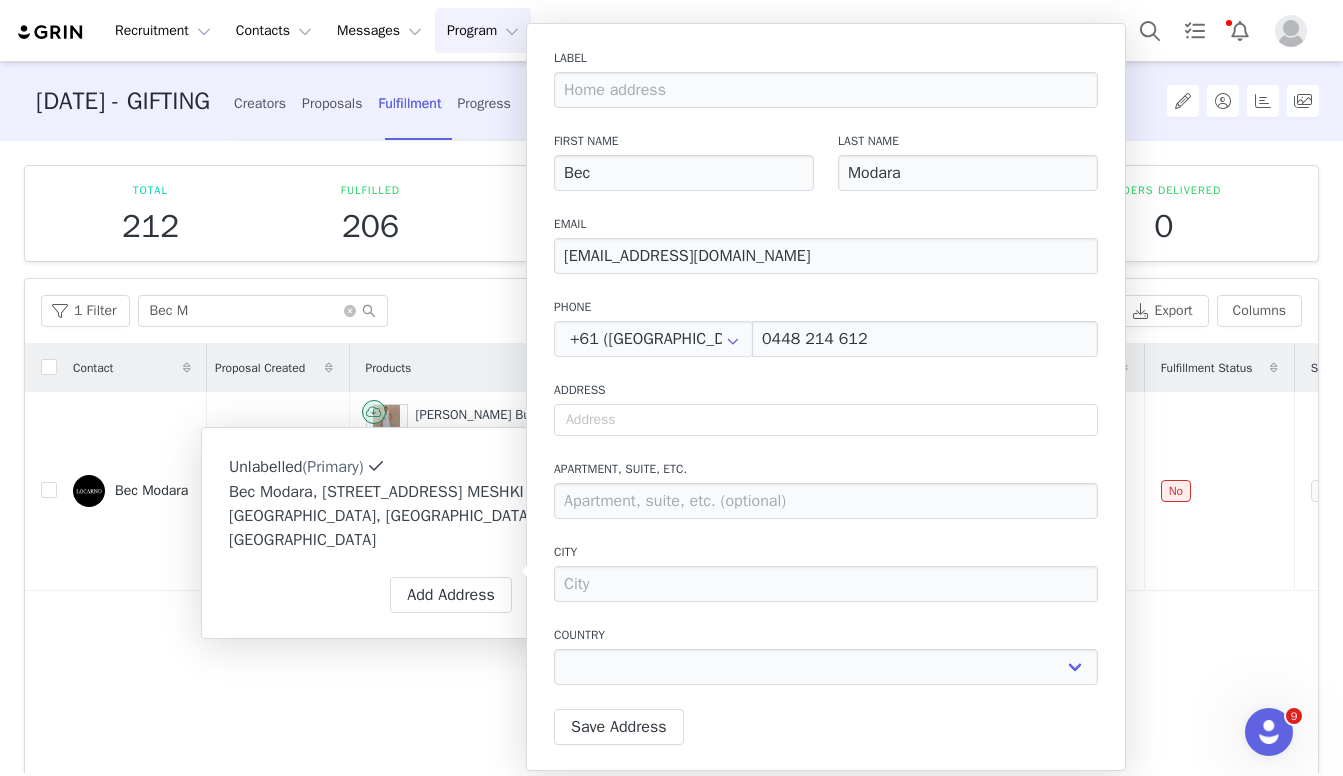 click on "Contact   Proposal Created   Products   Shipping Address   Order Date   Order #   Fulfillment Status   Shipment Status   Tracking #   Bec Modara  [DATE] 12:55 AM  [PERSON_NAME] Bubble Maxi Dress - White S (DR09479WD3-WHT-S)  Malakhai Chiffon Halter Maxi Dress - Black S (DR09547WD9-BLK-S)  [PERSON_NAME] Beaded Maxi Dress - Green S (DR09512WD4-GRN-S) Show 1 More  Bec Modara, [STREET_ADDRESS] MESHKI HQ [GEOGRAPHIC_DATA], [GEOGRAPHIC_DATA] 2020 [GEOGRAPHIC_DATA]   [PHONE_NUMBER]   No   Awaiting Shipment" at bounding box center [671, 582] 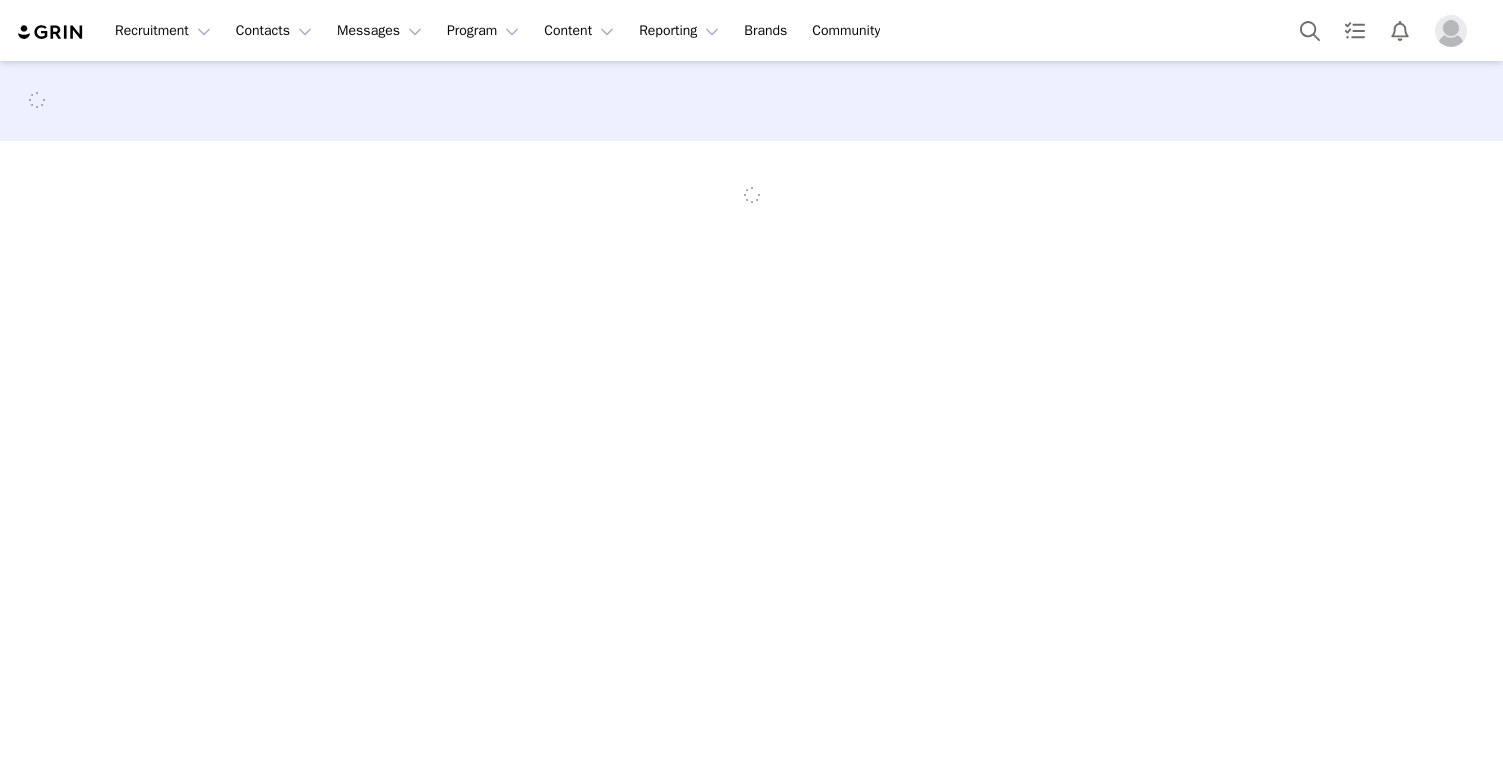 scroll, scrollTop: 0, scrollLeft: 0, axis: both 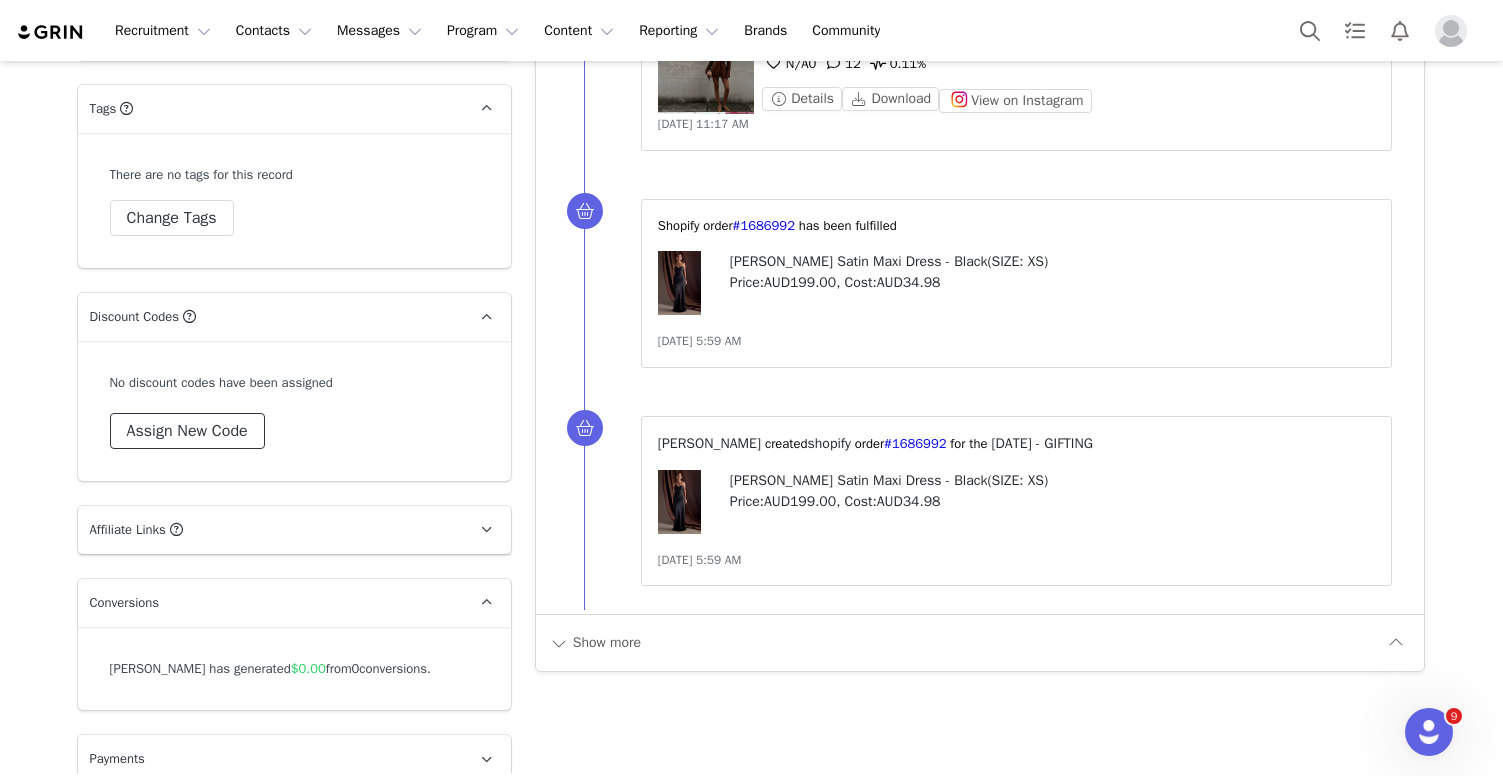 click on "Assign New Code" at bounding box center [187, 431] 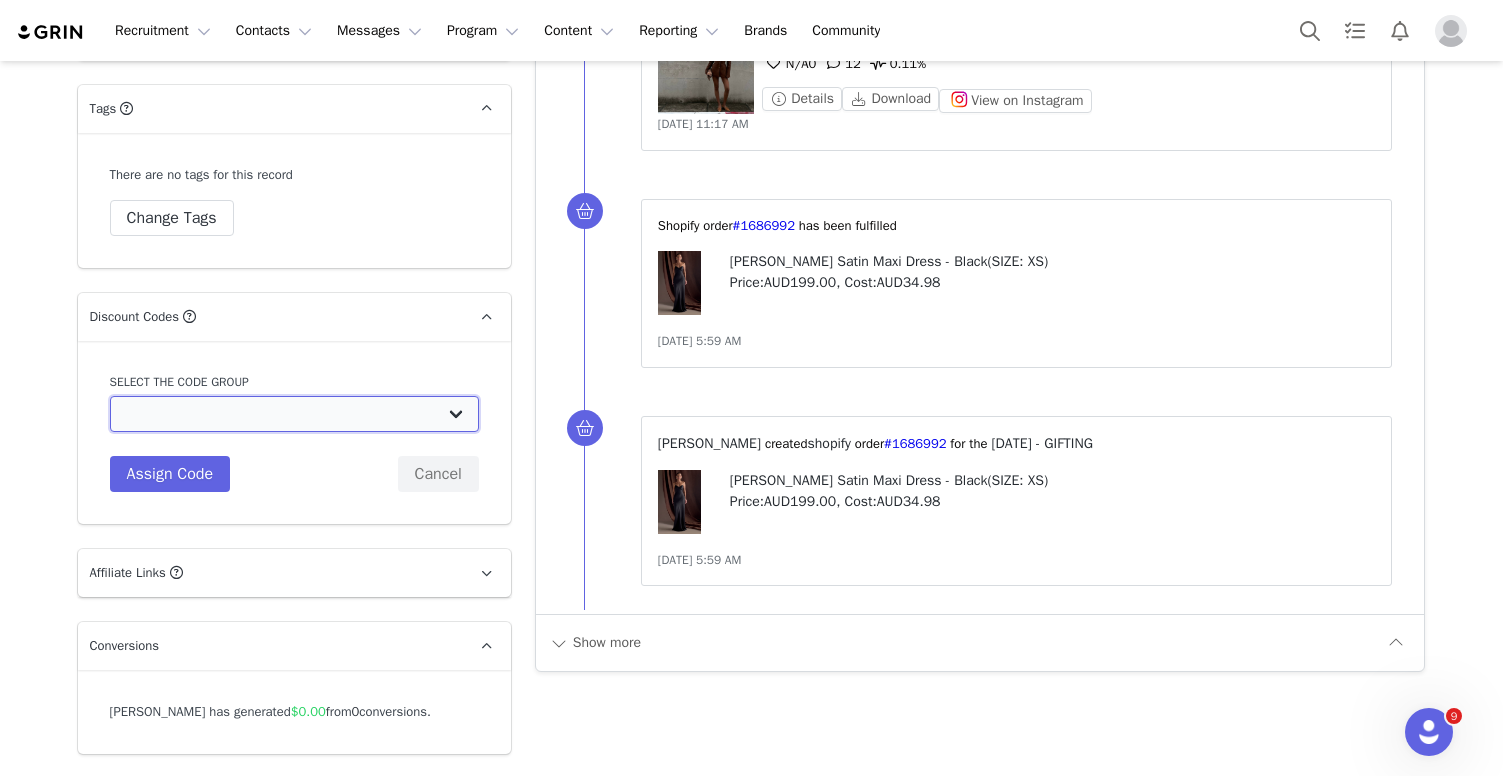 click on "MESHKI (US): TIKTOK CODES 2022   MESHKI (US):  IG PAID 2022   MESHKI (US): Jan/Feb/Mar- 22 (TIKTOK PAID)   MESHKI (US): Jan/Feb/Mar- 22 (TIKTOK UNPAID)   MESHKI (US): PAID INFLUENCERS 2023   MESHKI (US): TIKTOK UNPAID 2023   MESHKI (US): UNPAID INFLUENCER CODES 2023   MESHKI (US): TIKTOK PAID 2024   MESHKI (US): TIKTOK UNPAID 2024   MESHKI (US): IG PAID 2024   MESHKI (US): TIKTOK PAID 2025 (US)   MESHKI (US): IG PAID 2025 (US)   MESHKI (US): Gifted Creators Code Initiative- Feb 25   MESHKI (US): YT Paid 2025 (US)   MESHKI (US): Gifted Creators Code Initiative- Mar 25   MESHKI (US): Gifted Creators Code Initiative- April 25   MESHKI (US): Gifted Creators Code Initiative- May 25   MESHKI (US): Gifted Creators Code Initiative- June 25   MESHKI (US): Social Gifted Creator Codes - July   MESHKI (US): Gifted Creators Code Initiative - July 25   MESHKI: TIKTOK CODES 2022   MESHKI:  (TIKTOK PAID)-22   MESHKI: (TIKTOK UNPAID)-22   MESHKI: PAID INFLUENCERS 2023   MESHKI: TIKTOK UNPAID 2023   MESHKI: LA MAISON CODES" at bounding box center (294, 414) 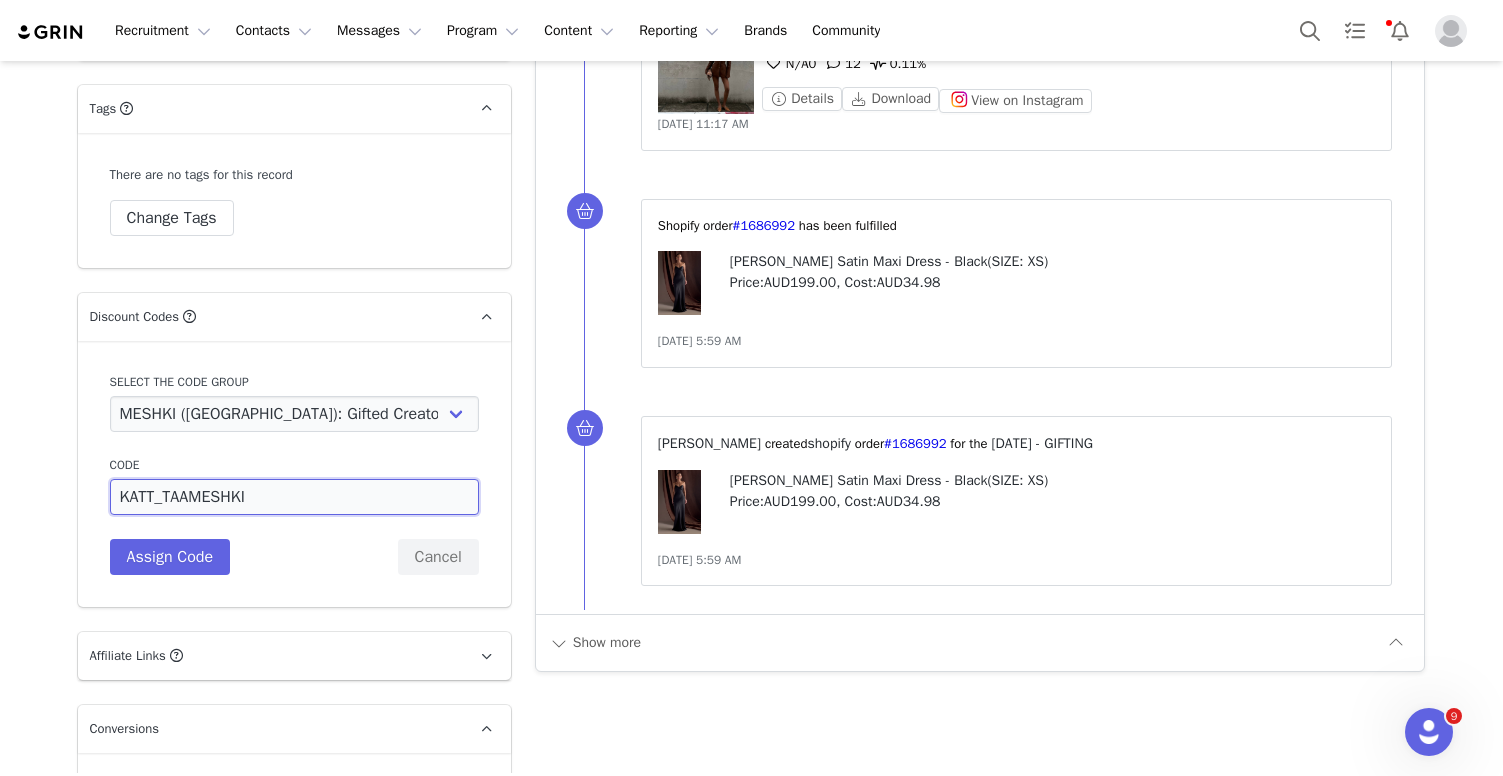 drag, startPoint x: 194, startPoint y: 469, endPoint x: 167, endPoint y: 469, distance: 27 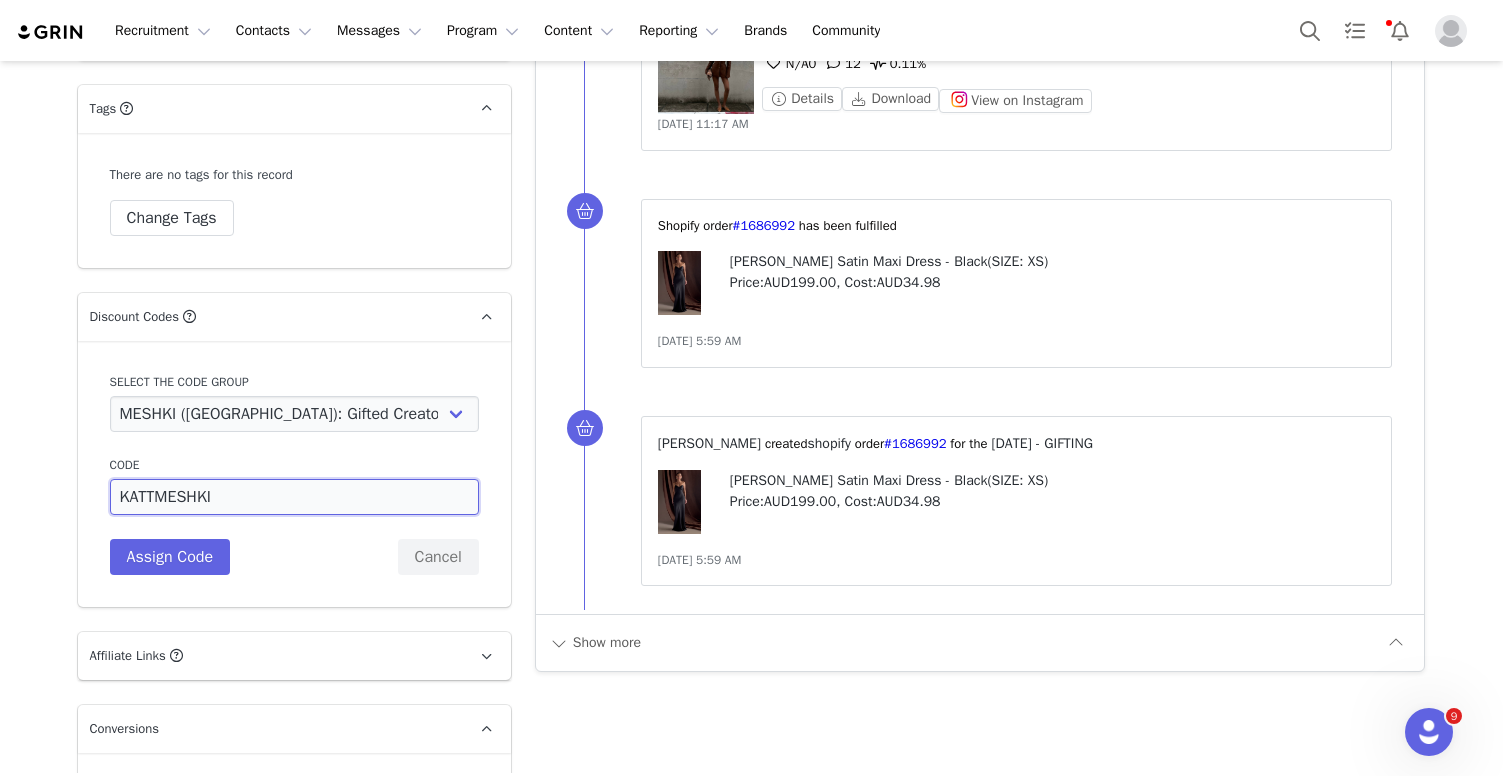 drag, startPoint x: 246, startPoint y: 468, endPoint x: -84, endPoint y: 468, distance: 330 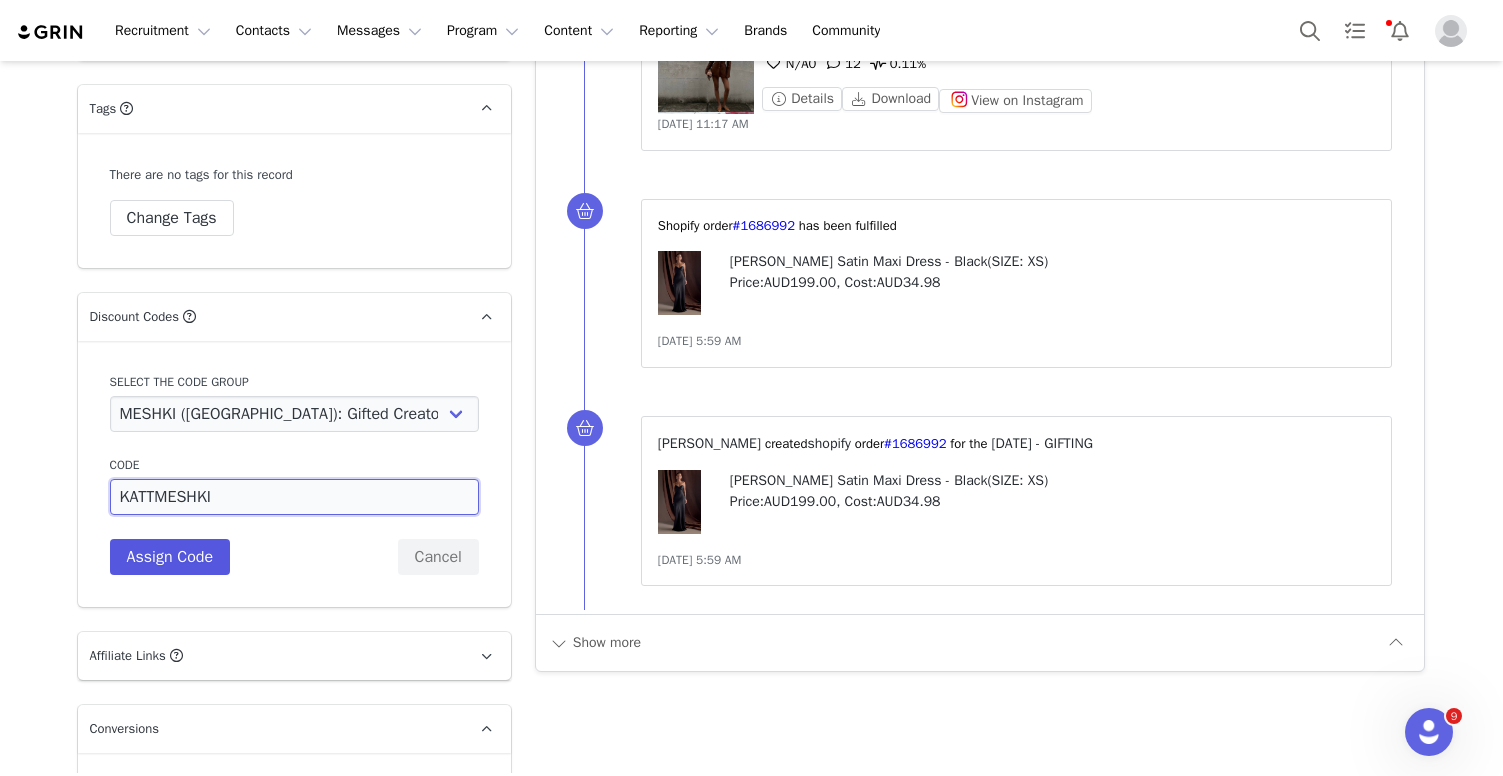 type on "KATTMESHKI" 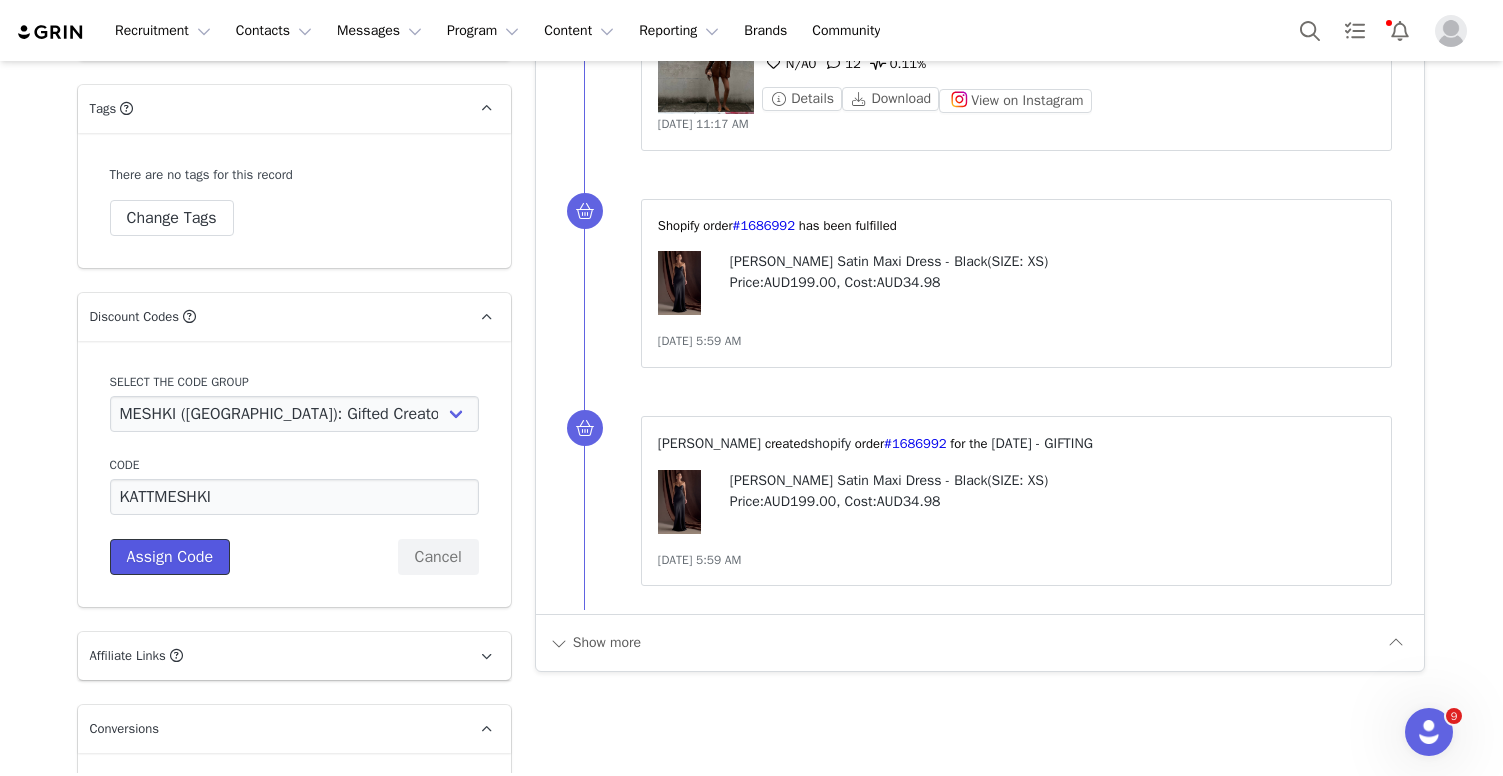 click on "Assign Code" at bounding box center (170, 557) 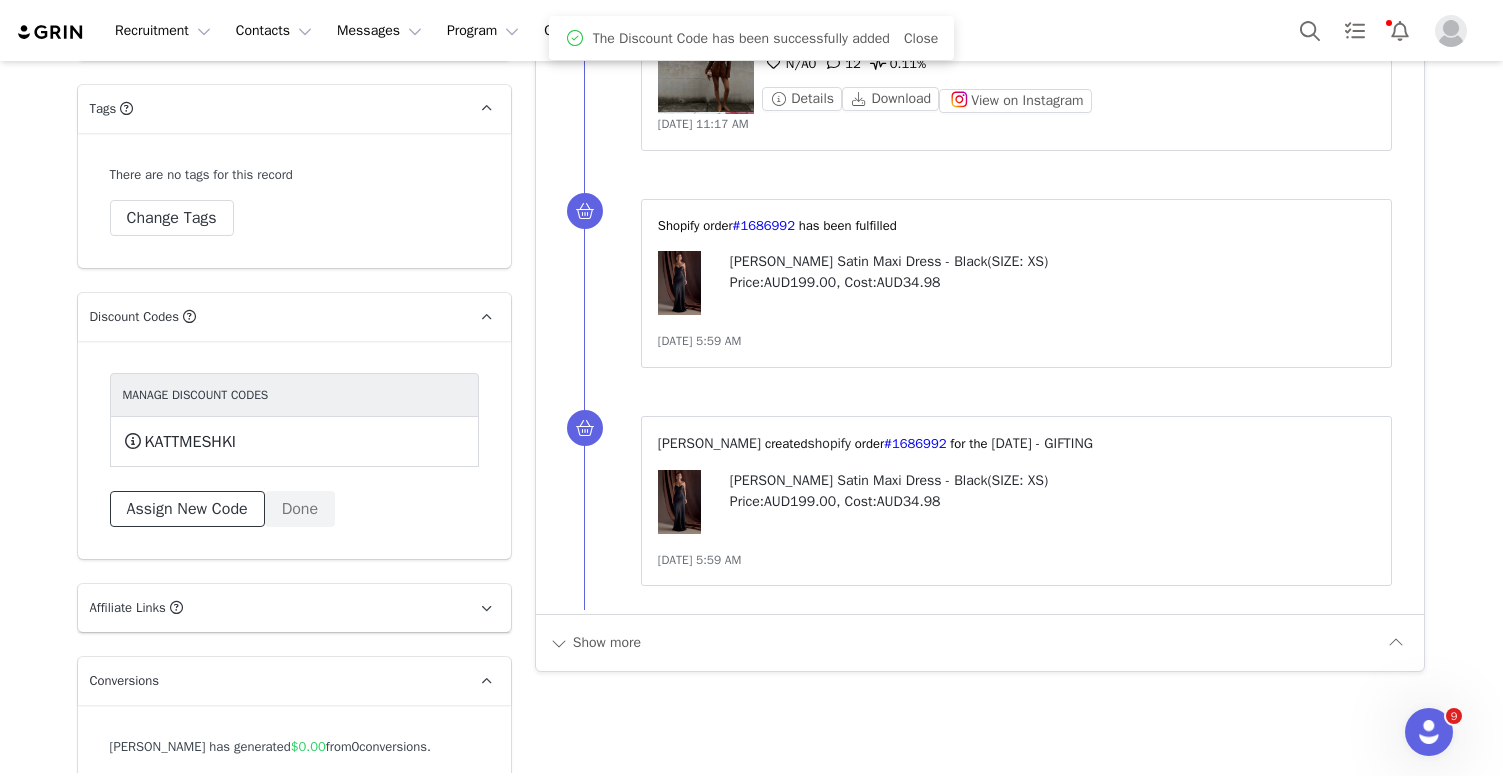 click on "Assign New Code" at bounding box center (187, 509) 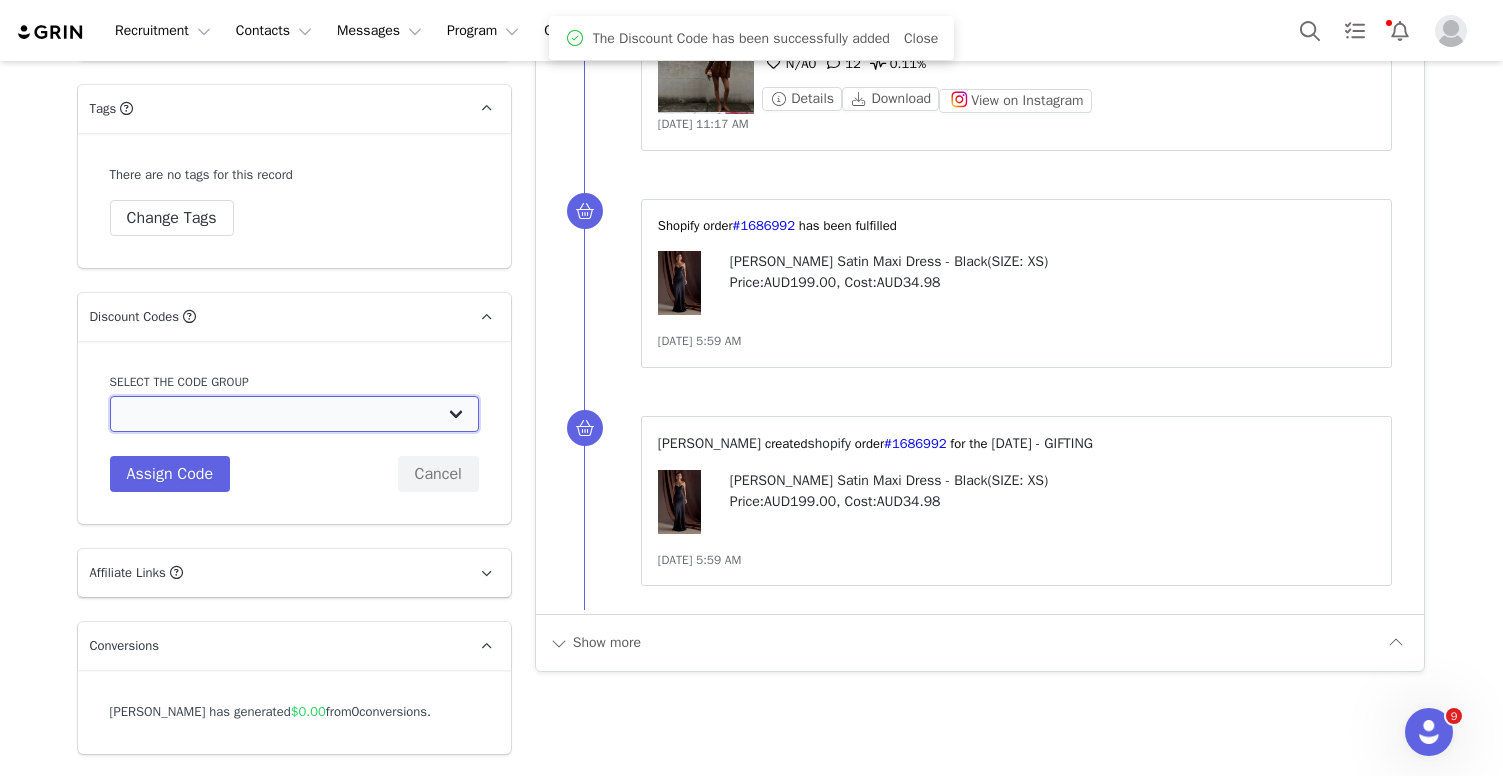 click on "MESHKI (US): TIKTOK CODES 2022   MESHKI (US):  IG PAID 2022   MESHKI (US): Jan/Feb/Mar- 22 (TIKTOK PAID)   MESHKI (US): Jan/Feb/Mar- 22 (TIKTOK UNPAID)   MESHKI (US): PAID INFLUENCERS 2023   MESHKI (US): TIKTOK UNPAID 2023   MESHKI (US): UNPAID INFLUENCER CODES 2023   MESHKI (US): TIKTOK PAID 2024   MESHKI (US): TIKTOK UNPAID 2024   MESHKI (US): IG PAID 2024   MESHKI (US): TIKTOK PAID 2025 (US)   MESHKI (US): IG PAID 2025 (US)   MESHKI (US): Gifted Creators Code Initiative- Feb 25   MESHKI (US): YT Paid 2025 (US)   MESHKI (US): Gifted Creators Code Initiative- Mar 25   MESHKI (US): Gifted Creators Code Initiative- April 25   MESHKI (US): Gifted Creators Code Initiative- May 25   MESHKI (US): Gifted Creators Code Initiative- June 25   MESHKI (US): Social Gifted Creator Codes - July   MESHKI (US): Gifted Creators Code Initiative - July 25   MESHKI: TIKTOK CODES 2022   MESHKI:  (TIKTOK PAID)-22   MESHKI: (TIKTOK UNPAID)-22   MESHKI: PAID INFLUENCERS 2023   MESHKI: TIKTOK UNPAID 2023   MESHKI: LA MAISON CODES" at bounding box center [294, 414] 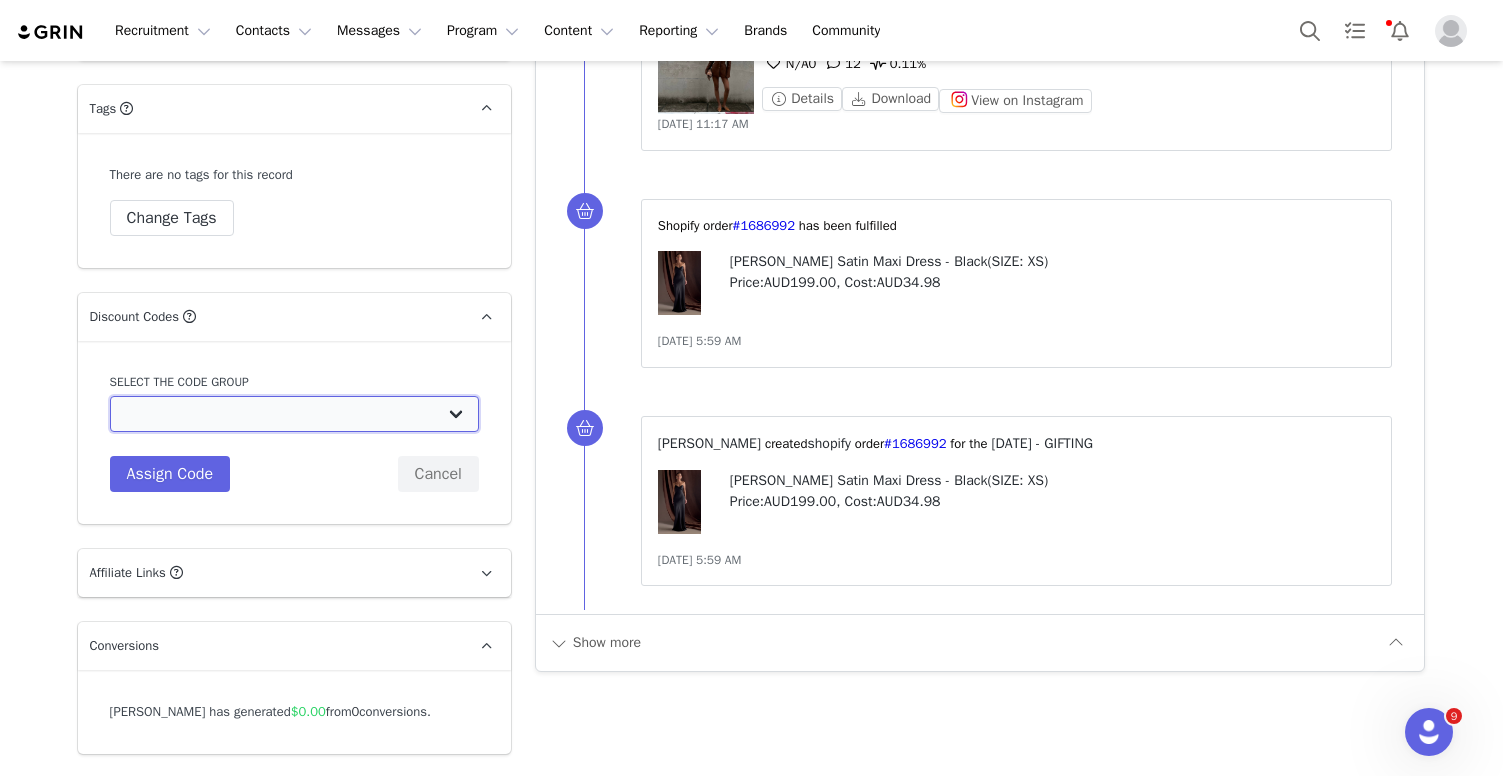 select on "10009784" 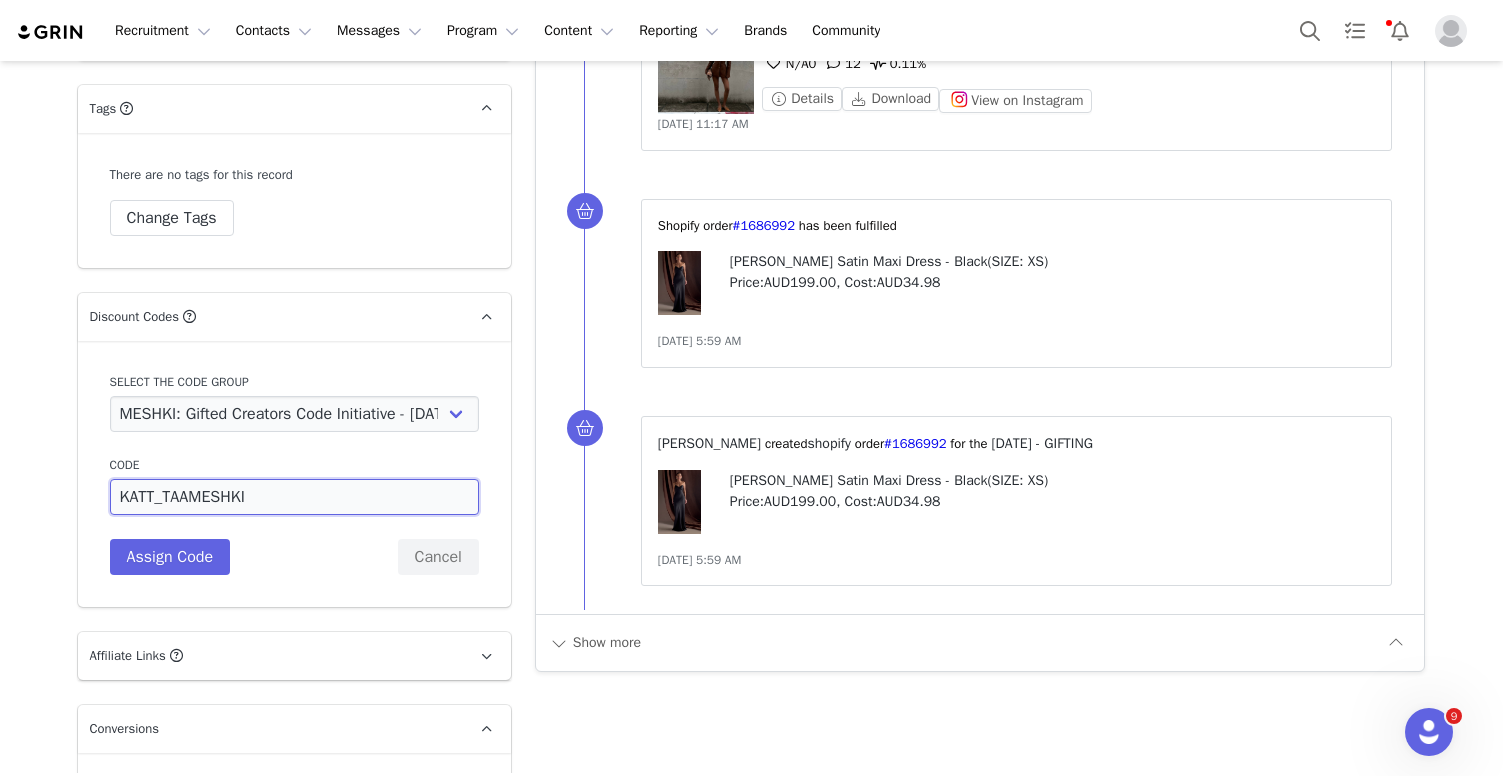 drag, startPoint x: 303, startPoint y: 479, endPoint x: 32, endPoint y: 449, distance: 272.65546 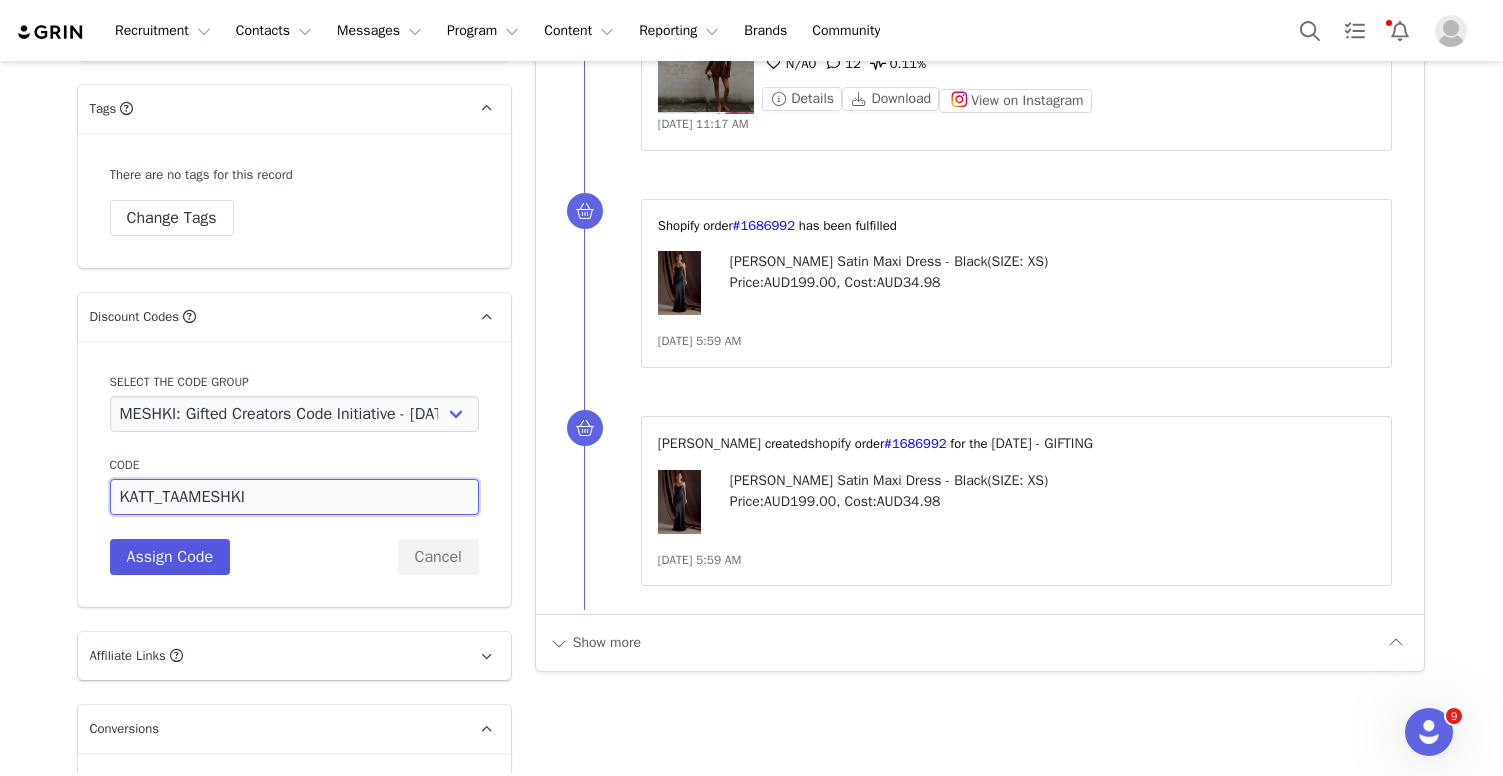 paste 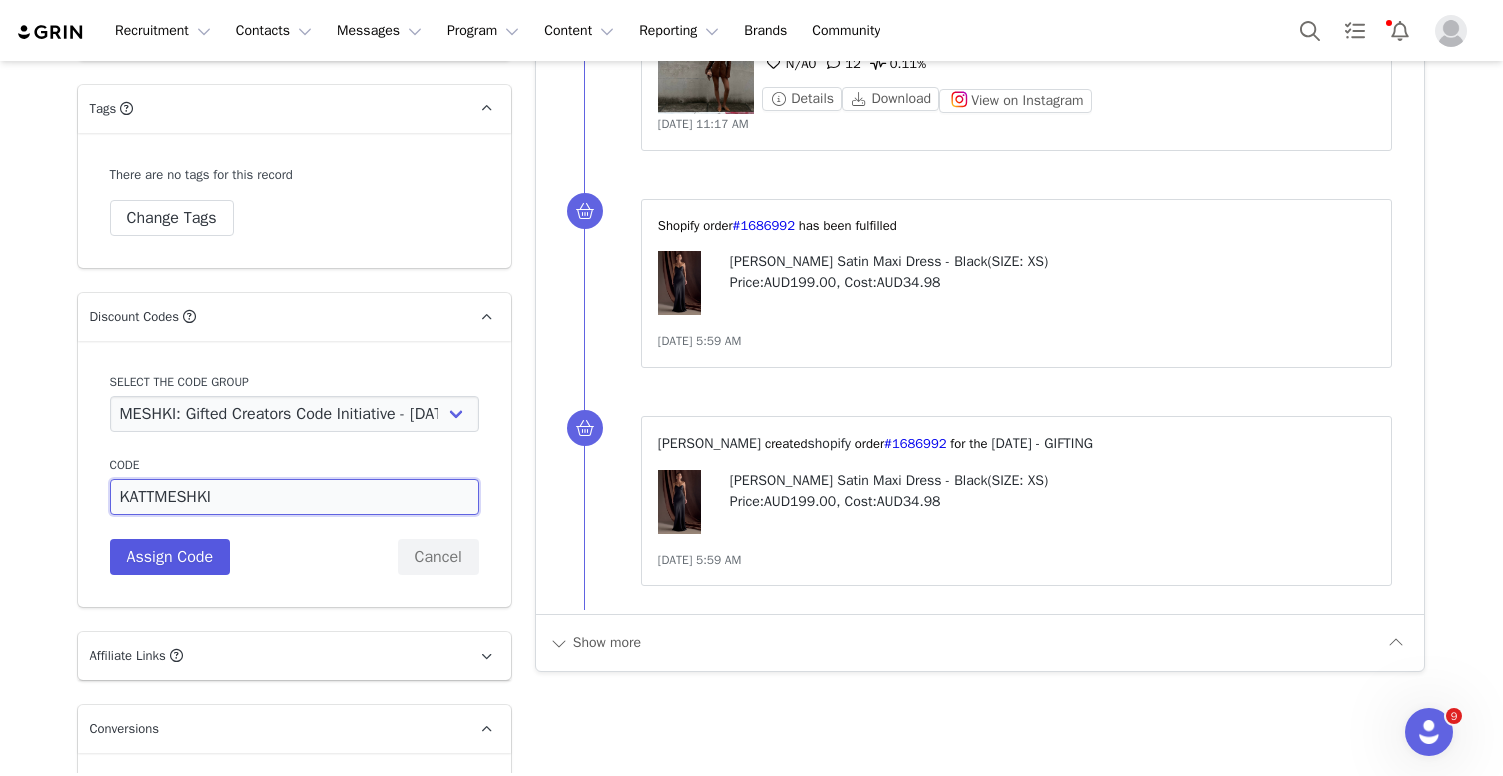 type on "KATTMESHKI" 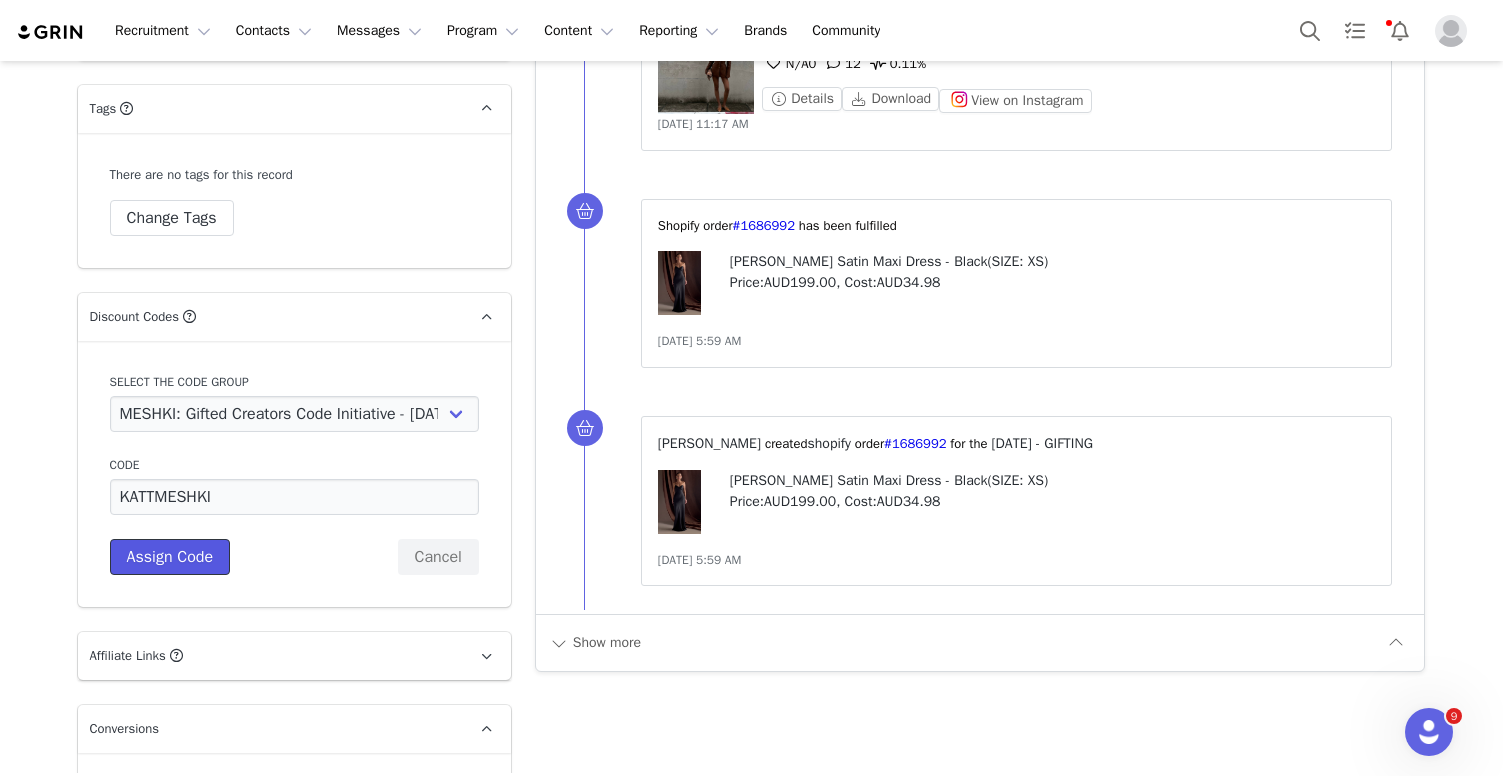 click on "Assign Code" at bounding box center (170, 557) 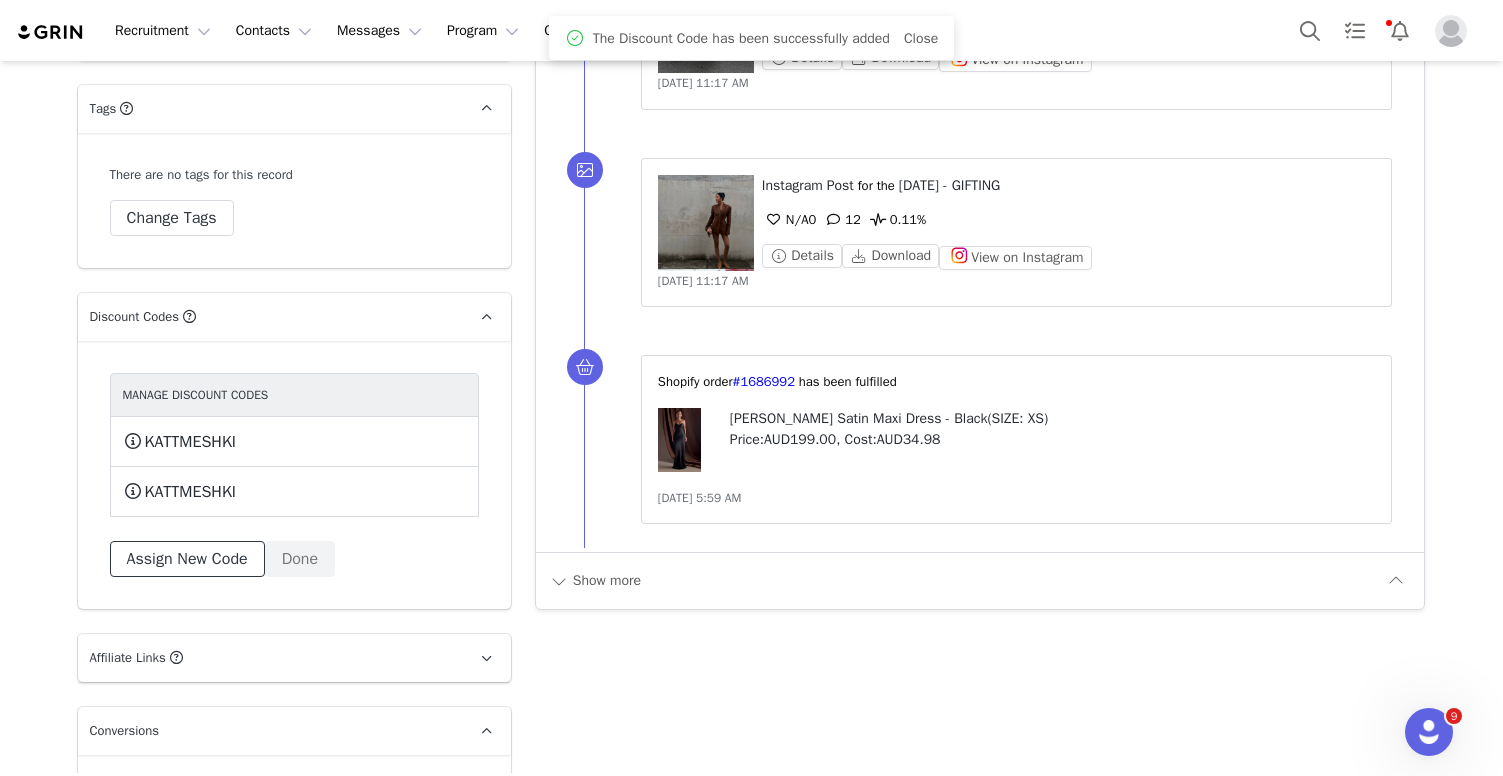 click on "Assign New Code" at bounding box center [187, 559] 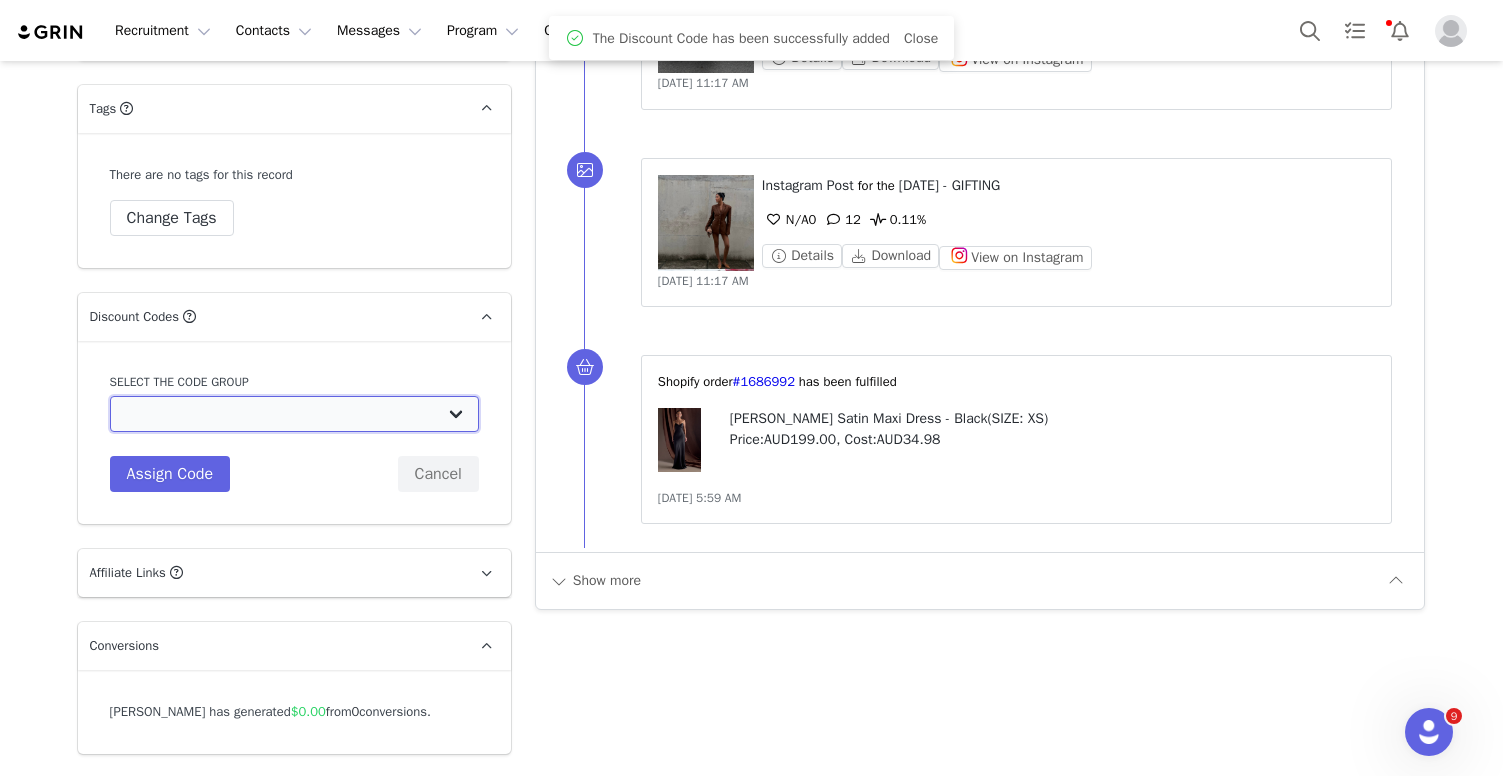 click on "MESHKI (US): TIKTOK CODES 2022   MESHKI (US):  IG PAID 2022   MESHKI (US): Jan/Feb/Mar- 22 (TIKTOK PAID)   MESHKI (US): Jan/Feb/Mar- 22 (TIKTOK UNPAID)   MESHKI (US): PAID INFLUENCERS 2023   MESHKI (US): TIKTOK UNPAID 2023   MESHKI (US): UNPAID INFLUENCER CODES 2023   MESHKI (US): TIKTOK PAID 2024   MESHKI (US): TIKTOK UNPAID 2024   MESHKI (US): IG PAID 2024   MESHKI (US): TIKTOK PAID 2025 (US)   MESHKI (US): IG PAID 2025 (US)   MESHKI (US): Gifted Creators Code Initiative- Feb 25   MESHKI (US): YT Paid 2025 (US)   MESHKI (US): Gifted Creators Code Initiative- Mar 25   MESHKI (US): Gifted Creators Code Initiative- April 25   MESHKI (US): Gifted Creators Code Initiative- May 25   MESHKI (US): Gifted Creators Code Initiative- June 25   MESHKI (US): Social Gifted Creator Codes - July   MESHKI (US): Gifted Creators Code Initiative - July 25   MESHKI: TIKTOK CODES 2022   MESHKI:  (TIKTOK PAID)-22   MESHKI: (TIKTOK UNPAID)-22   MESHKI: PAID INFLUENCERS 2023   MESHKI: TIKTOK UNPAID 2023   MESHKI: LA MAISON CODES" at bounding box center [294, 414] 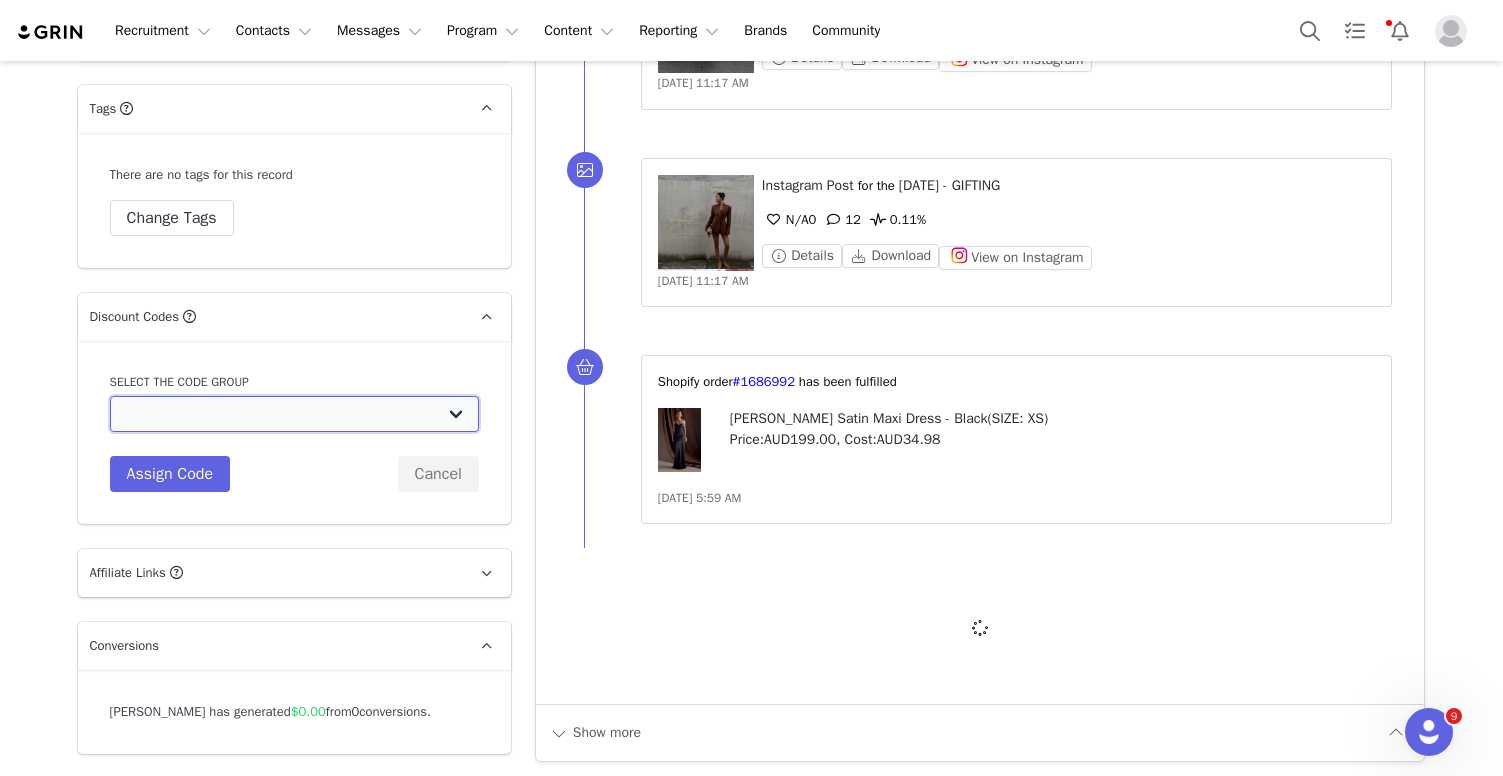 select on "10009783" 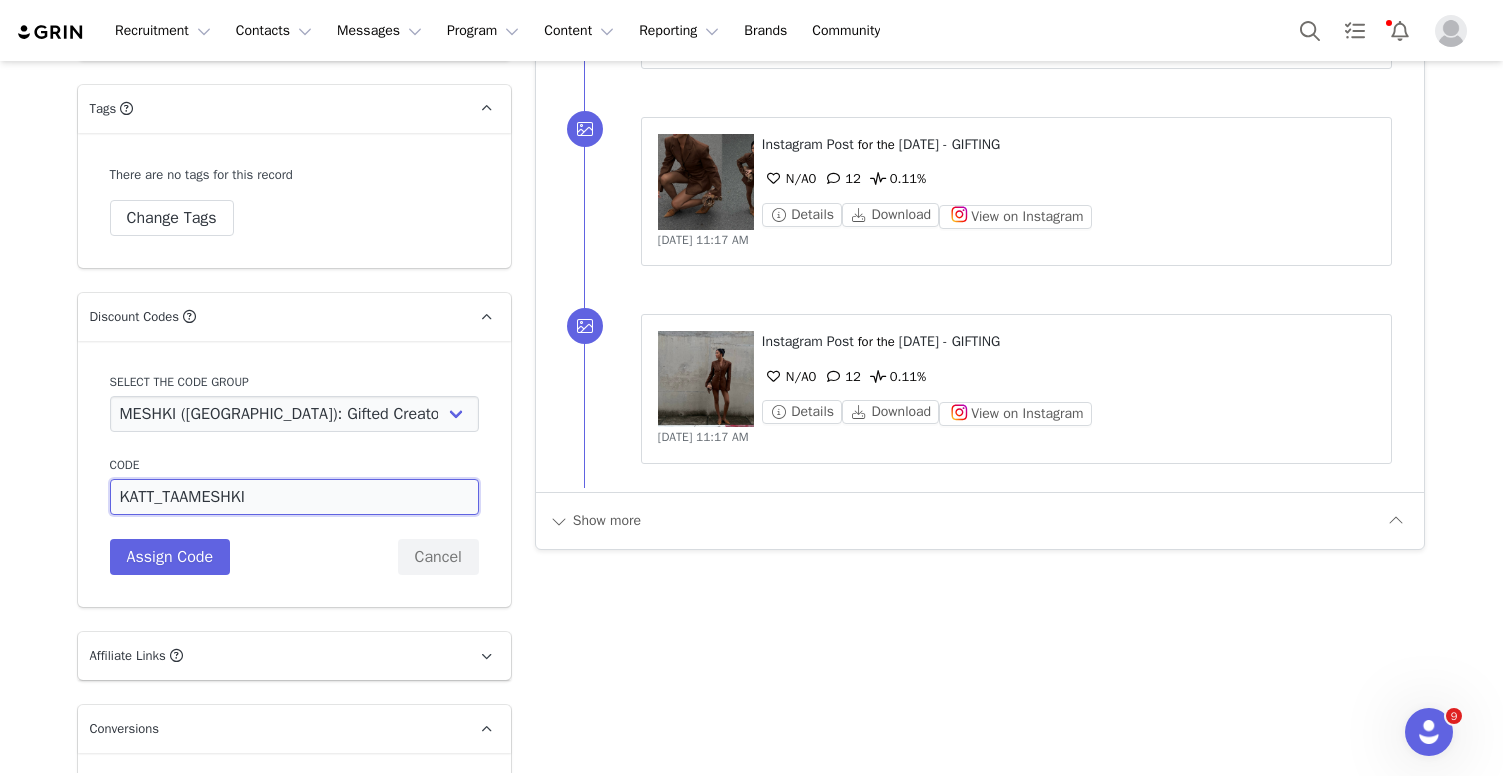 drag, startPoint x: 288, startPoint y: 473, endPoint x: -7, endPoint y: 458, distance: 295.3811 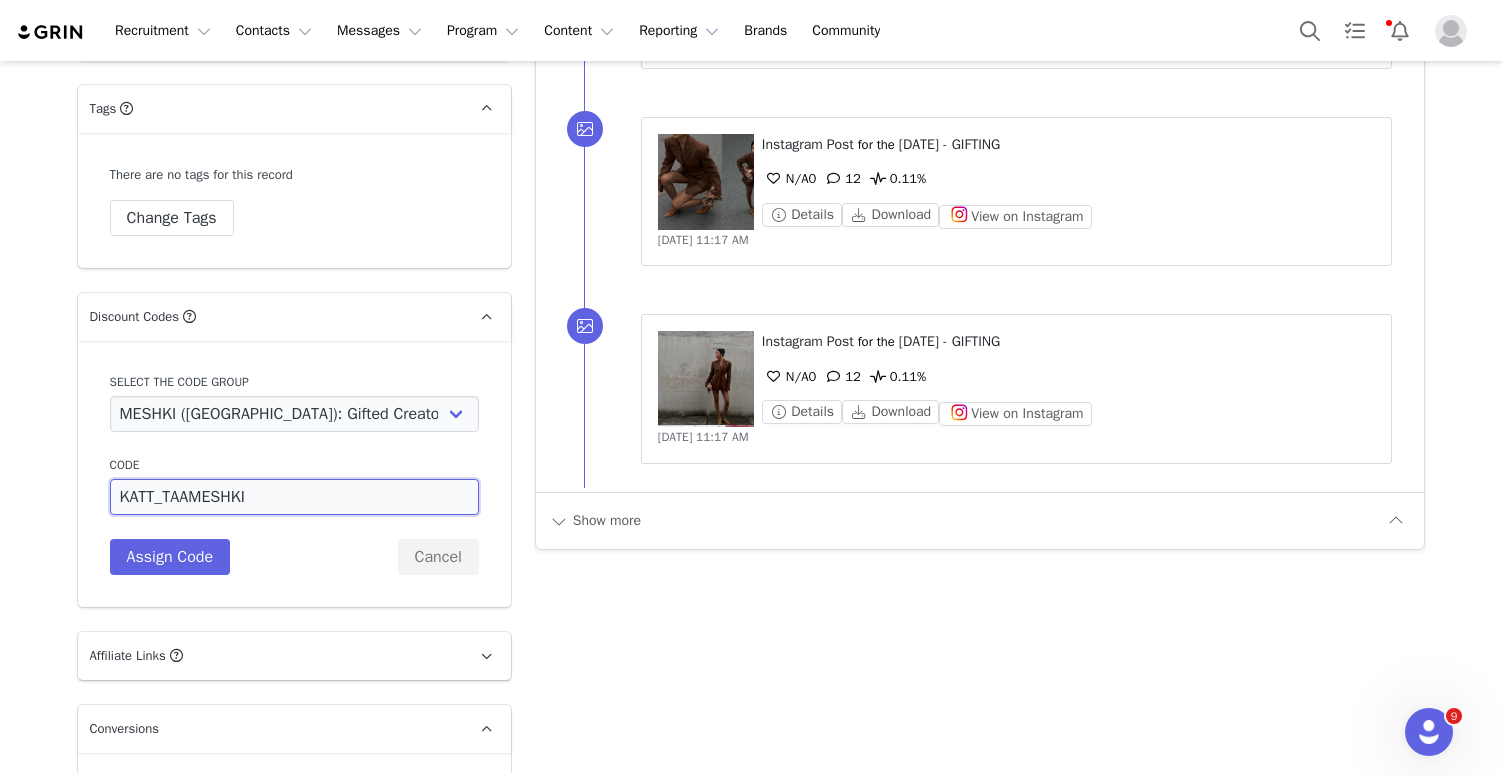 paste 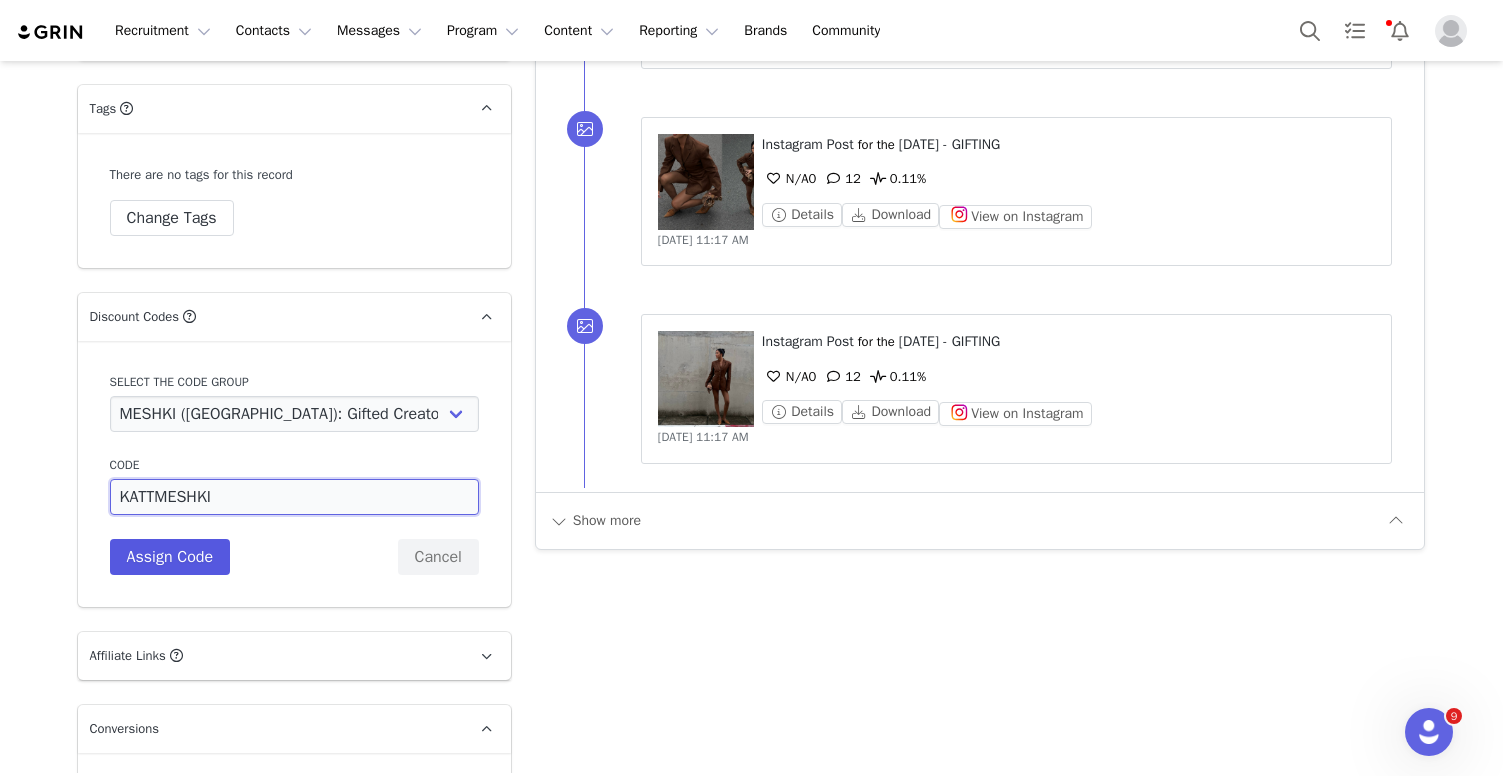 type on "KATTMESHKI" 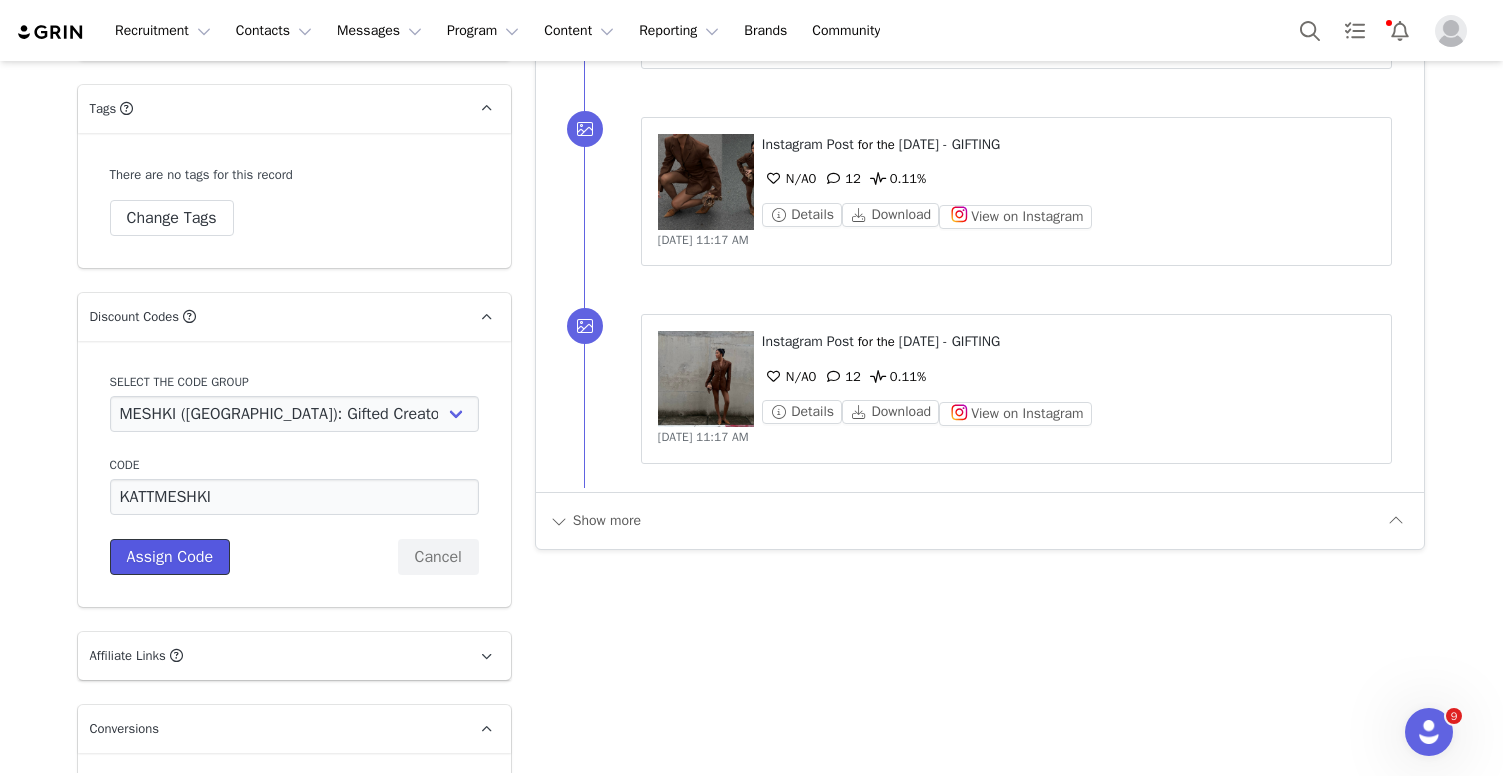 click on "Assign Code" at bounding box center [170, 557] 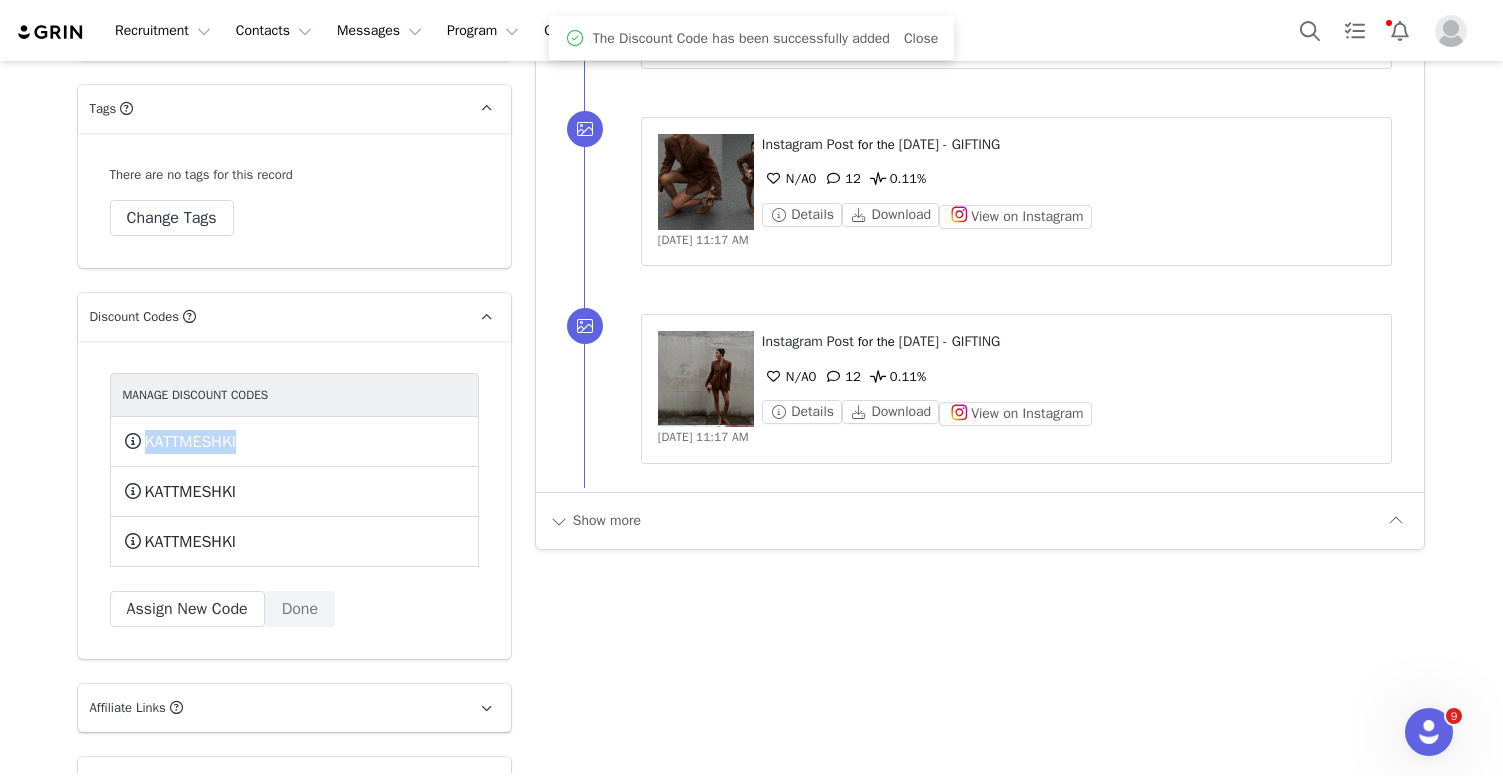 drag, startPoint x: 162, startPoint y: 425, endPoint x: 161, endPoint y: 246, distance: 179.00279 